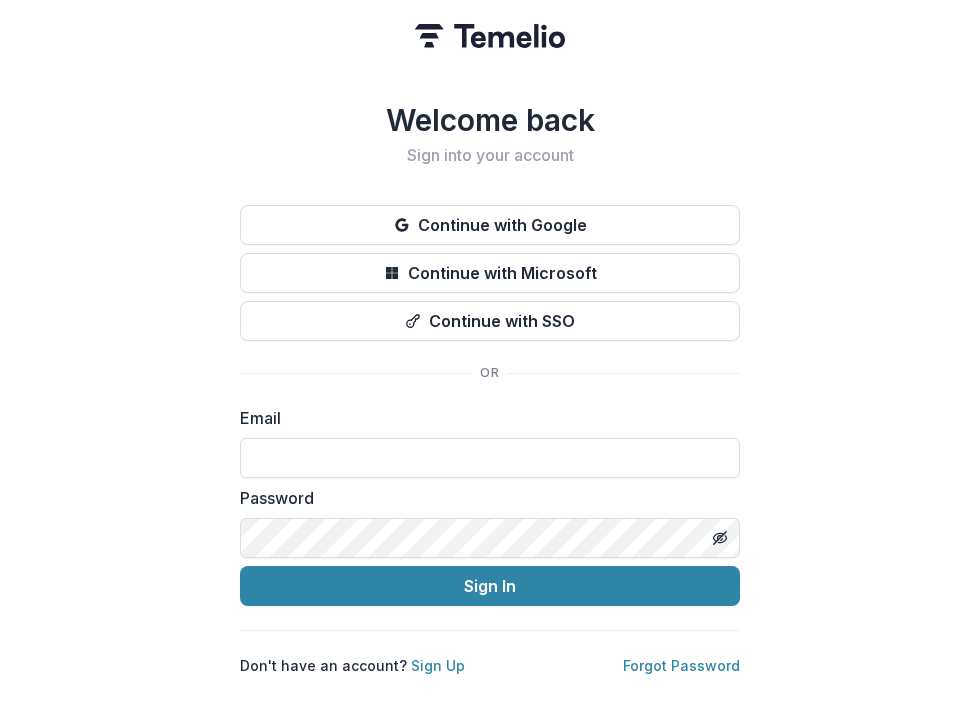 scroll, scrollTop: 0, scrollLeft: 0, axis: both 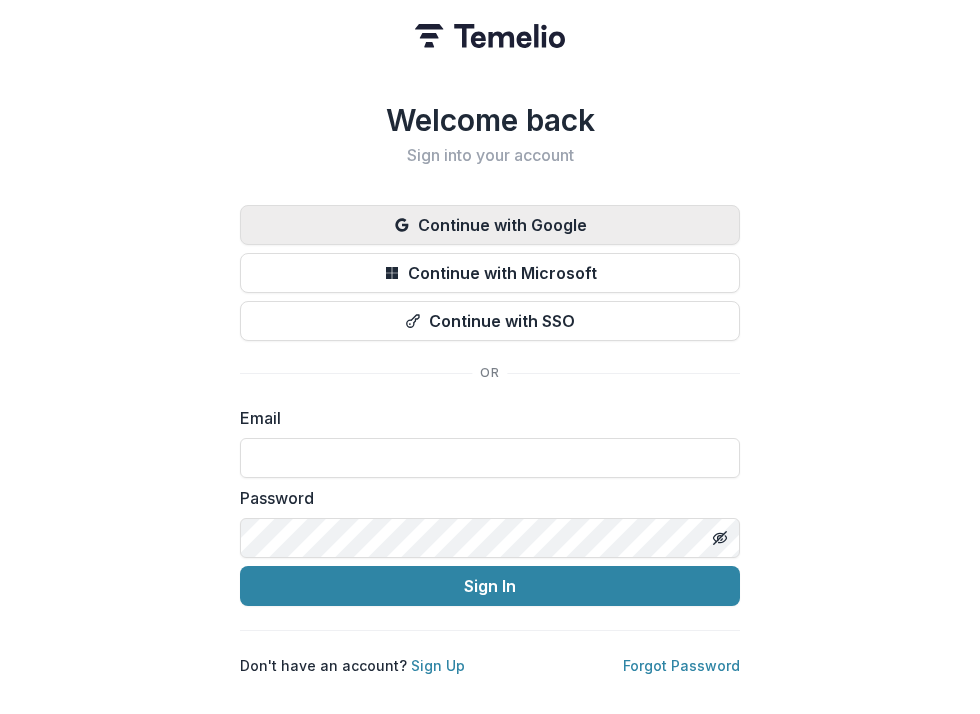 click on "Continue with Google" at bounding box center [490, 225] 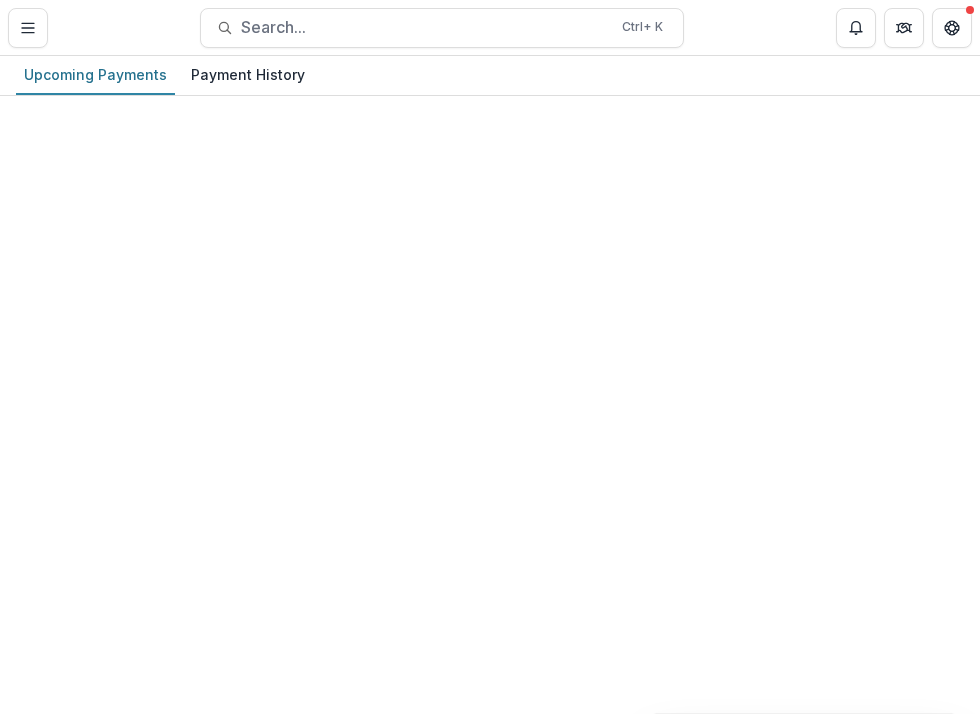 scroll, scrollTop: 0, scrollLeft: 0, axis: both 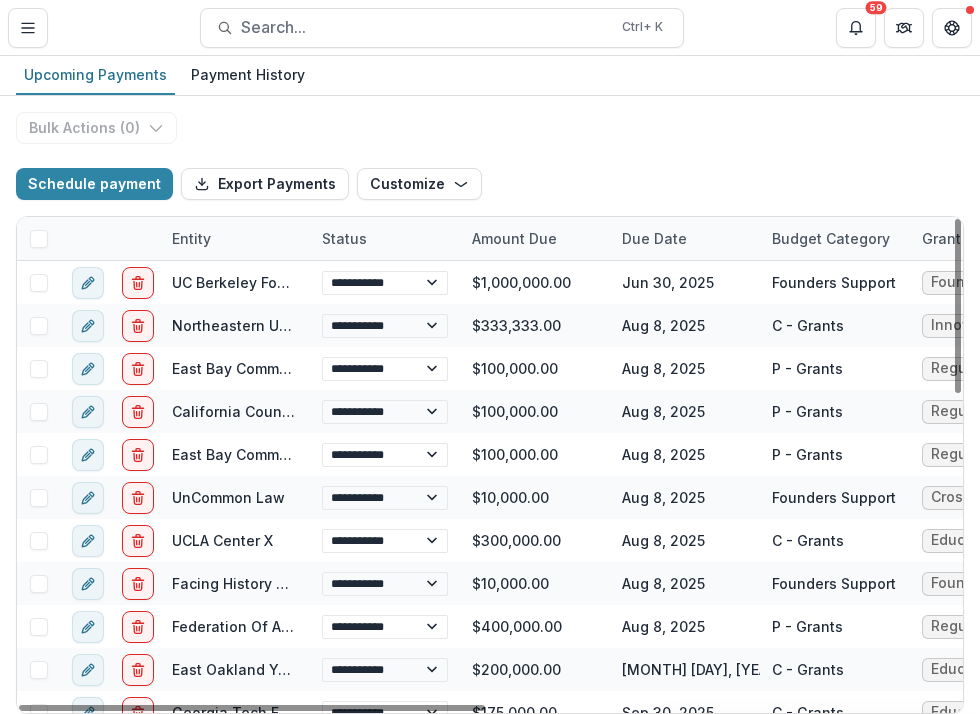 click on "**********" at bounding box center (490, 405) 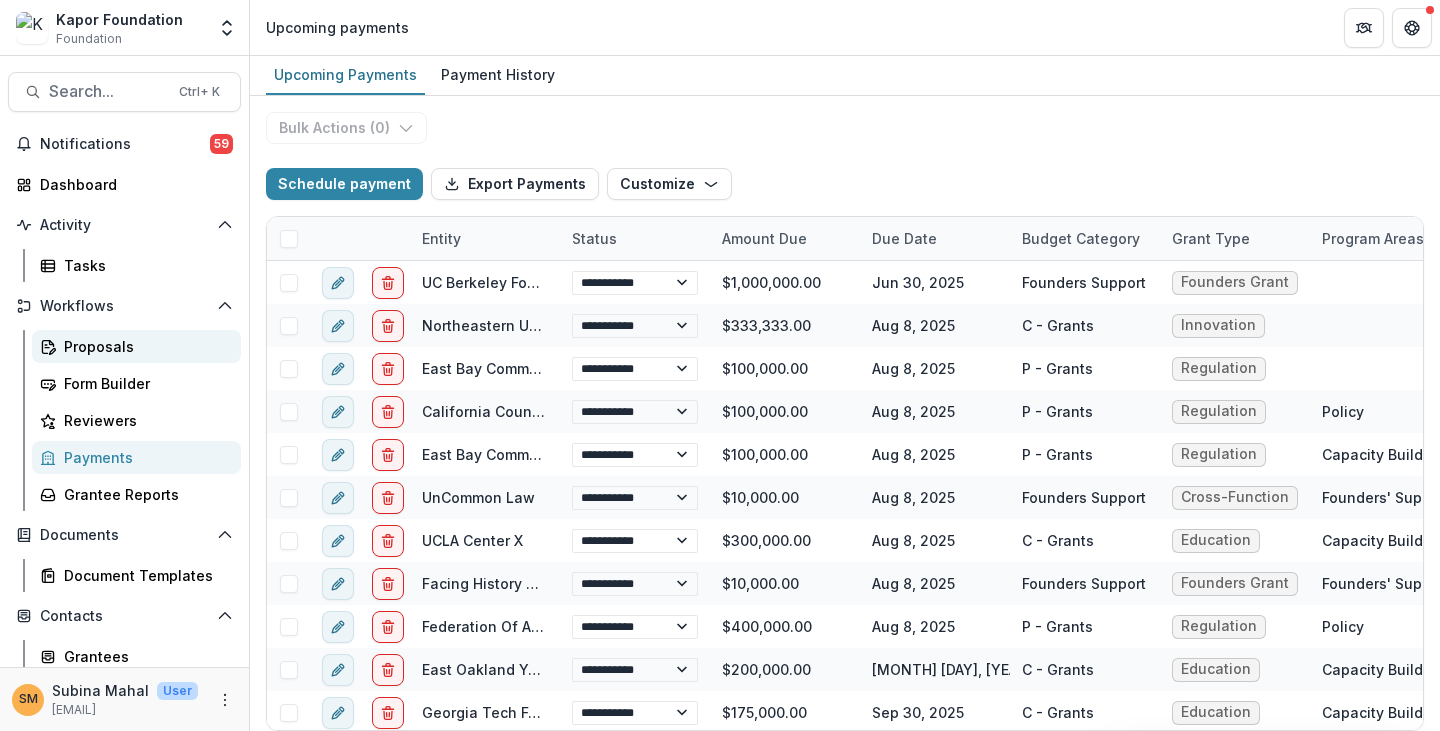 click on "Proposals" at bounding box center [136, 346] 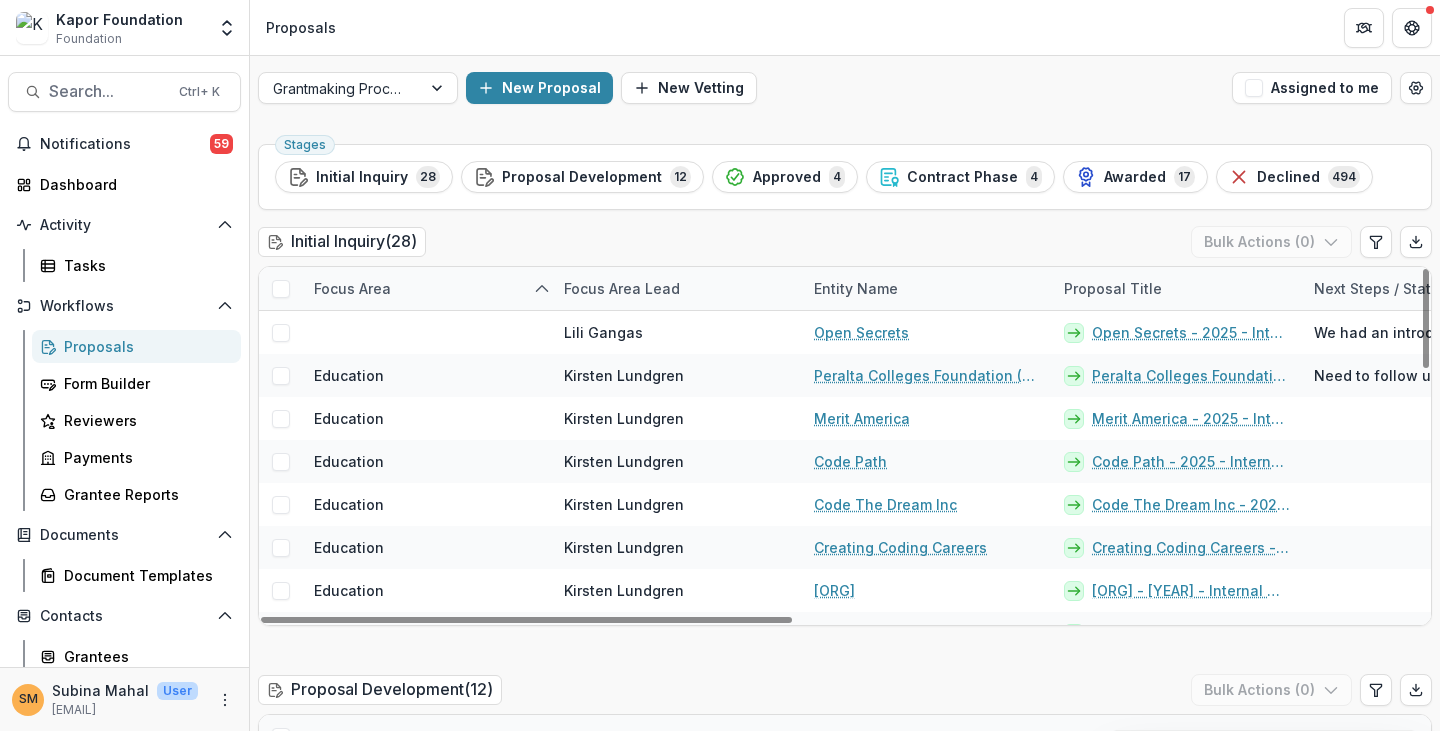 click on "Focus Area" at bounding box center (352, 288) 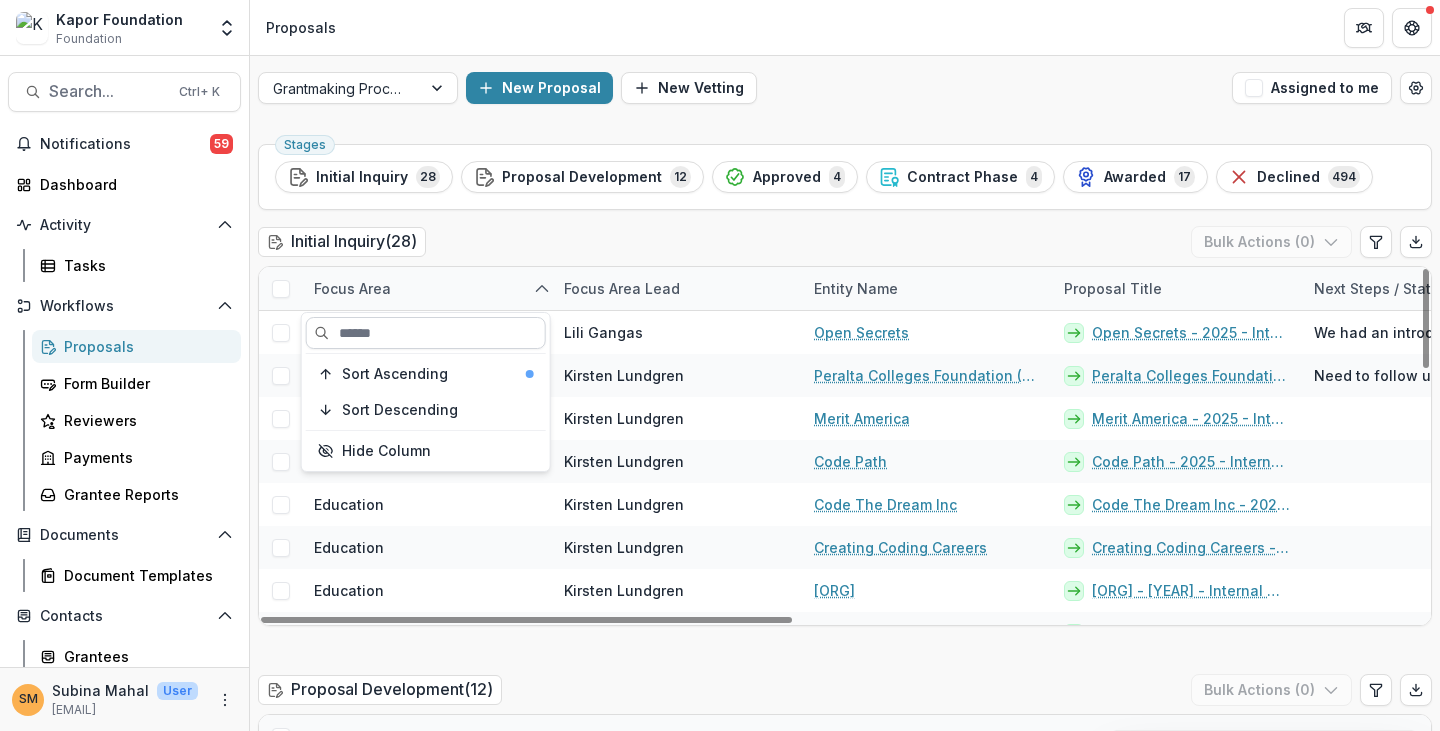 click at bounding box center (426, 333) 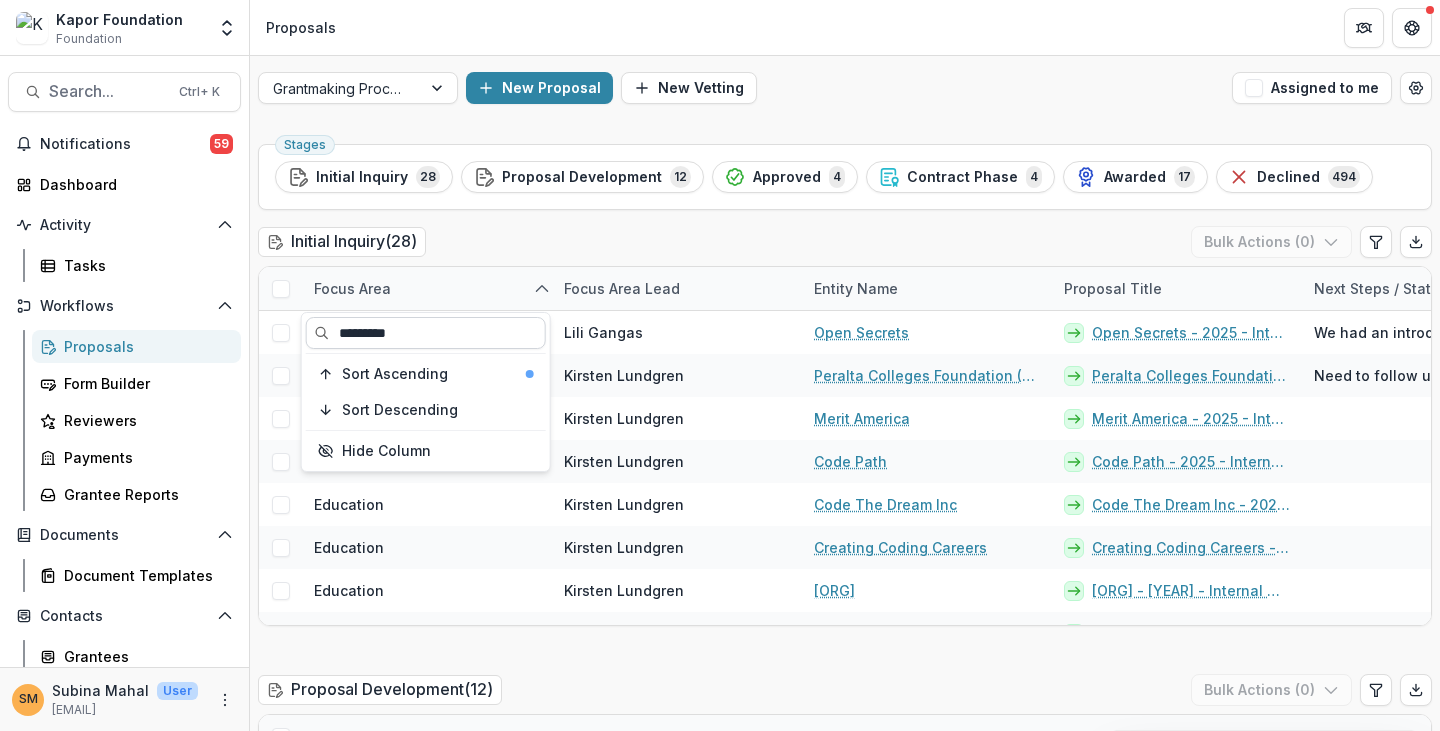 type on "*********" 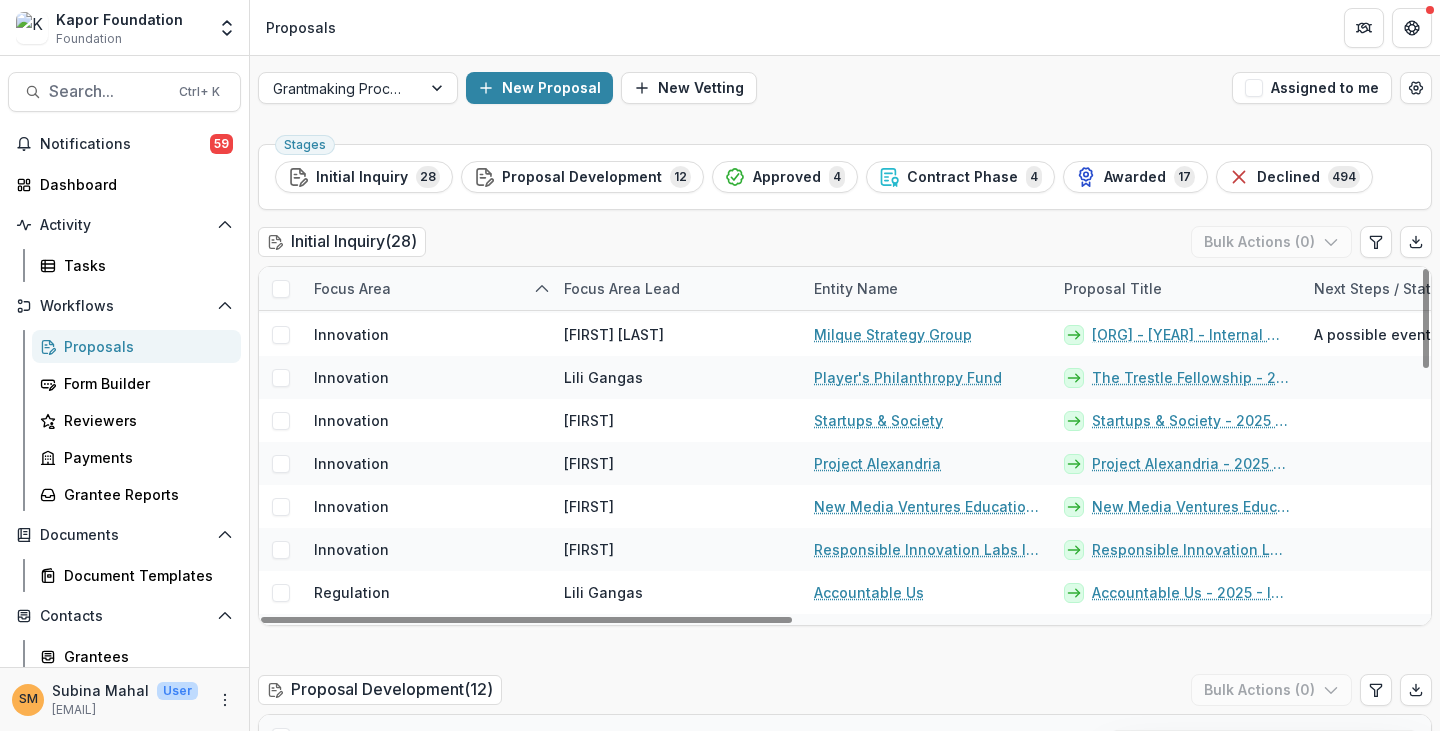 scroll, scrollTop: 0, scrollLeft: 0, axis: both 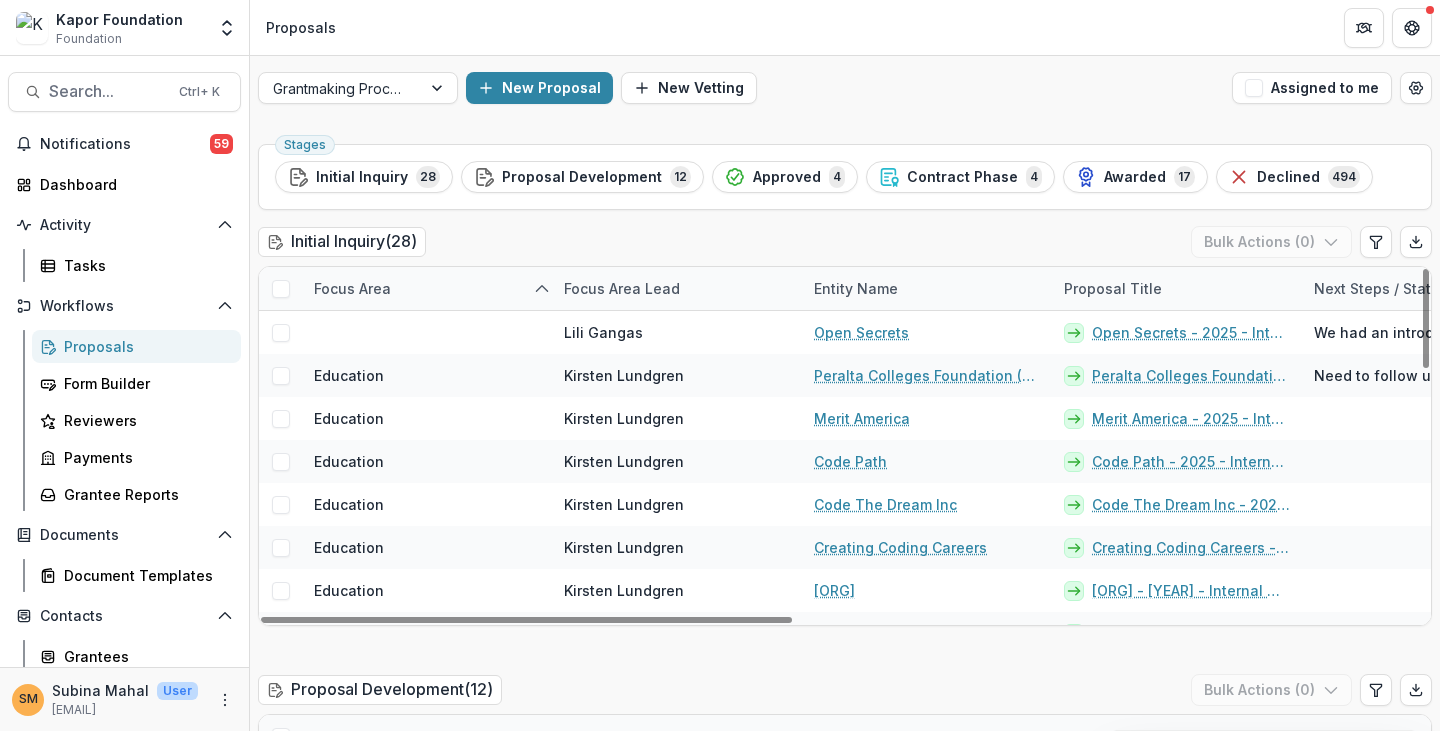 click on "Focus Area" at bounding box center [352, 288] 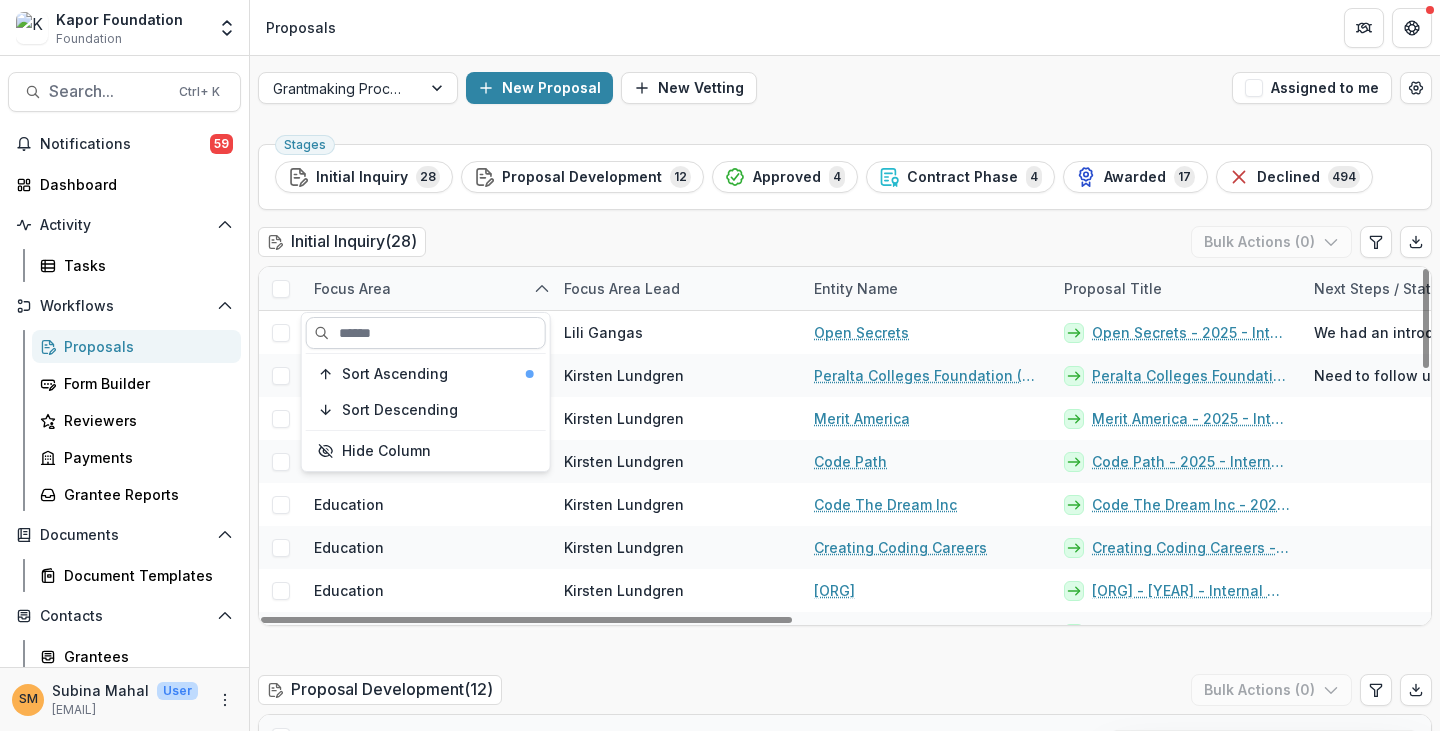 click at bounding box center [426, 333] 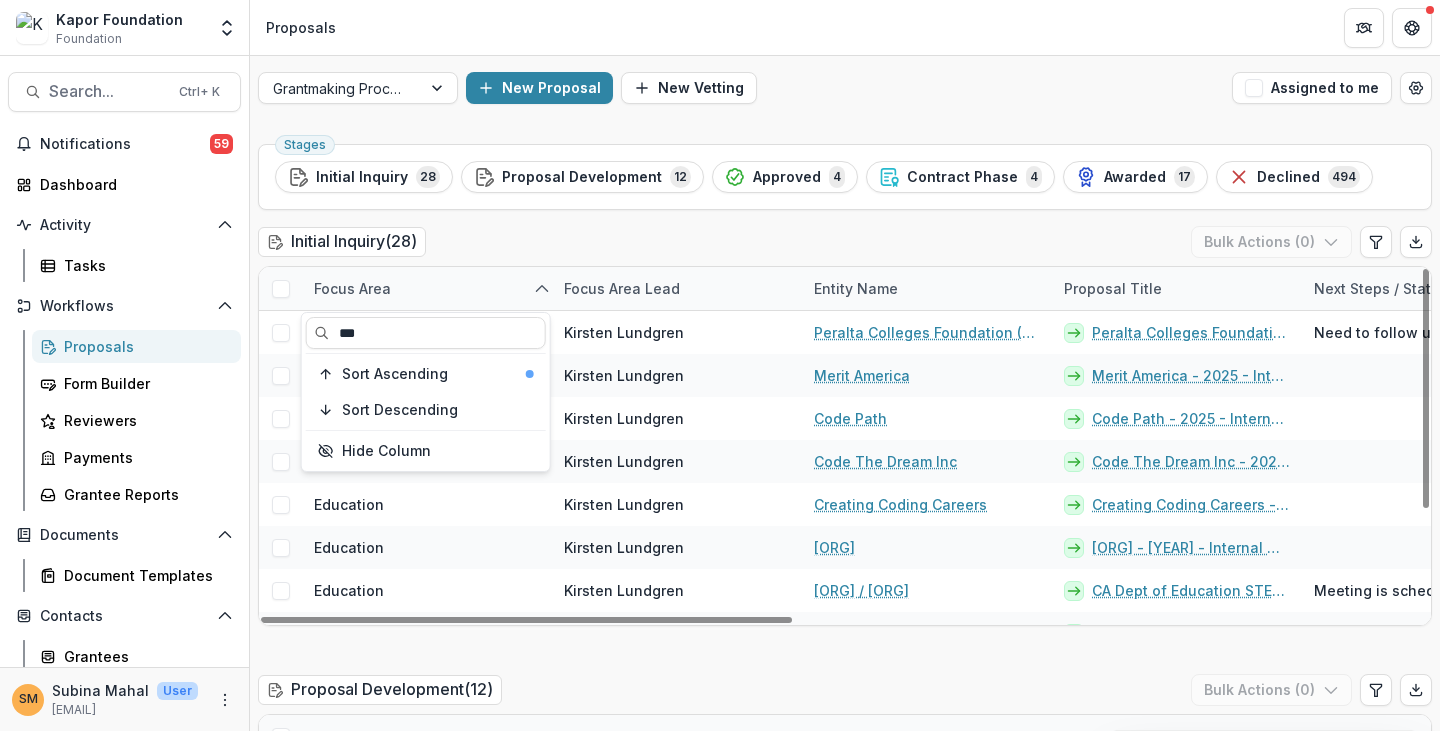 type on "***" 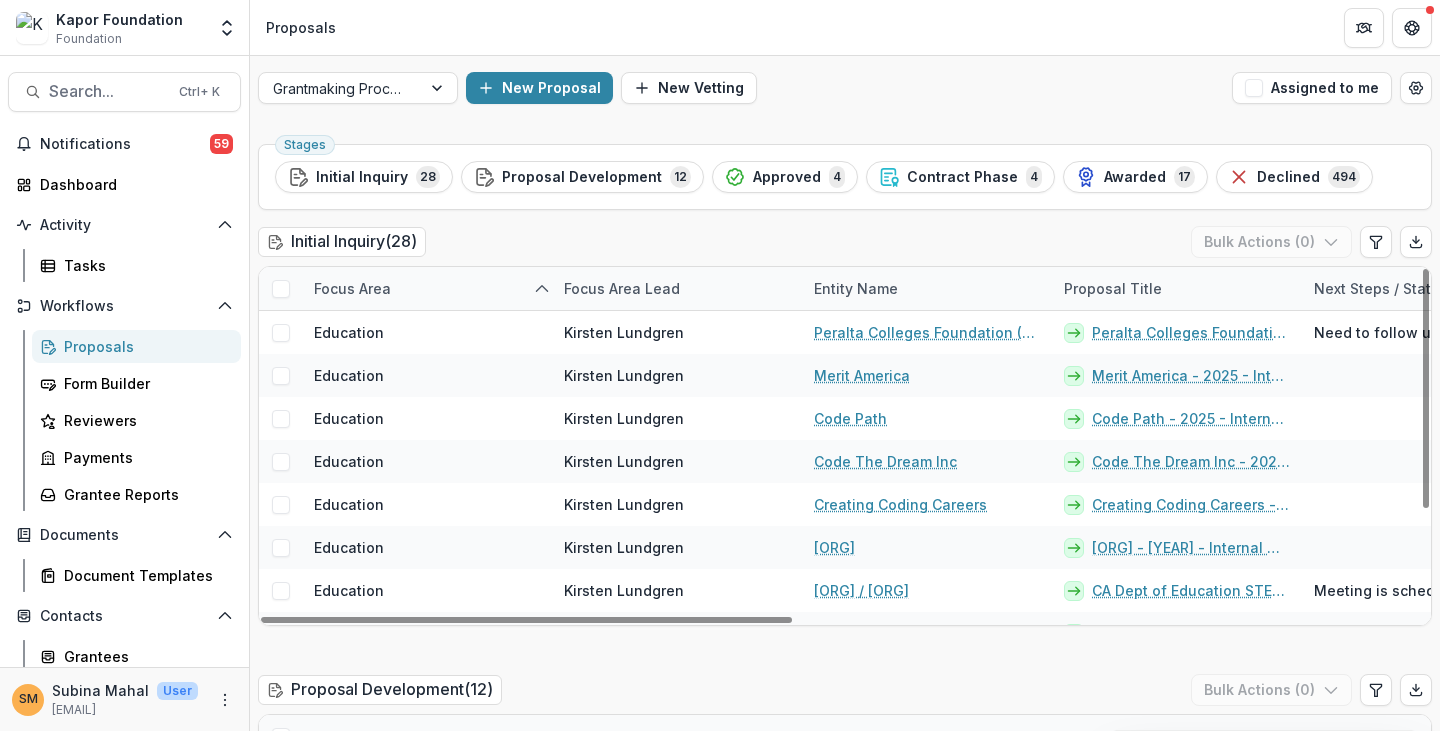 click on "Initial Inquiry  ( 28 ) Bulk Actions ( 0 )" at bounding box center [845, 246] 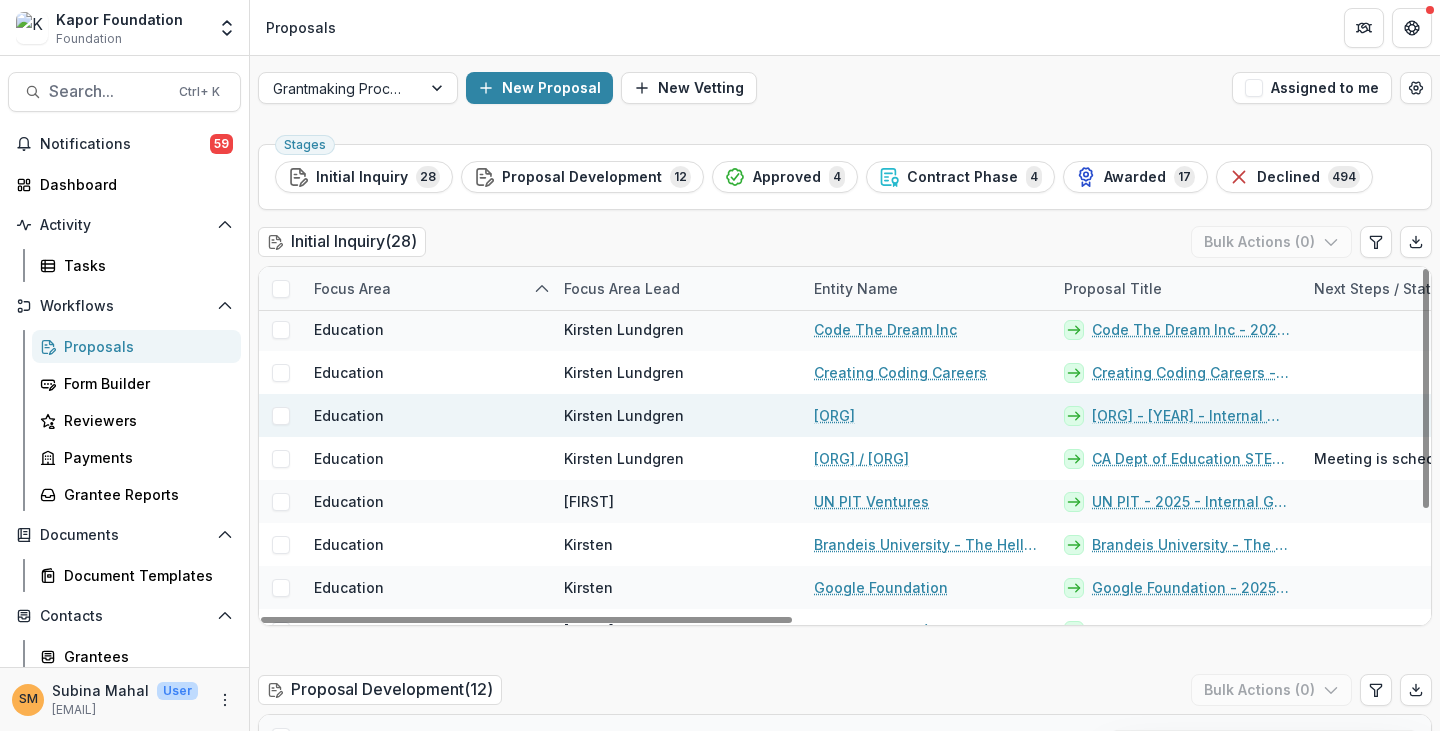 scroll, scrollTop: 158, scrollLeft: 0, axis: vertical 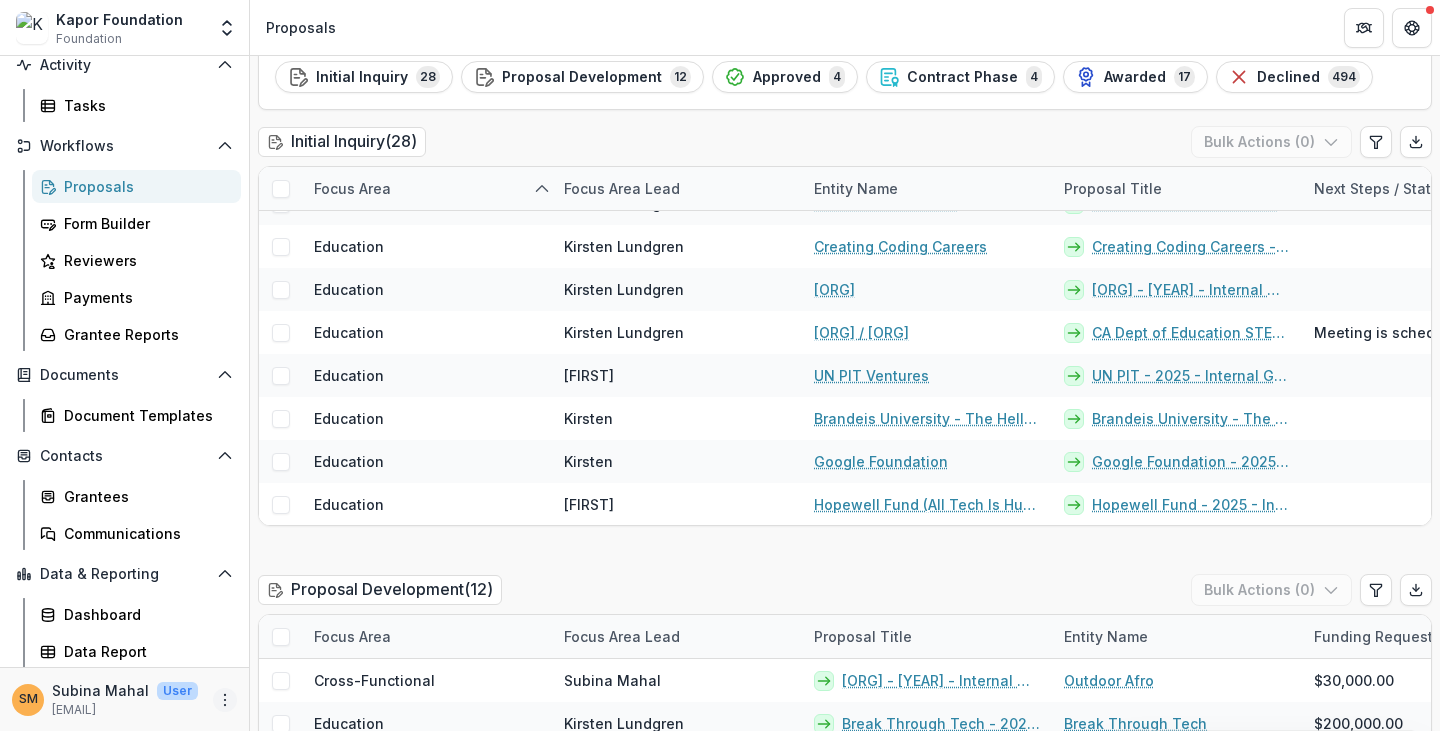 click 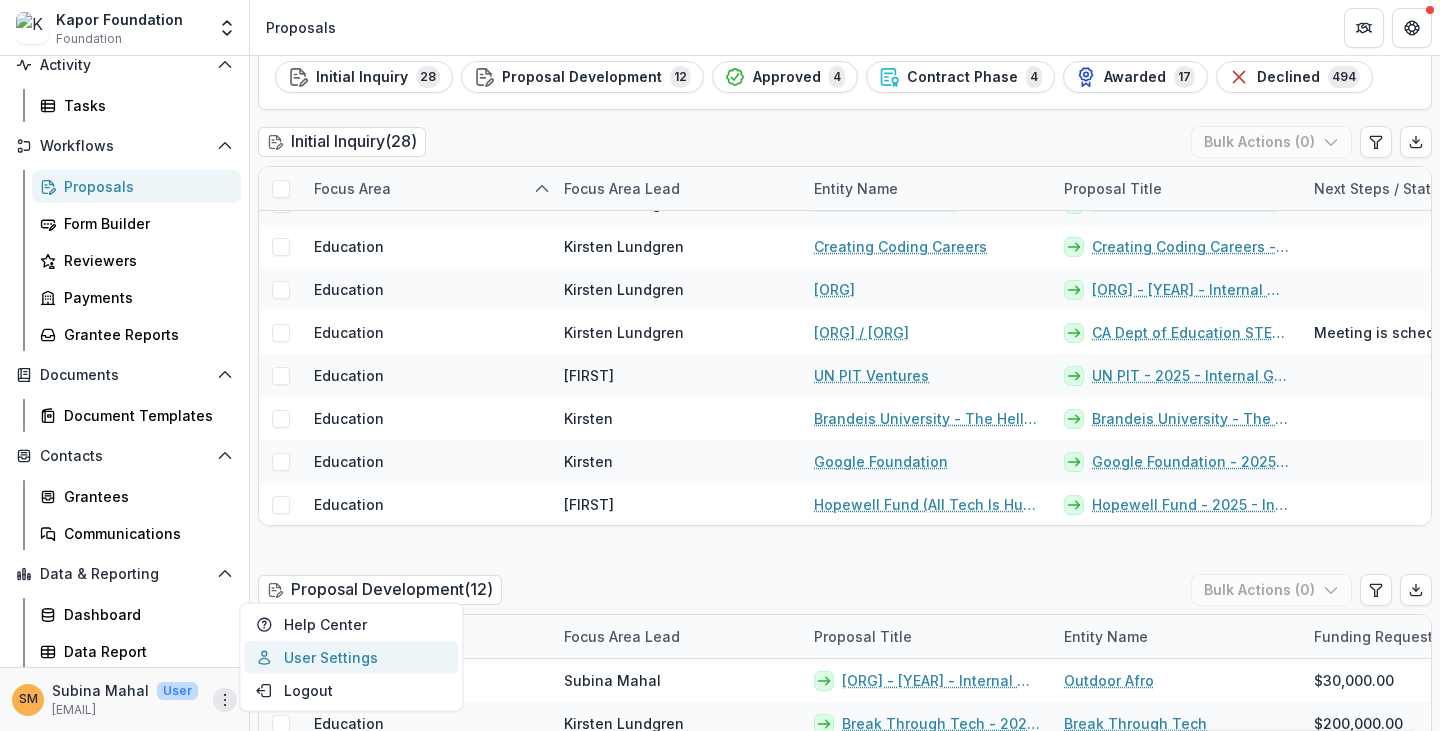 click on "User Settings" at bounding box center [351, 657] 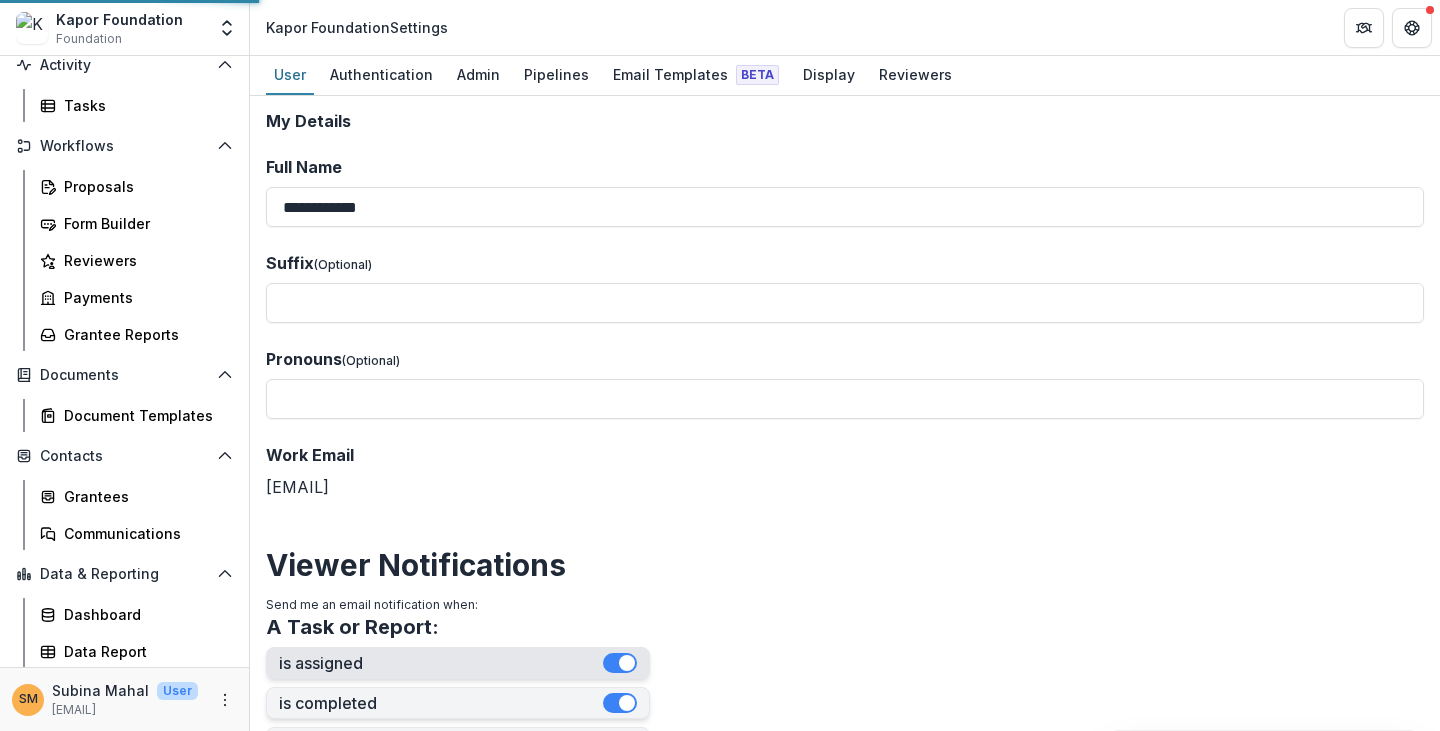 scroll, scrollTop: 0, scrollLeft: 0, axis: both 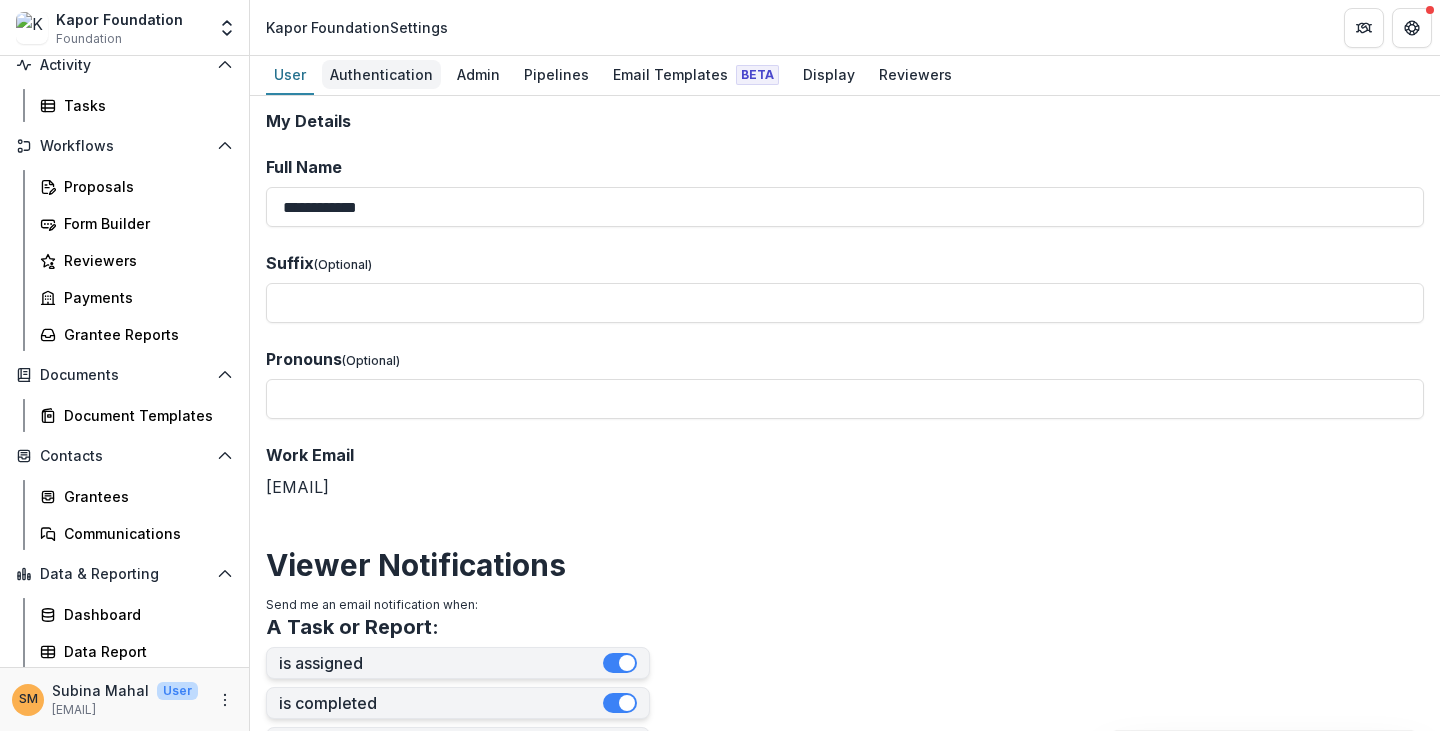 click on "Authentication" at bounding box center [381, 74] 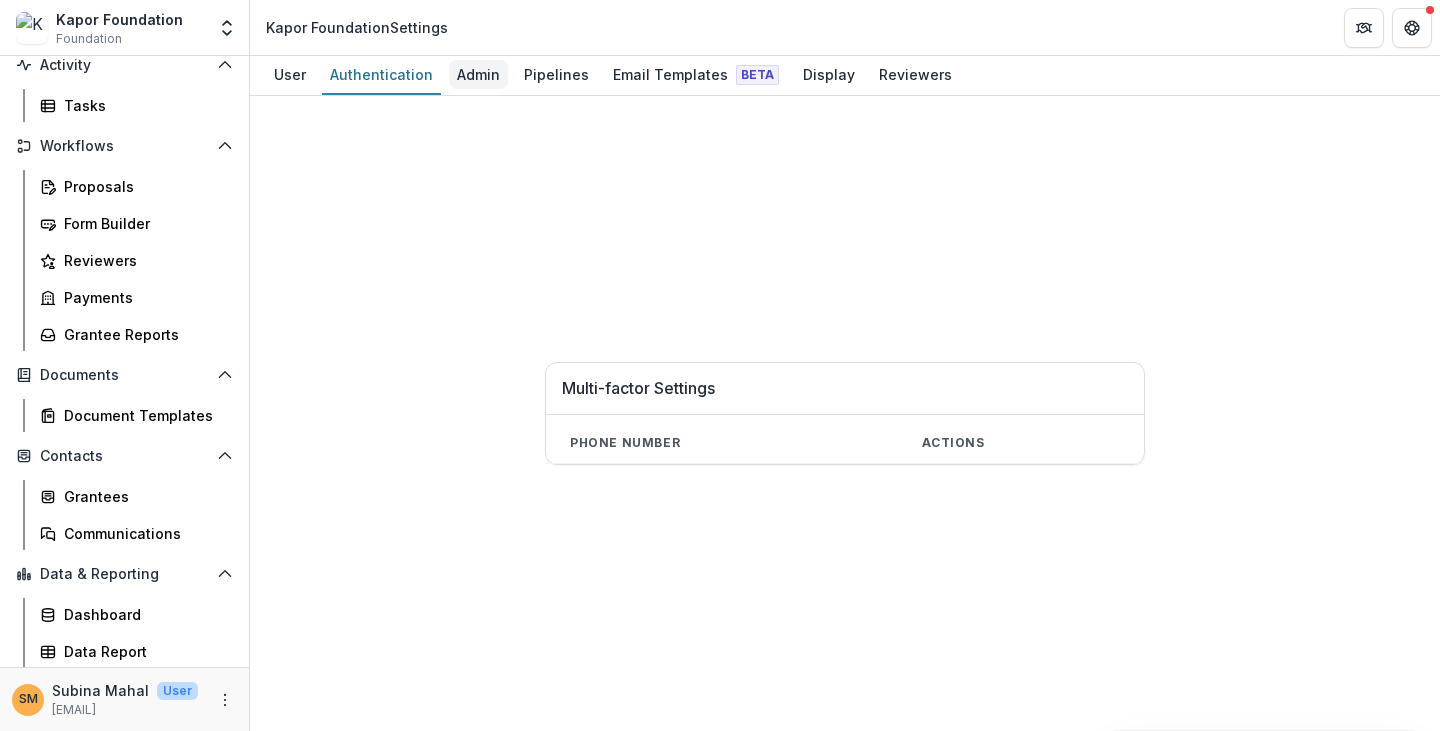 click on "Admin" at bounding box center (478, 74) 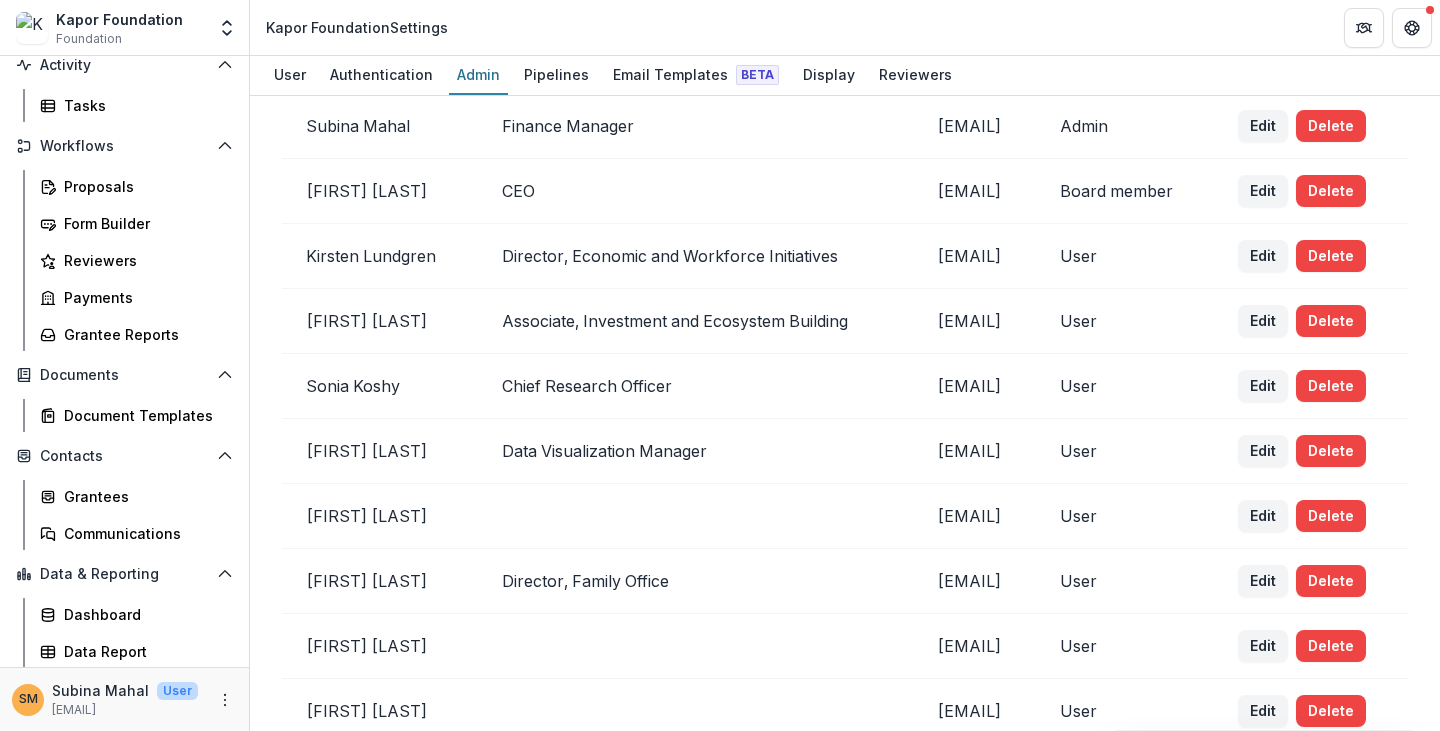 scroll, scrollTop: 200, scrollLeft: 0, axis: vertical 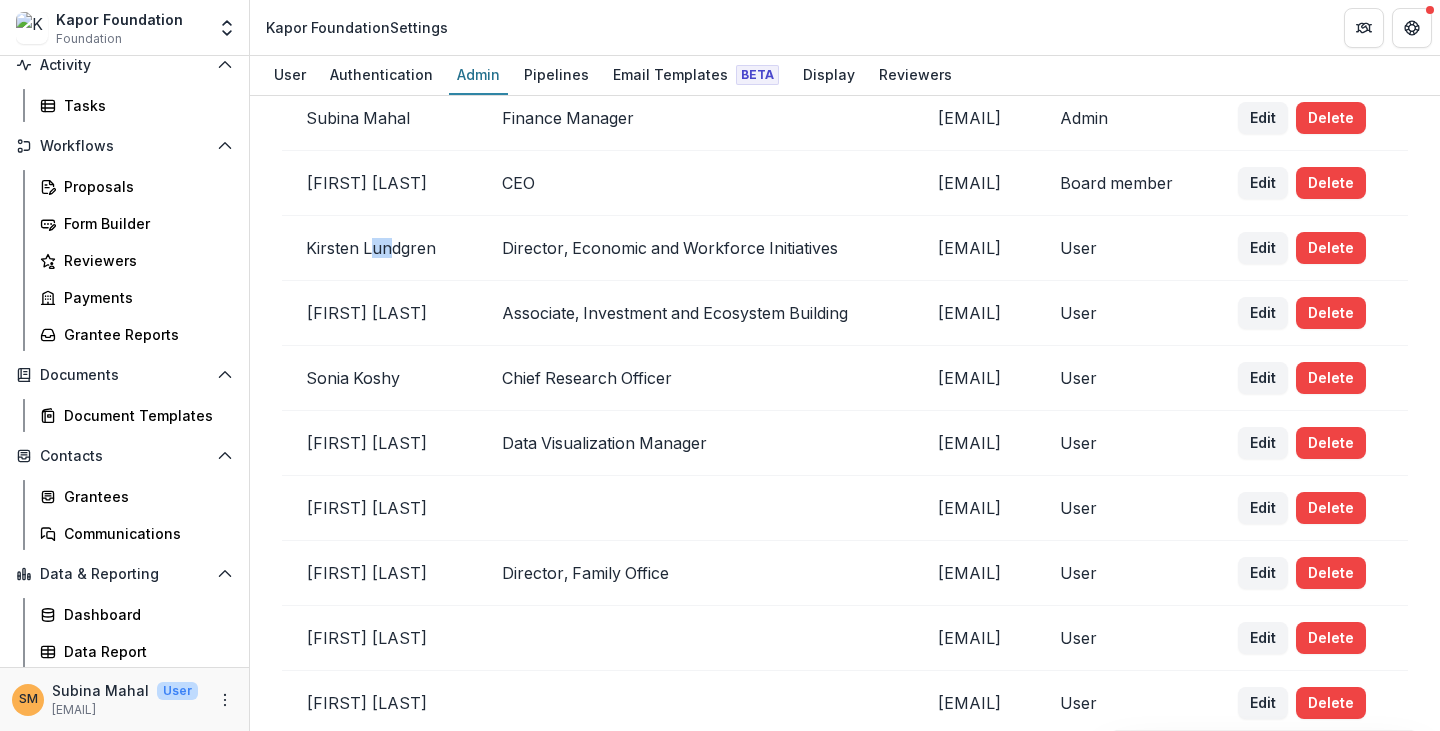 drag, startPoint x: 334, startPoint y: 278, endPoint x: 338, endPoint y: 300, distance: 22.36068 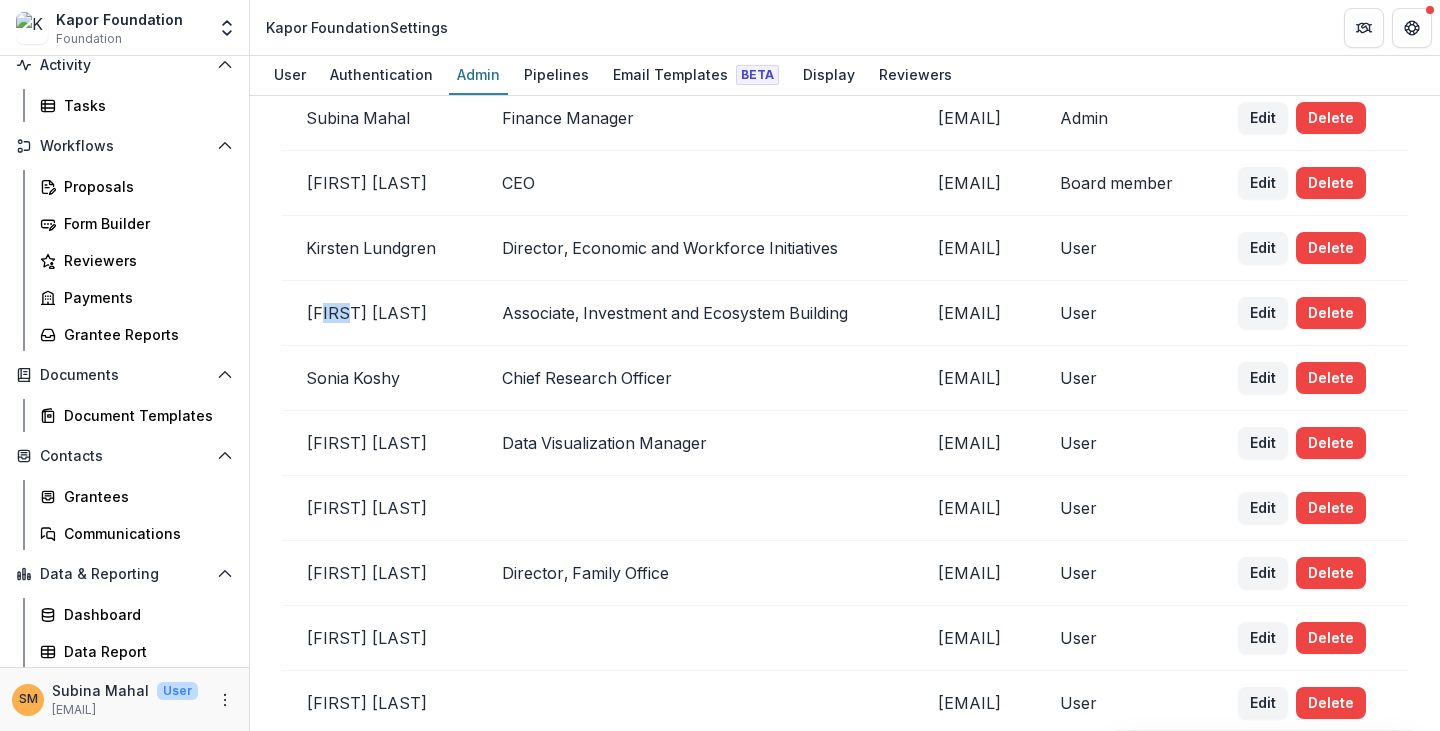 drag, startPoint x: 328, startPoint y: 343, endPoint x: 357, endPoint y: 351, distance: 30.083218 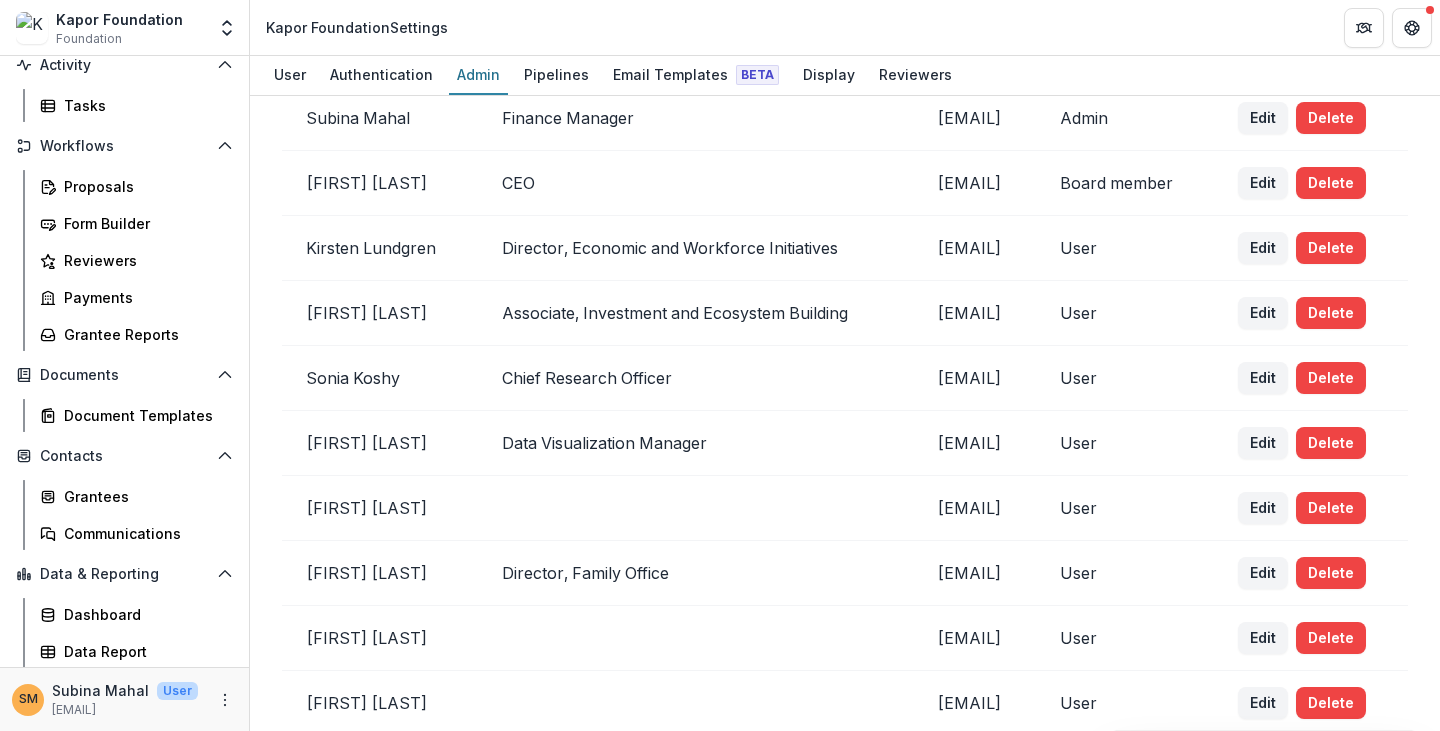 drag, startPoint x: 324, startPoint y: 408, endPoint x: 342, endPoint y: 411, distance: 18.248287 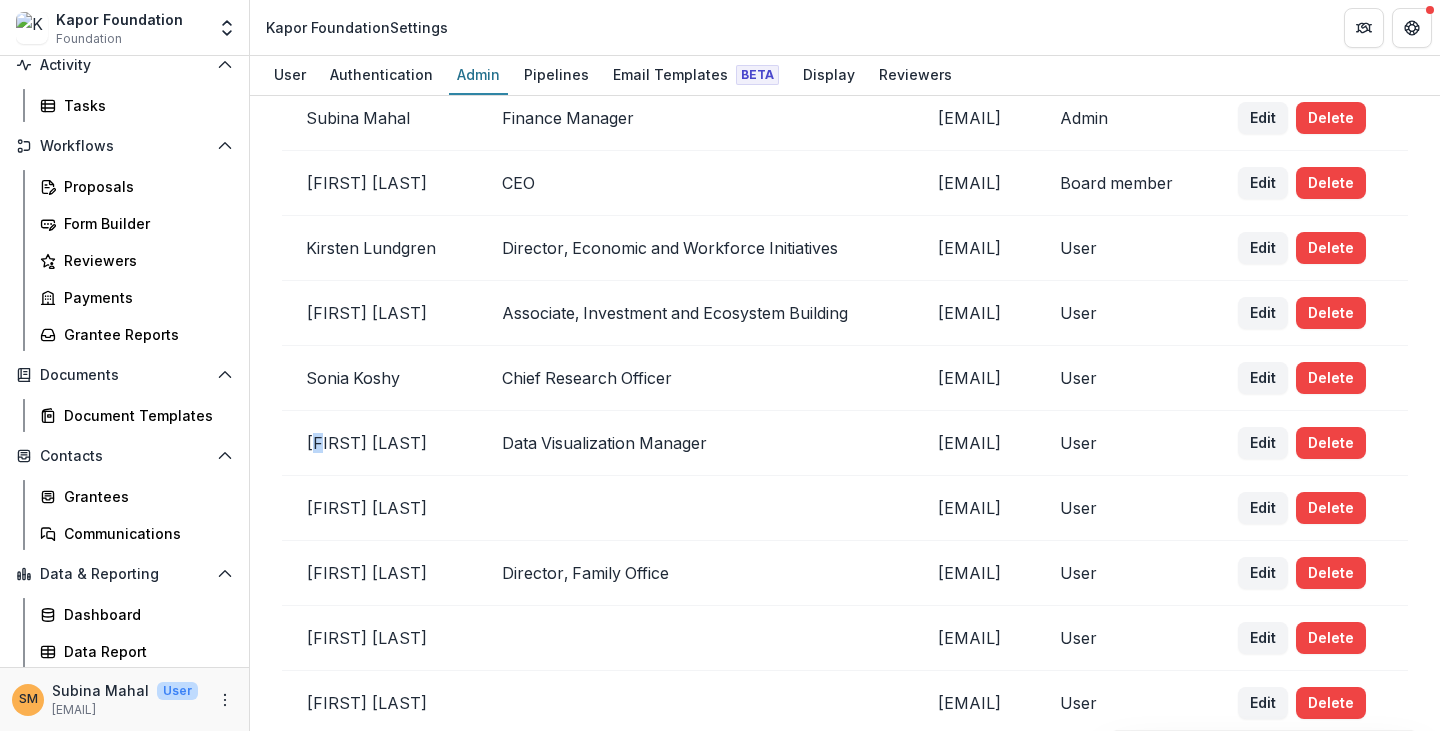 drag, startPoint x: 323, startPoint y: 467, endPoint x: 346, endPoint y: 473, distance: 23.769728 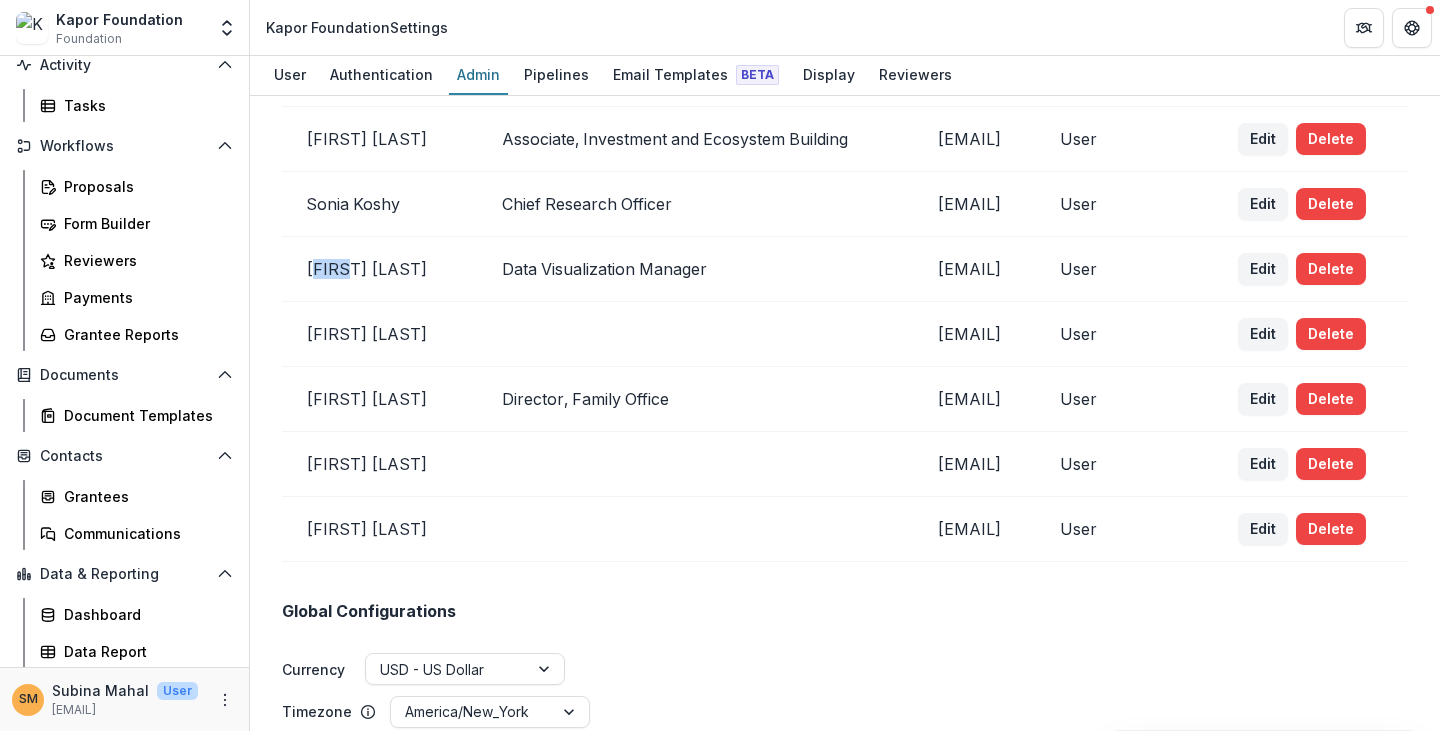 scroll, scrollTop: 400, scrollLeft: 0, axis: vertical 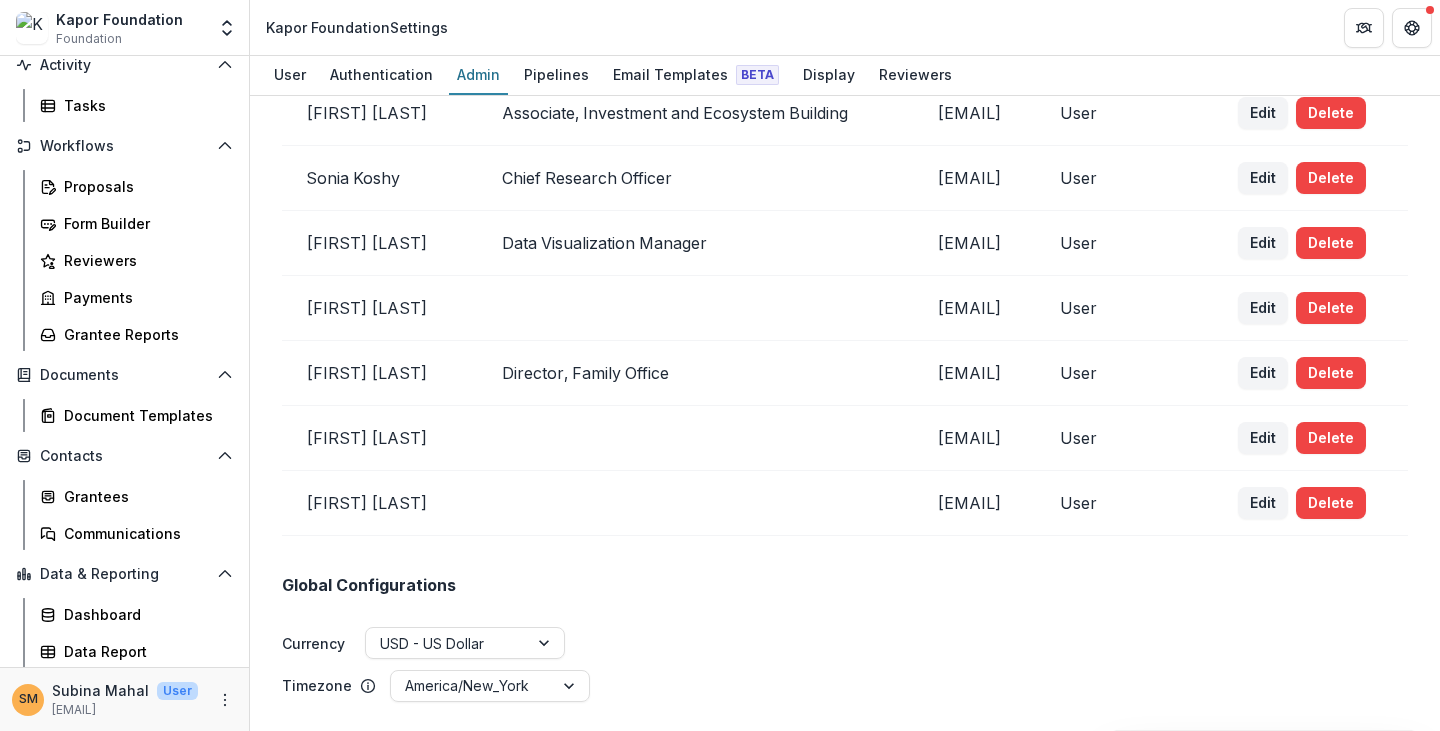 drag, startPoint x: 317, startPoint y: 336, endPoint x: 339, endPoint y: 355, distance: 29.068884 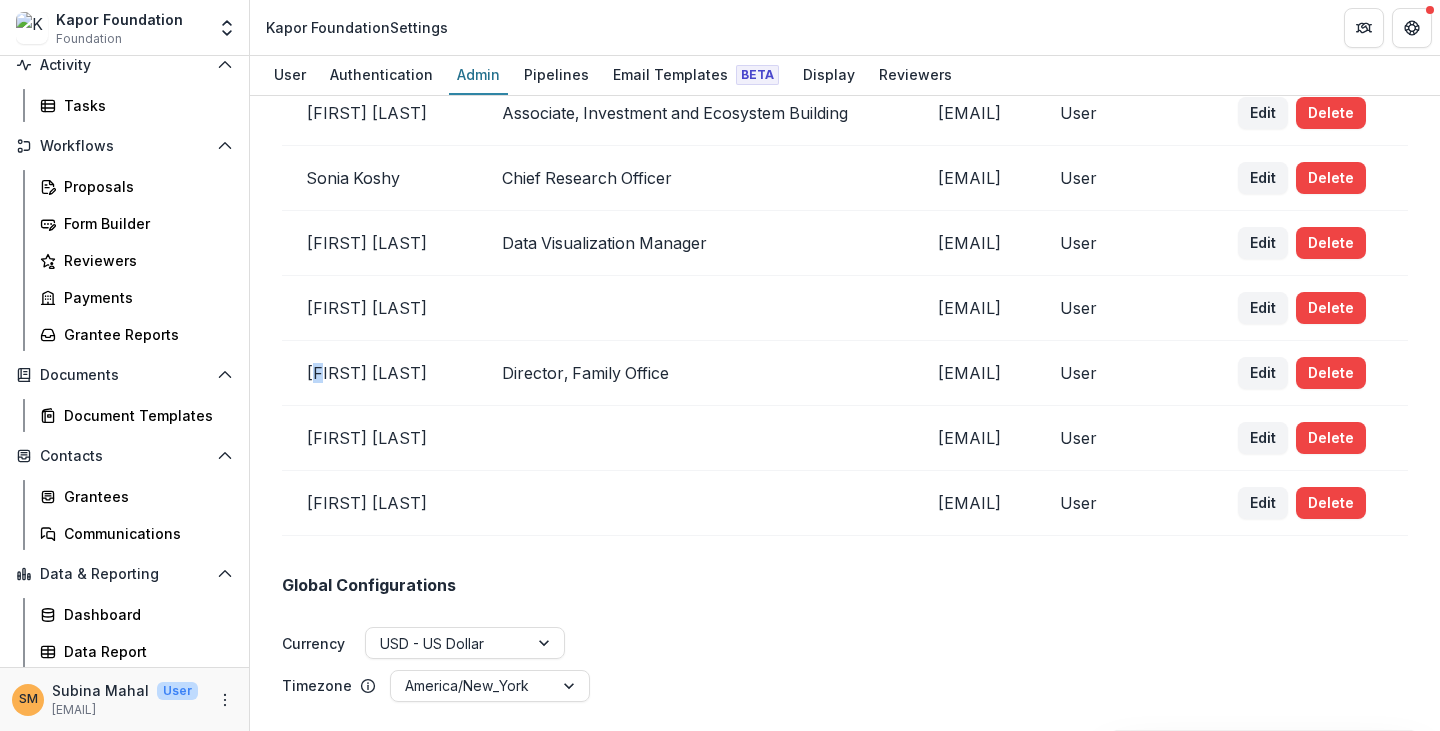 drag, startPoint x: 322, startPoint y: 390, endPoint x: 344, endPoint y: 403, distance: 25.553865 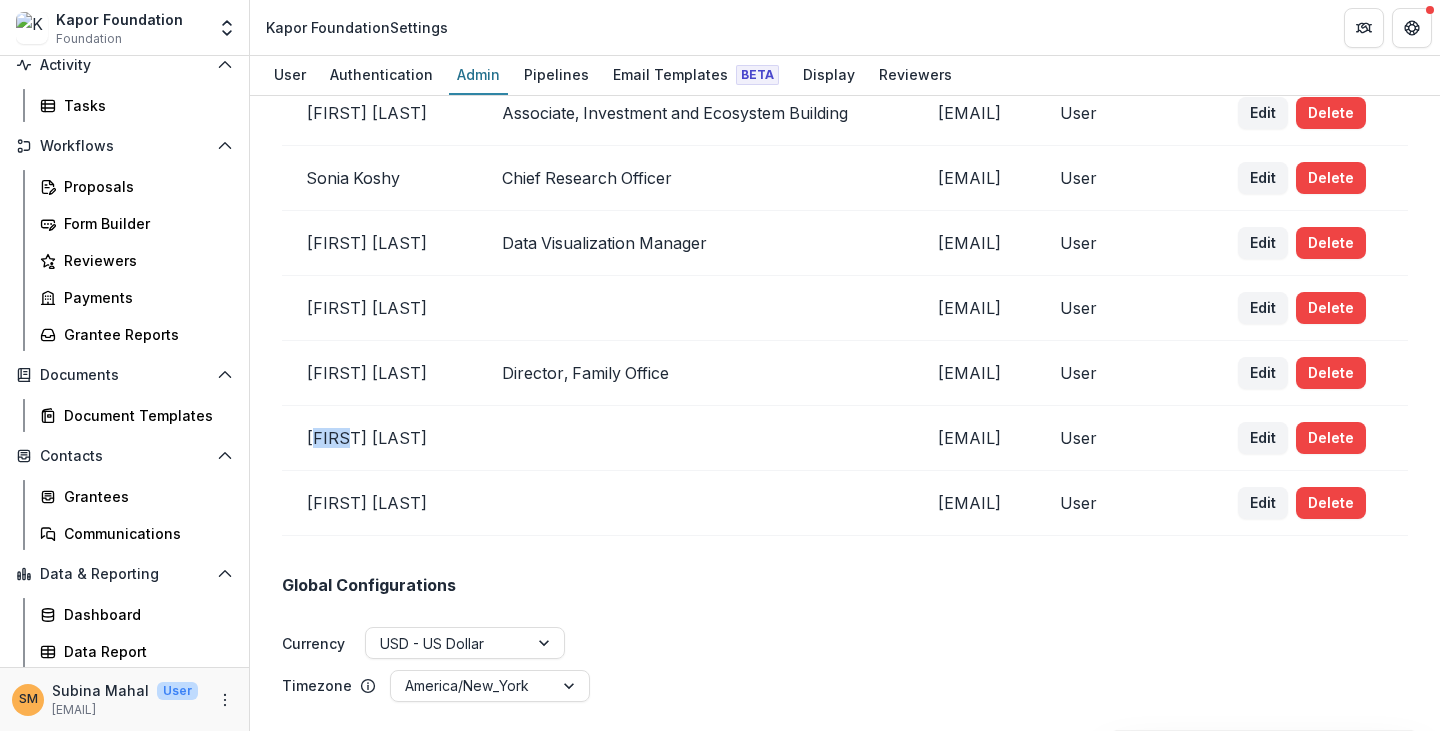 drag, startPoint x: 339, startPoint y: 451, endPoint x: 334, endPoint y: 491, distance: 40.311287 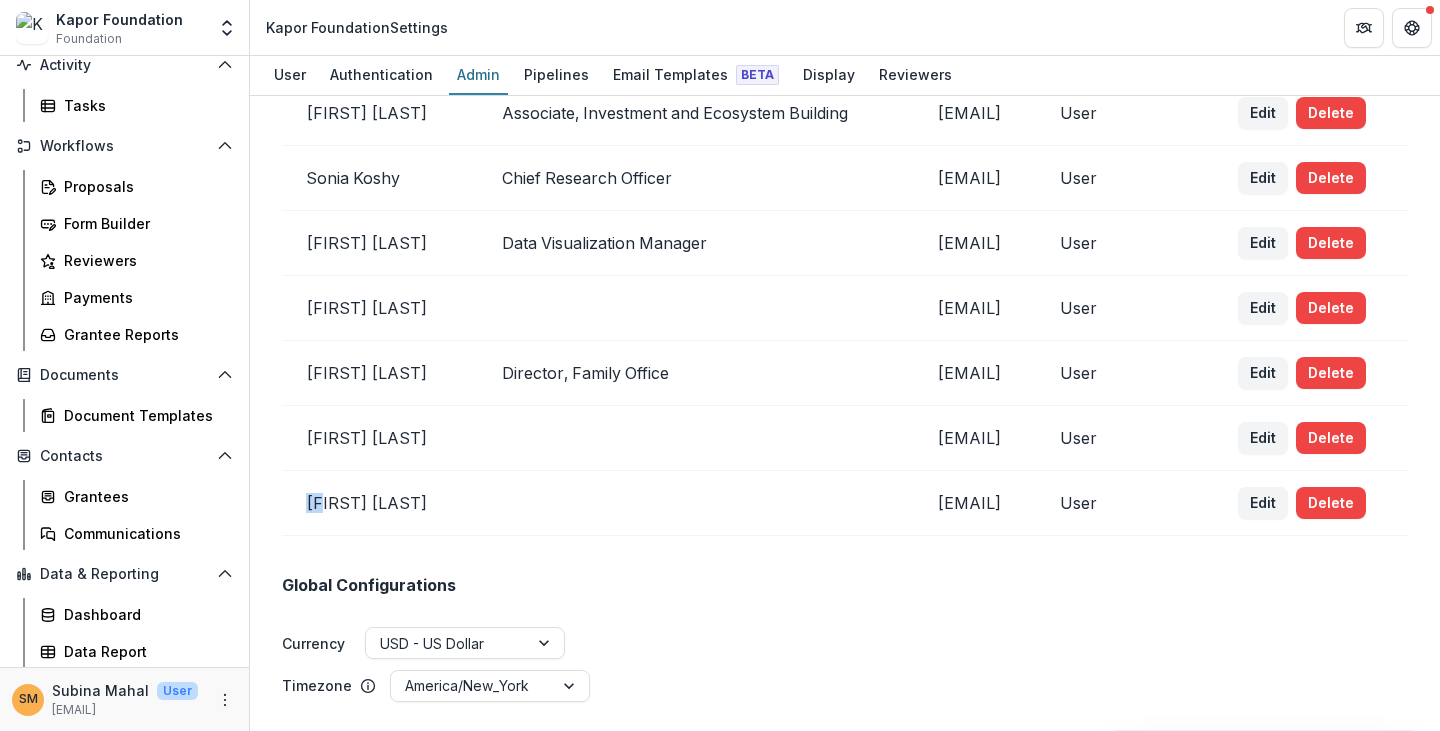 drag, startPoint x: 311, startPoint y: 526, endPoint x: 368, endPoint y: 531, distance: 57.21888 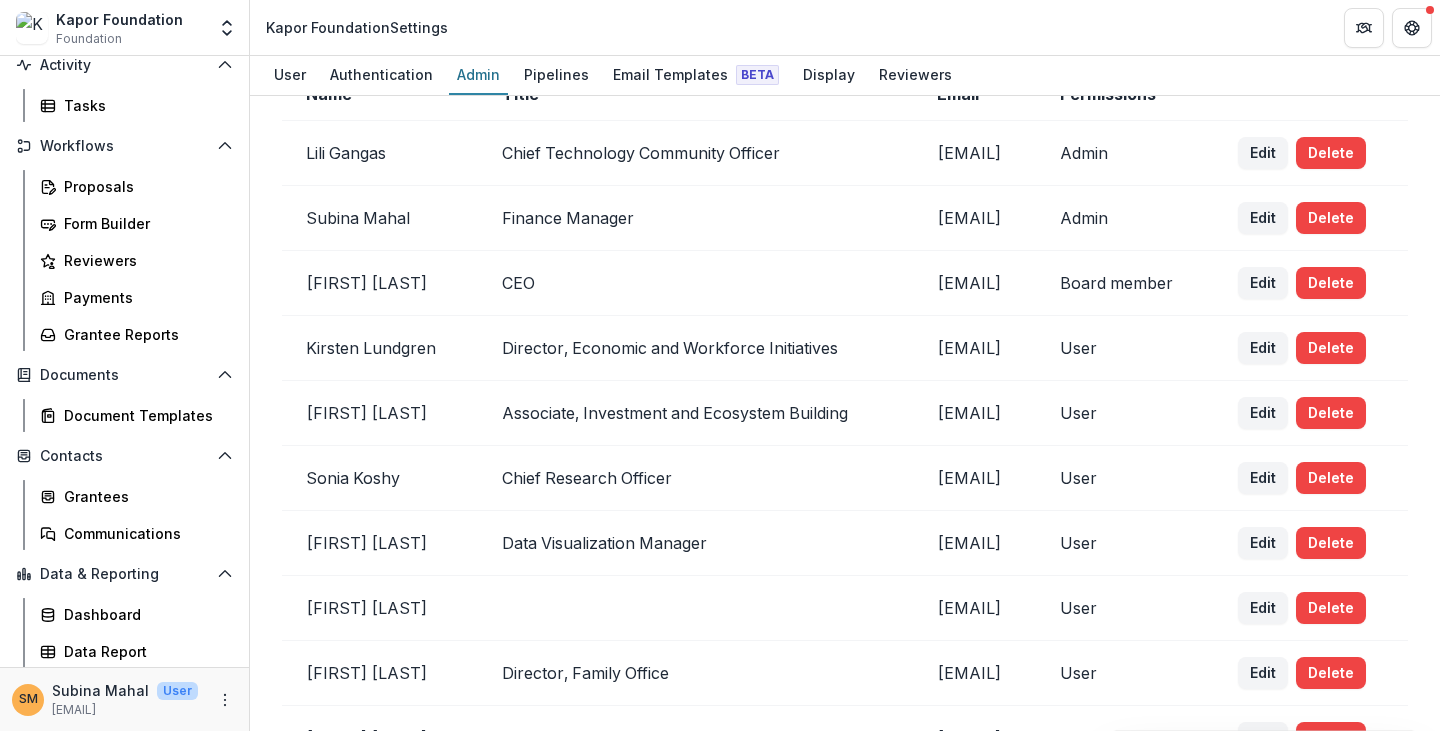 scroll, scrollTop: 0, scrollLeft: 0, axis: both 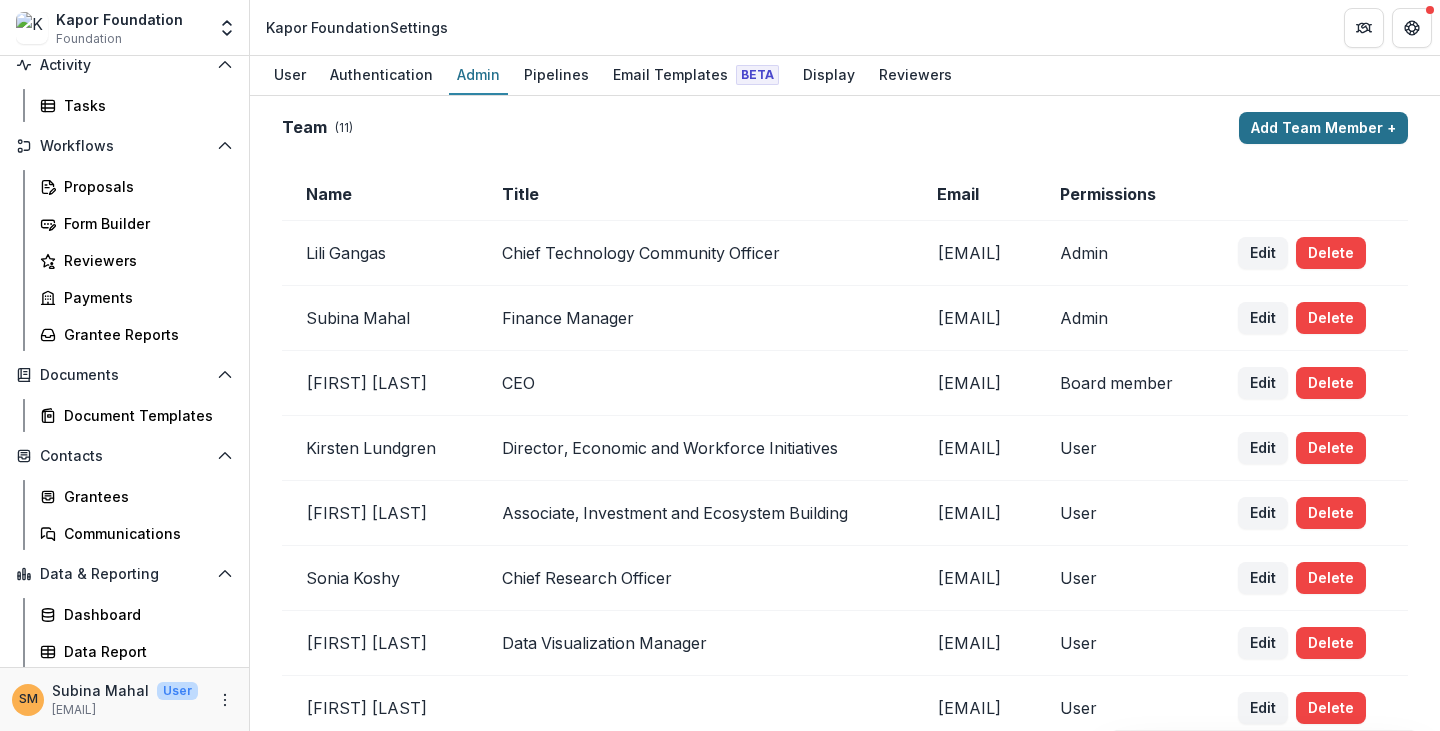 click on "Add Team Member +" at bounding box center (1323, 128) 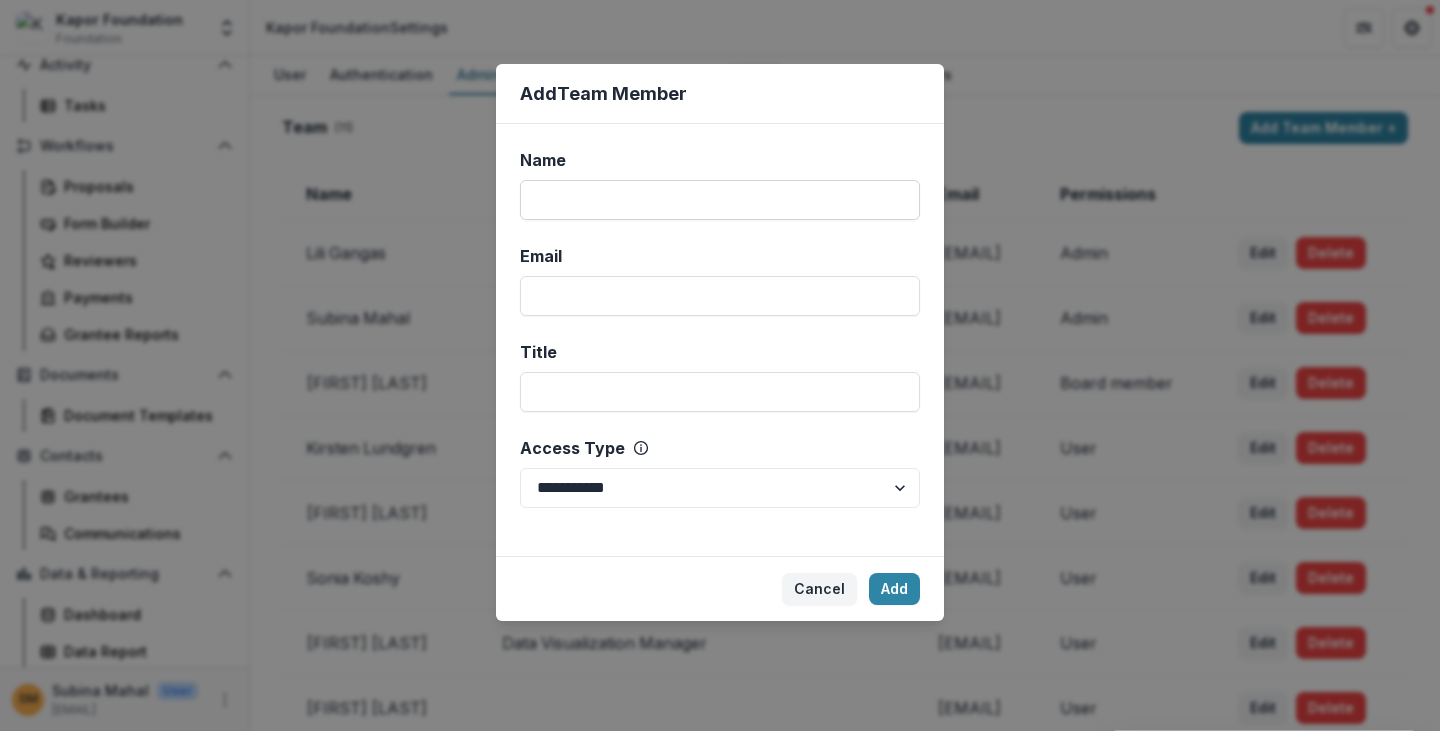 click on "Name" at bounding box center (720, 200) 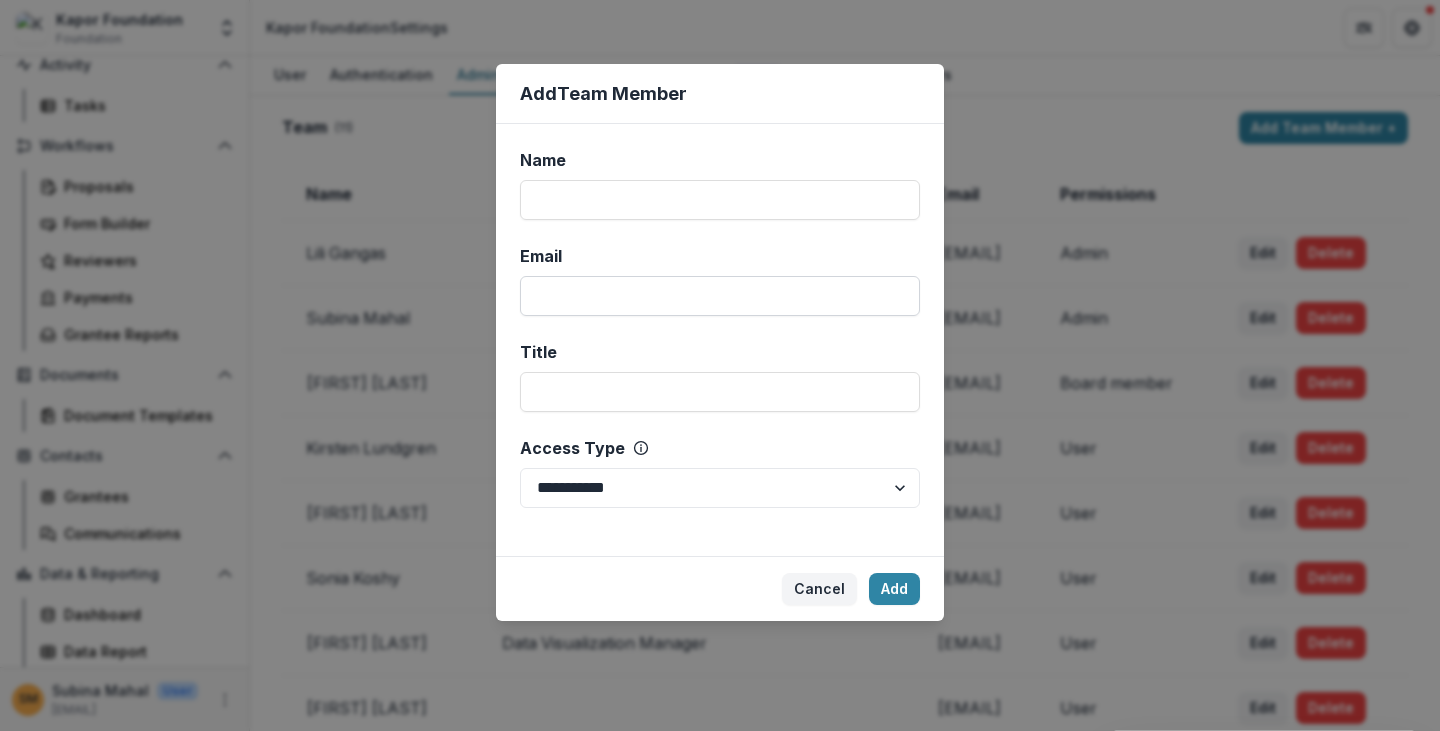 click on "Email" at bounding box center (720, 296) 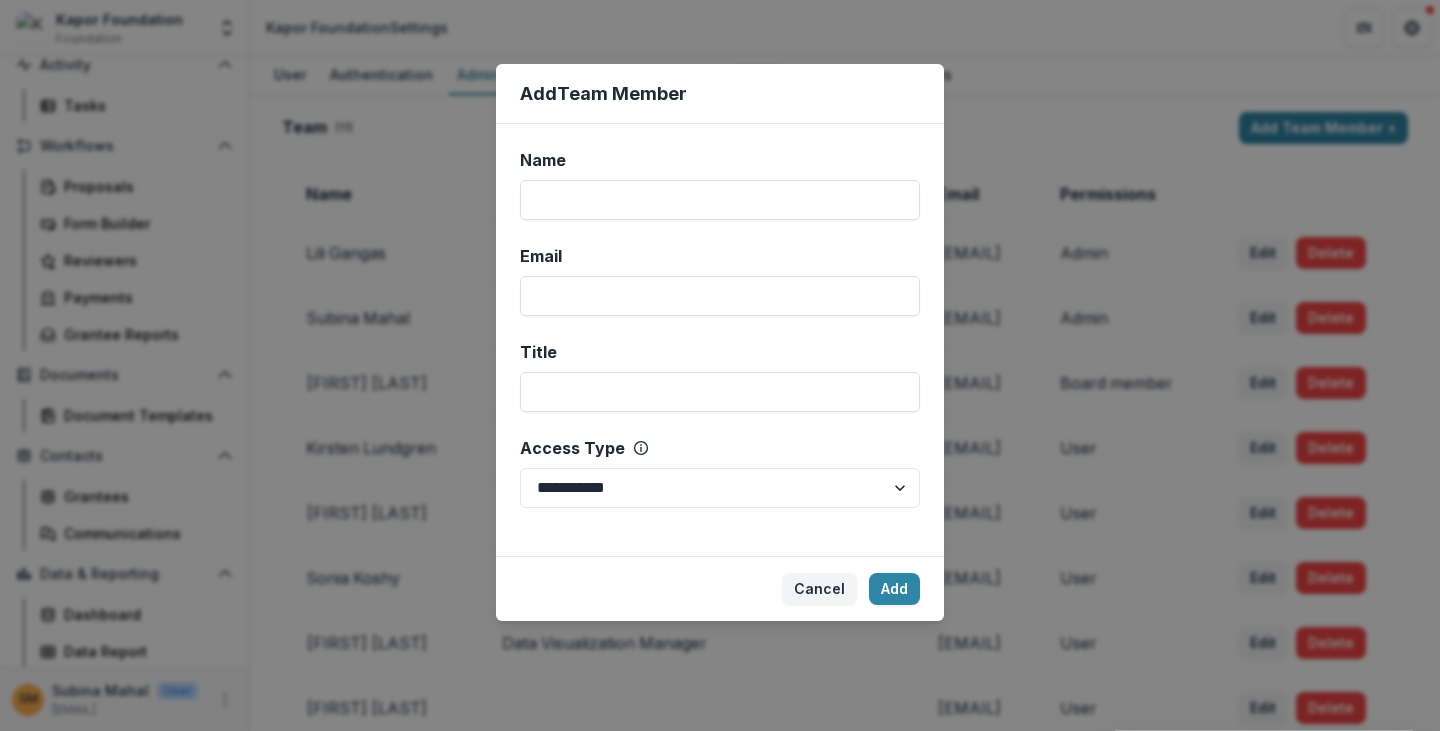 paste on "**********" 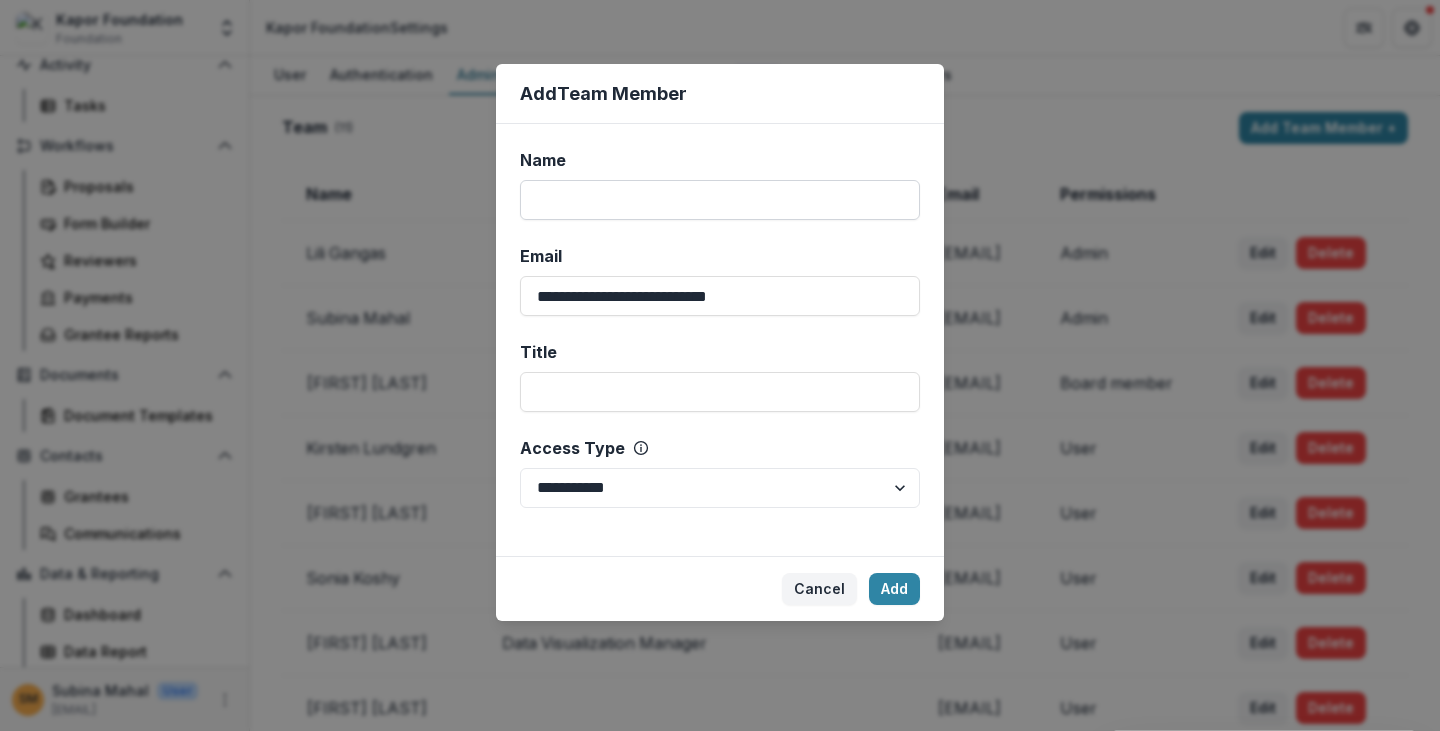 type on "**********" 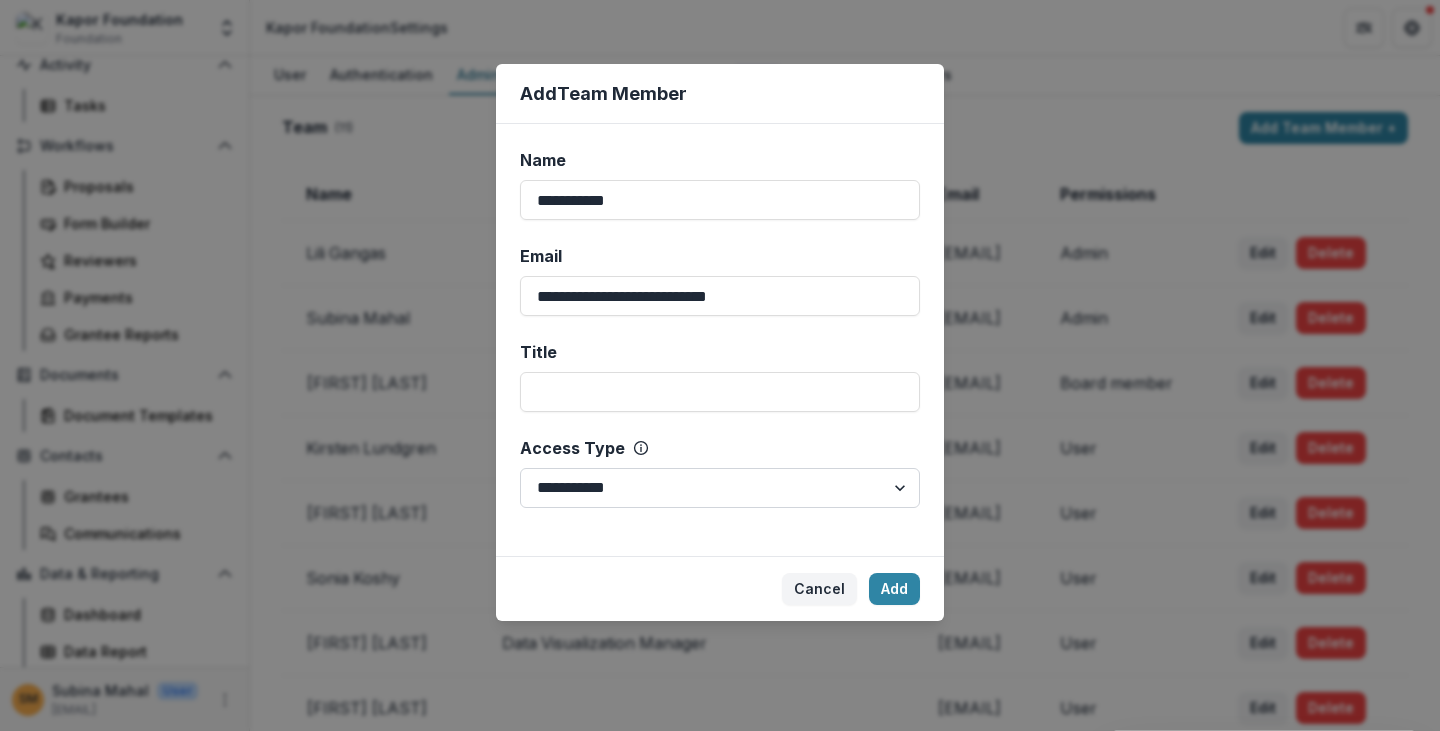 type on "**********" 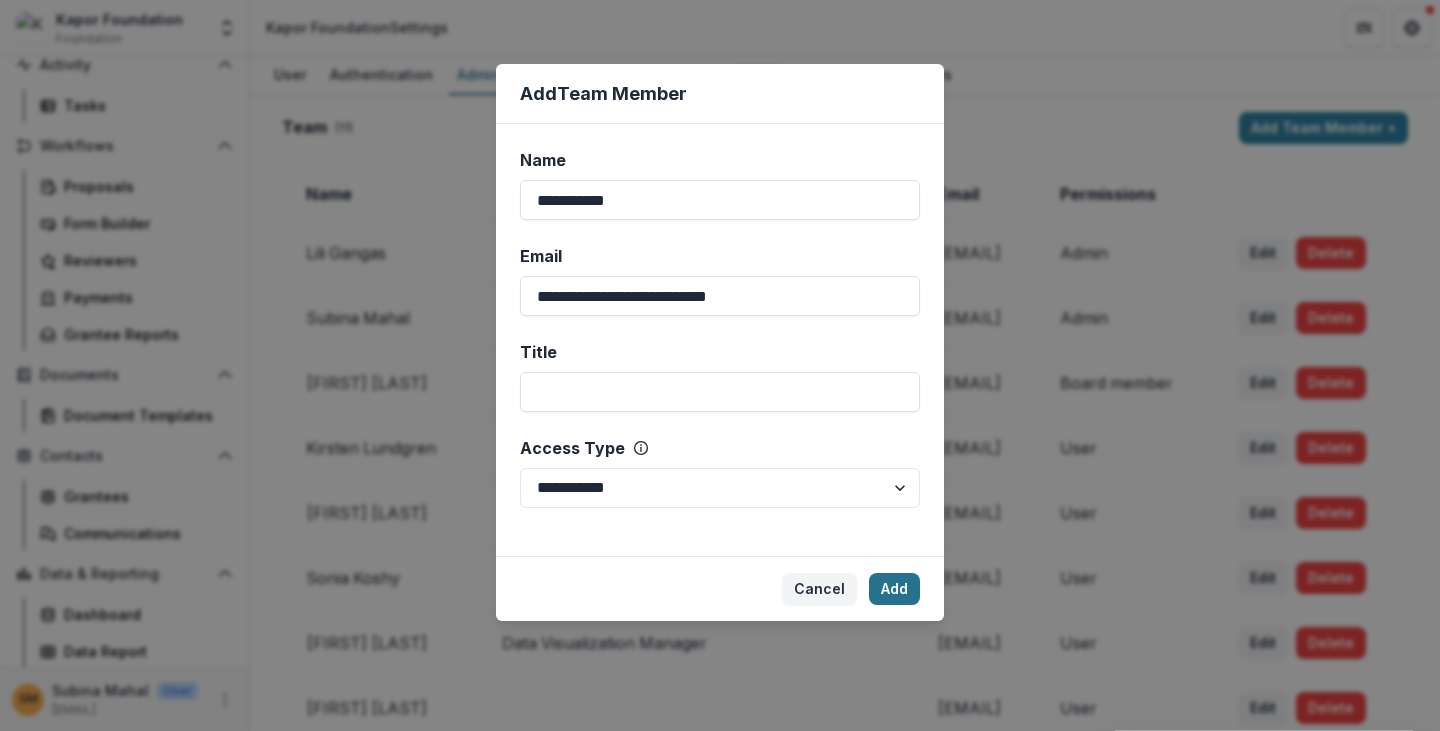 click on "Add" at bounding box center (894, 589) 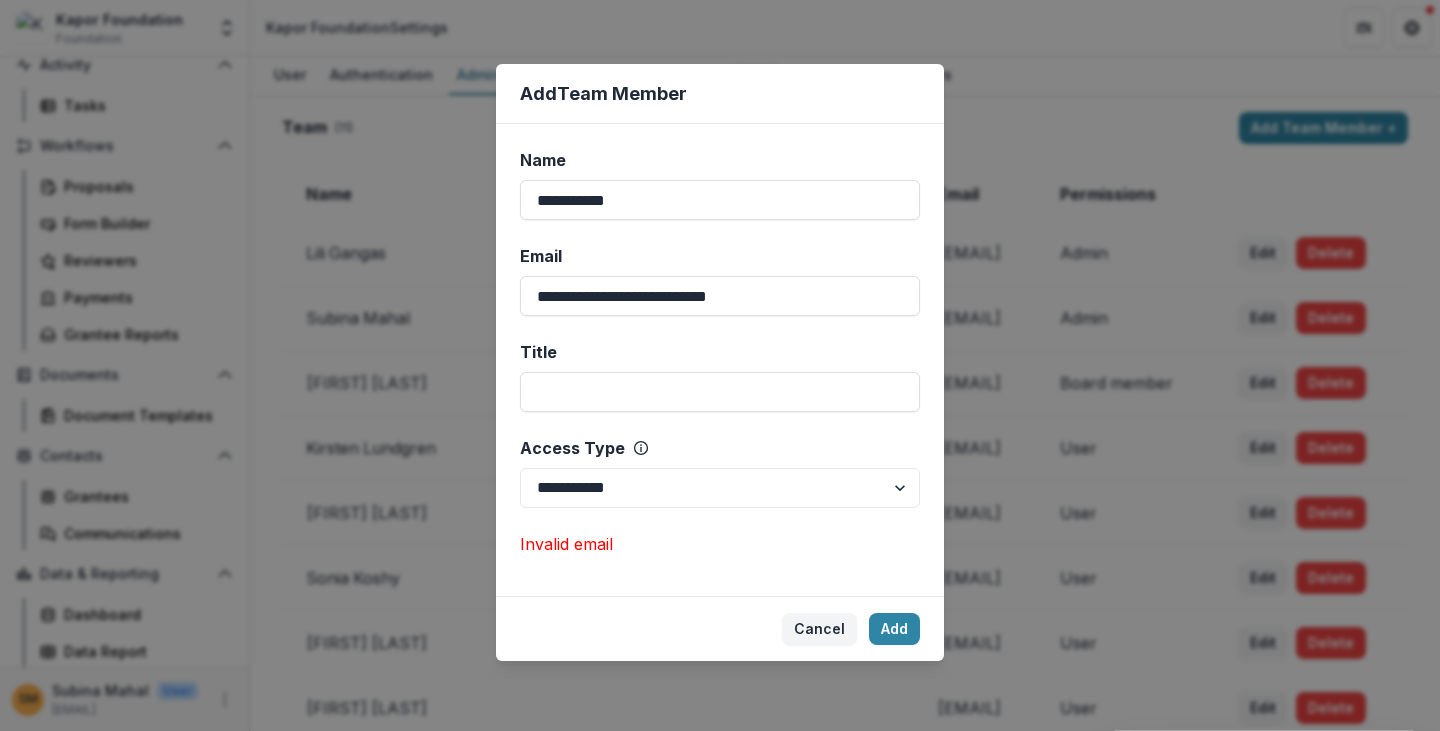 drag, startPoint x: 536, startPoint y: 297, endPoint x: 510, endPoint y: 296, distance: 26.019224 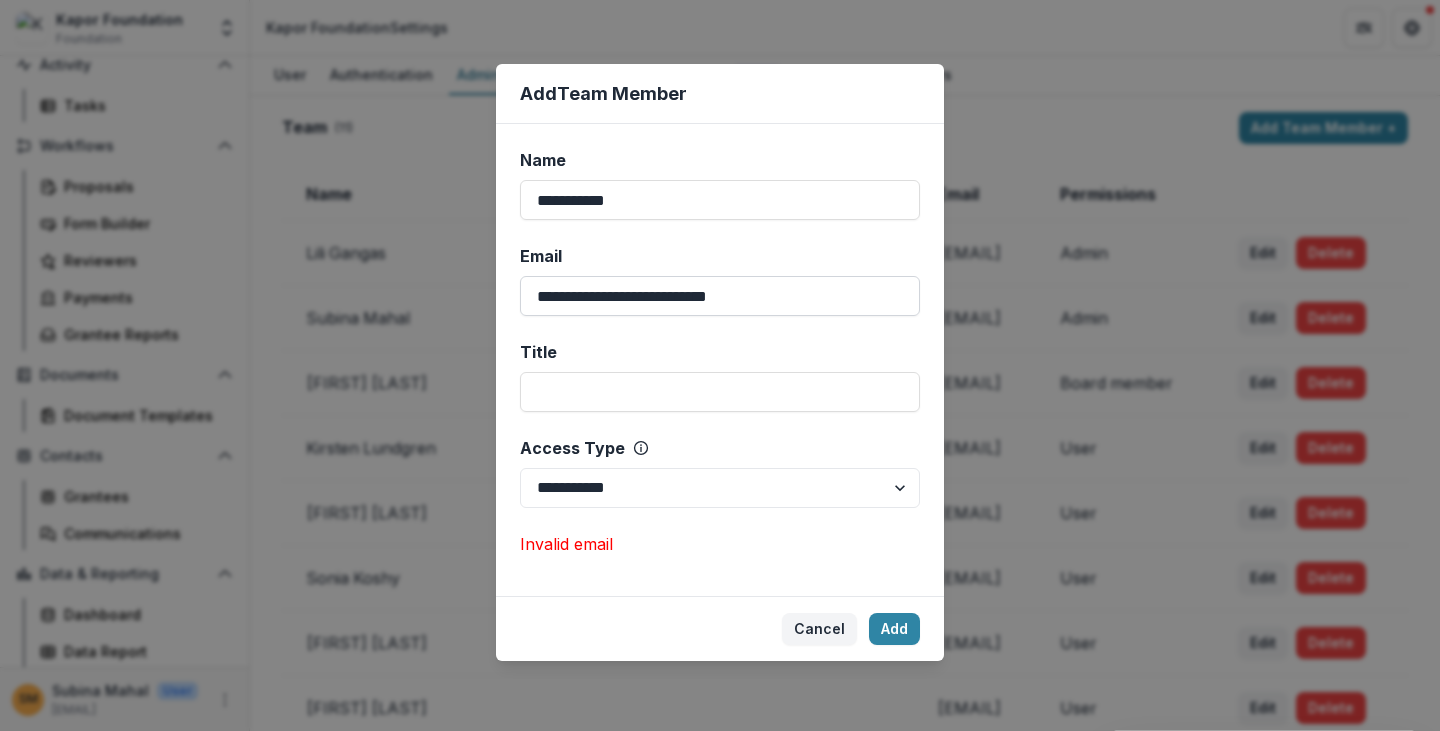 click on "**********" at bounding box center [720, 296] 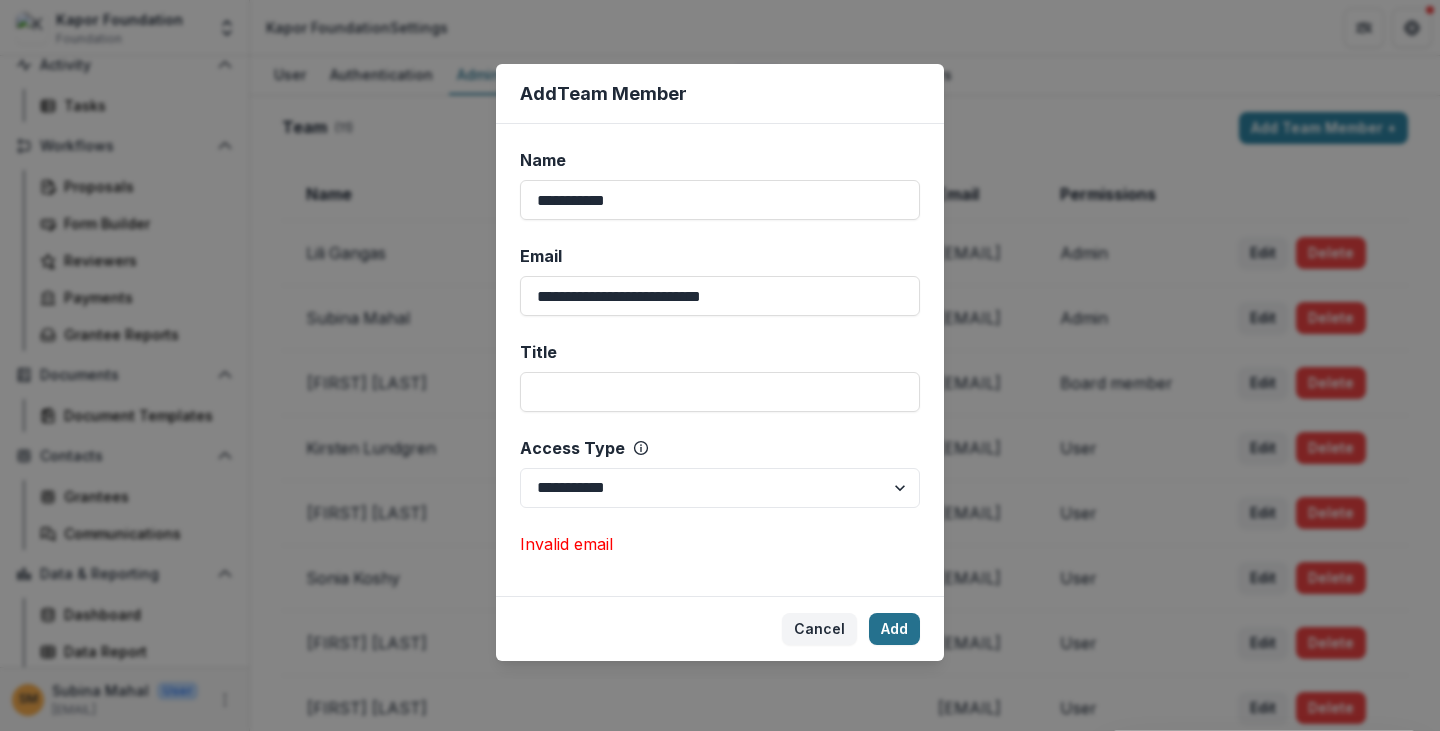click on "Add" at bounding box center [894, 629] 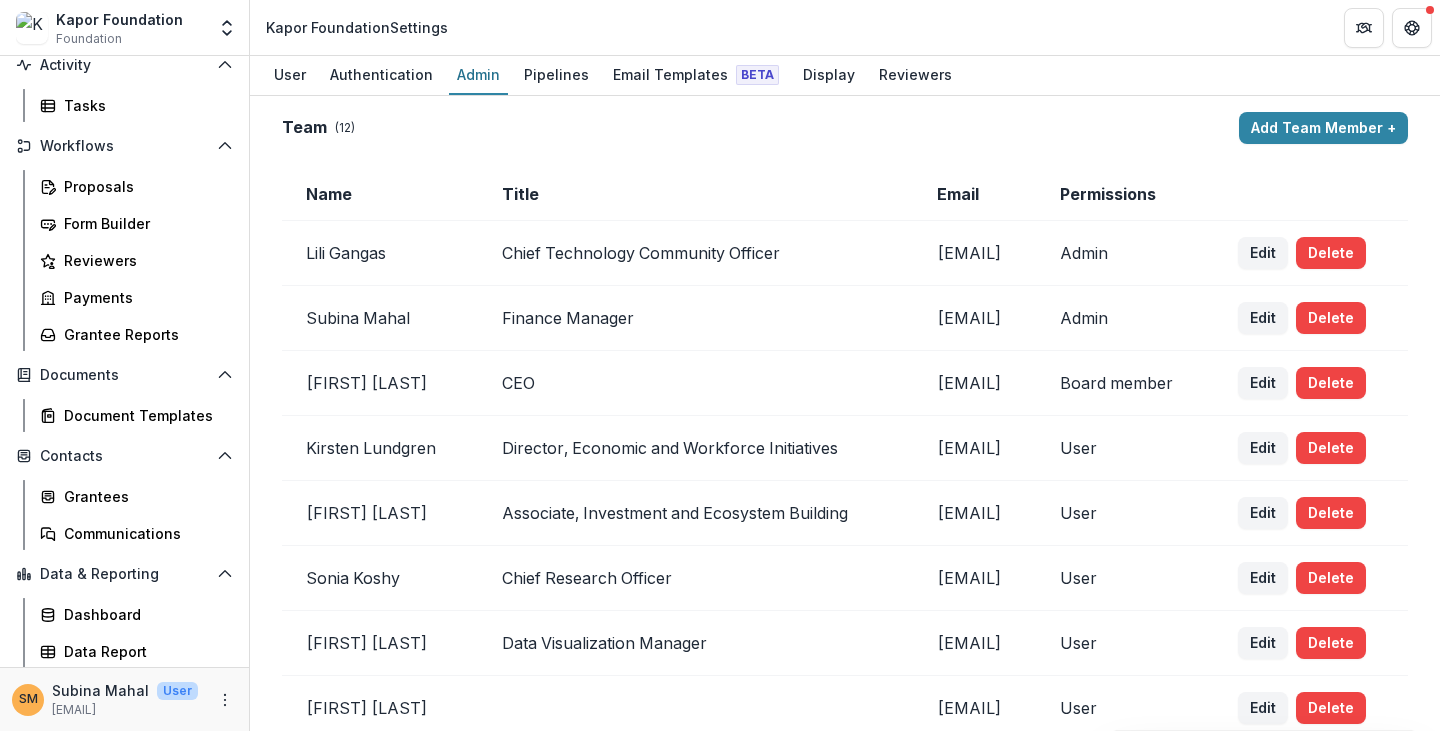 scroll, scrollTop: 0, scrollLeft: 0, axis: both 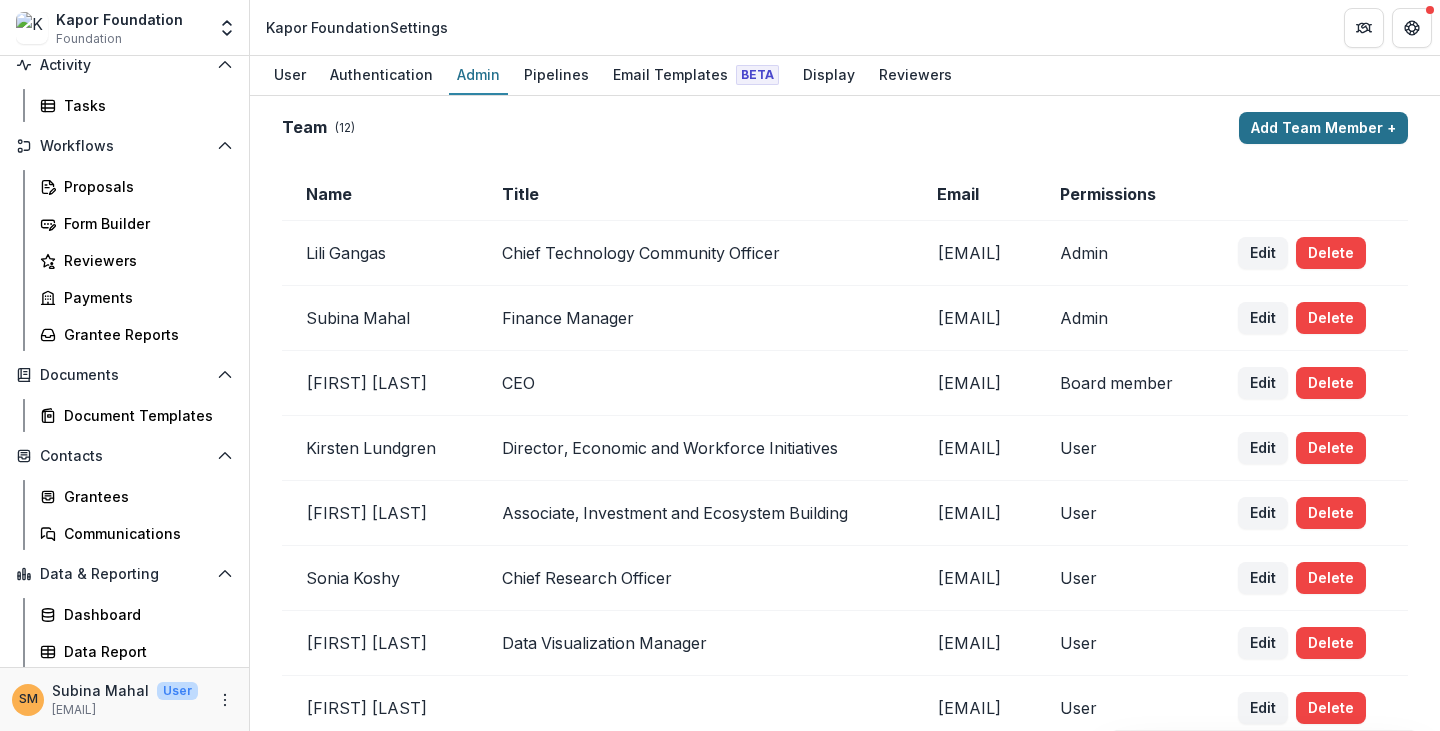 click on "Add Team Member +" at bounding box center (1323, 128) 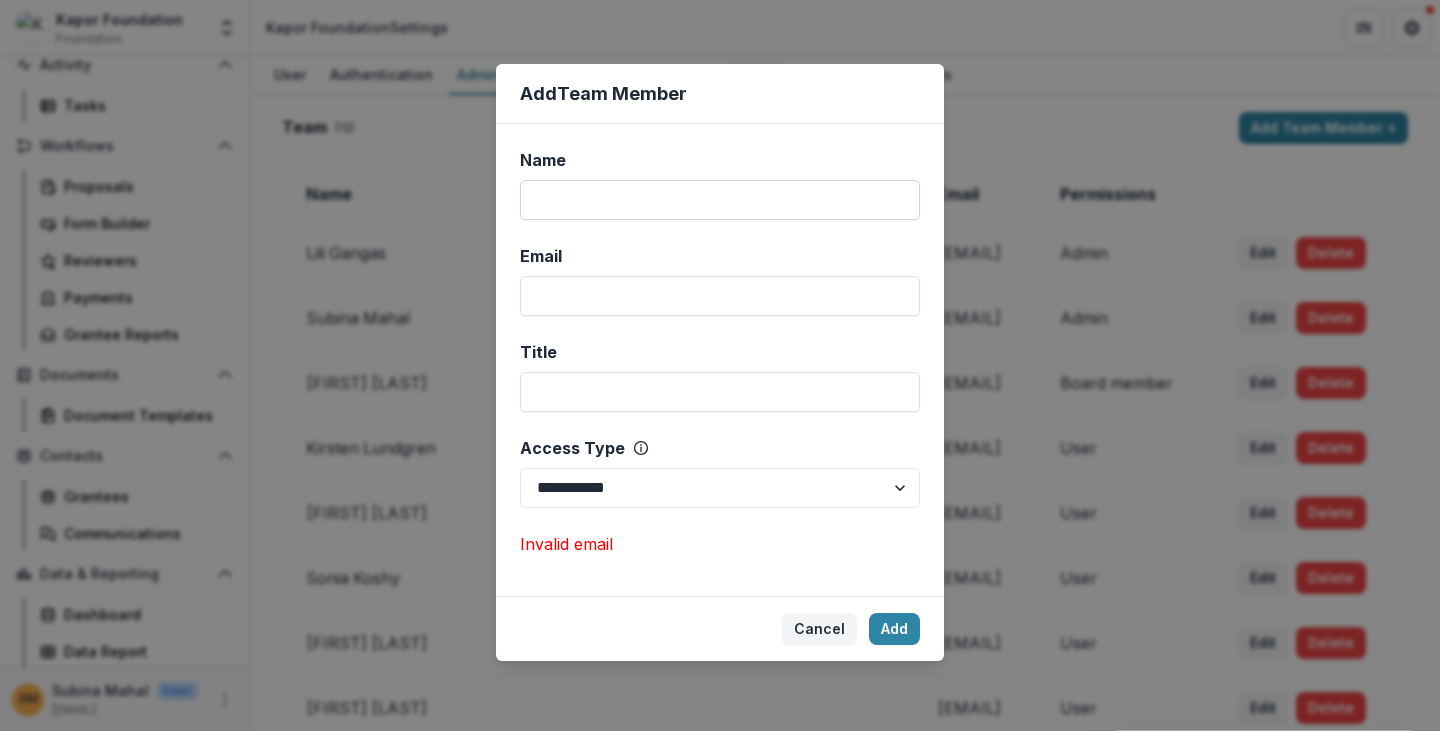 click on "Name" at bounding box center (720, 200) 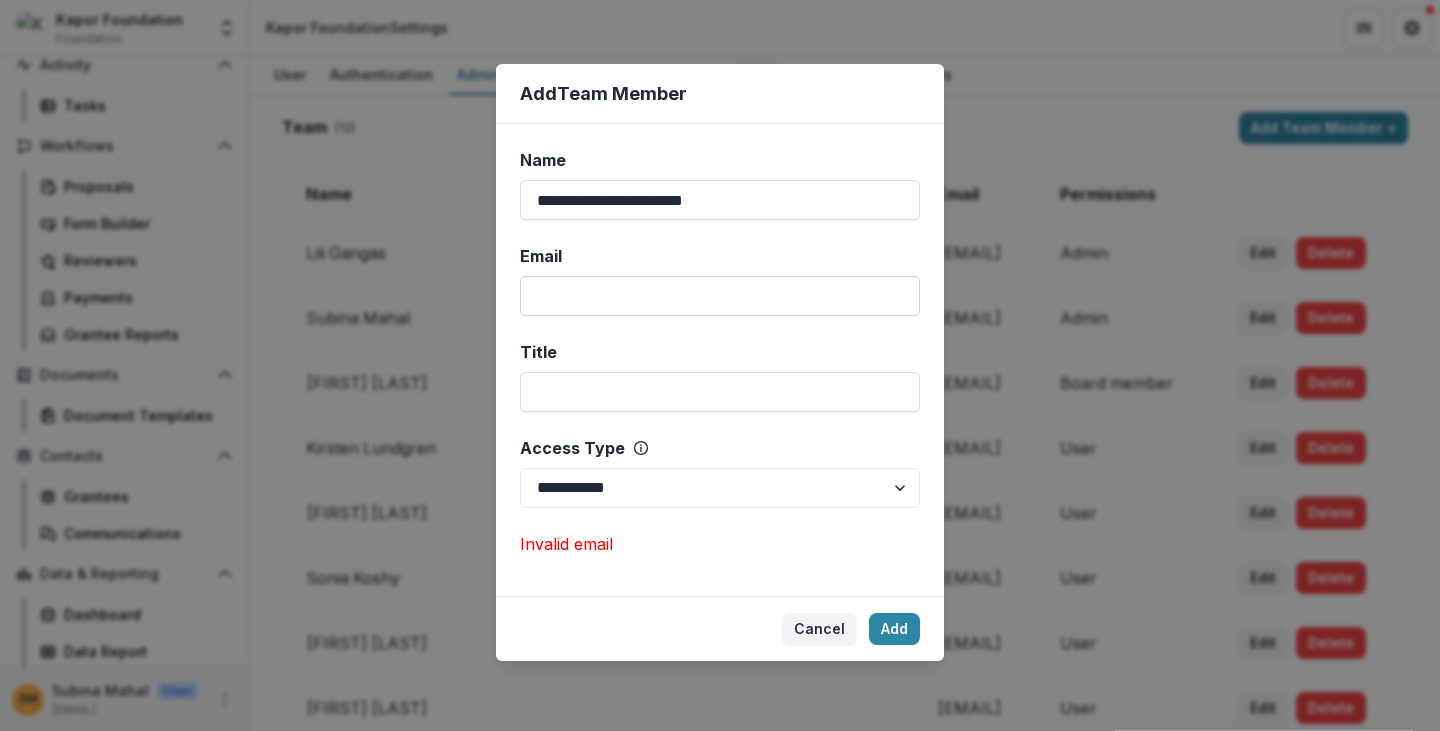type on "**********" 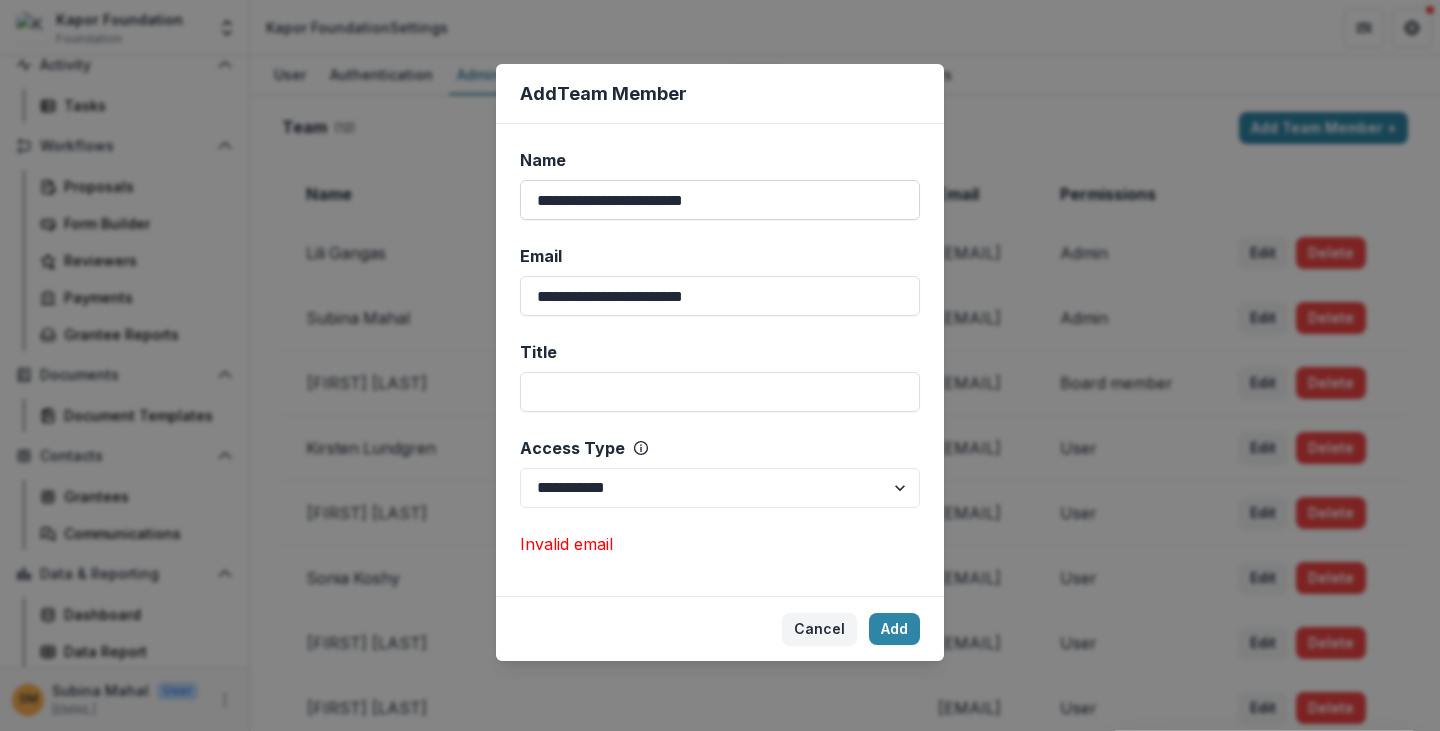 type on "**********" 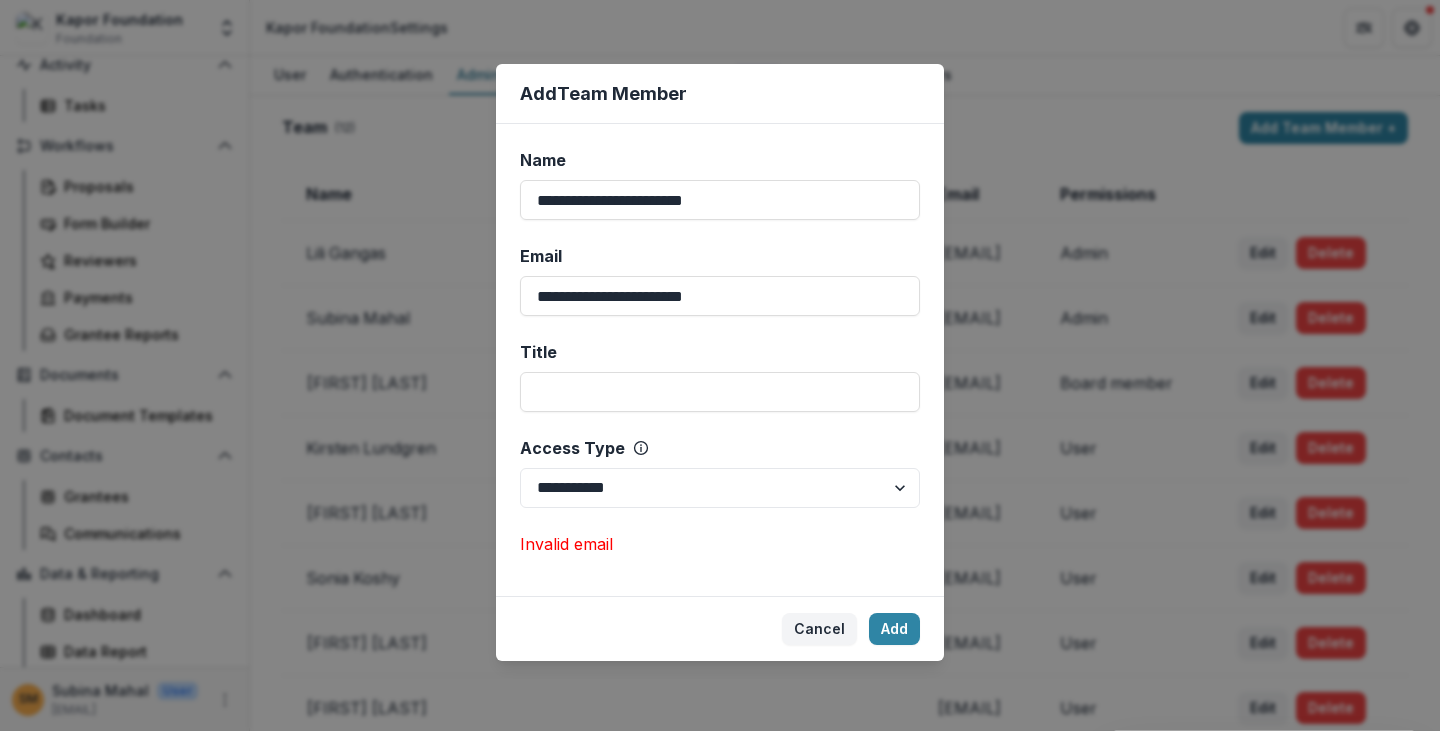drag, startPoint x: 574, startPoint y: 201, endPoint x: 920, endPoint y: 200, distance: 346.00143 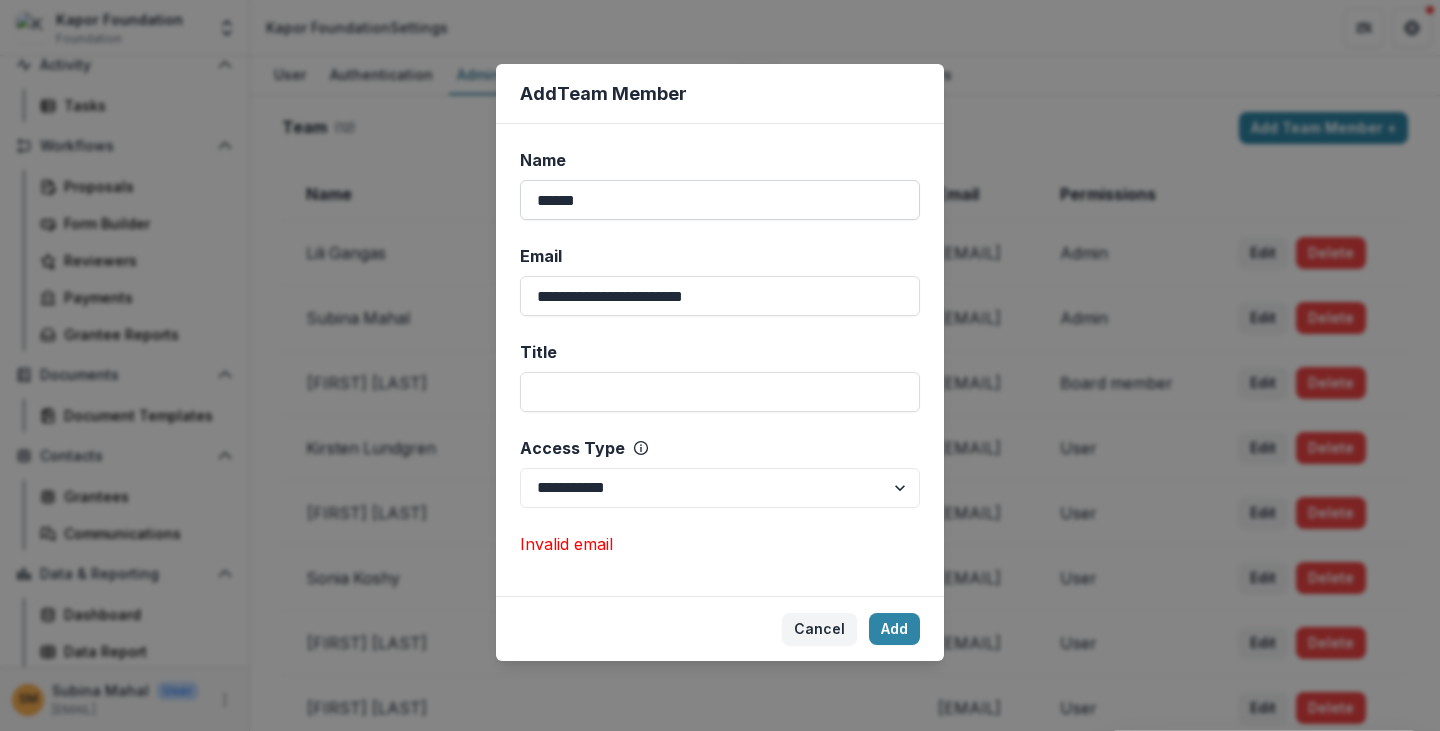drag, startPoint x: 539, startPoint y: 200, endPoint x: 528, endPoint y: 200, distance: 11 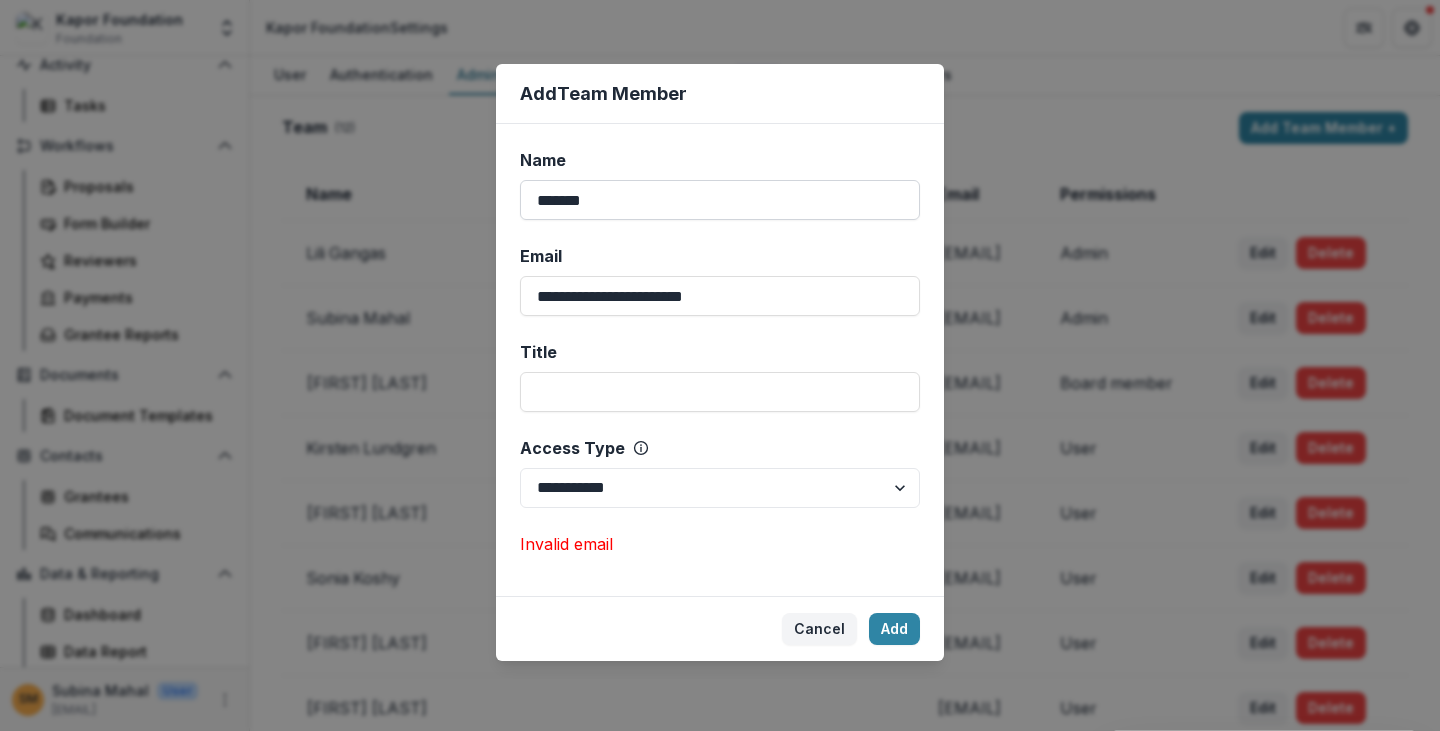 paste on "********" 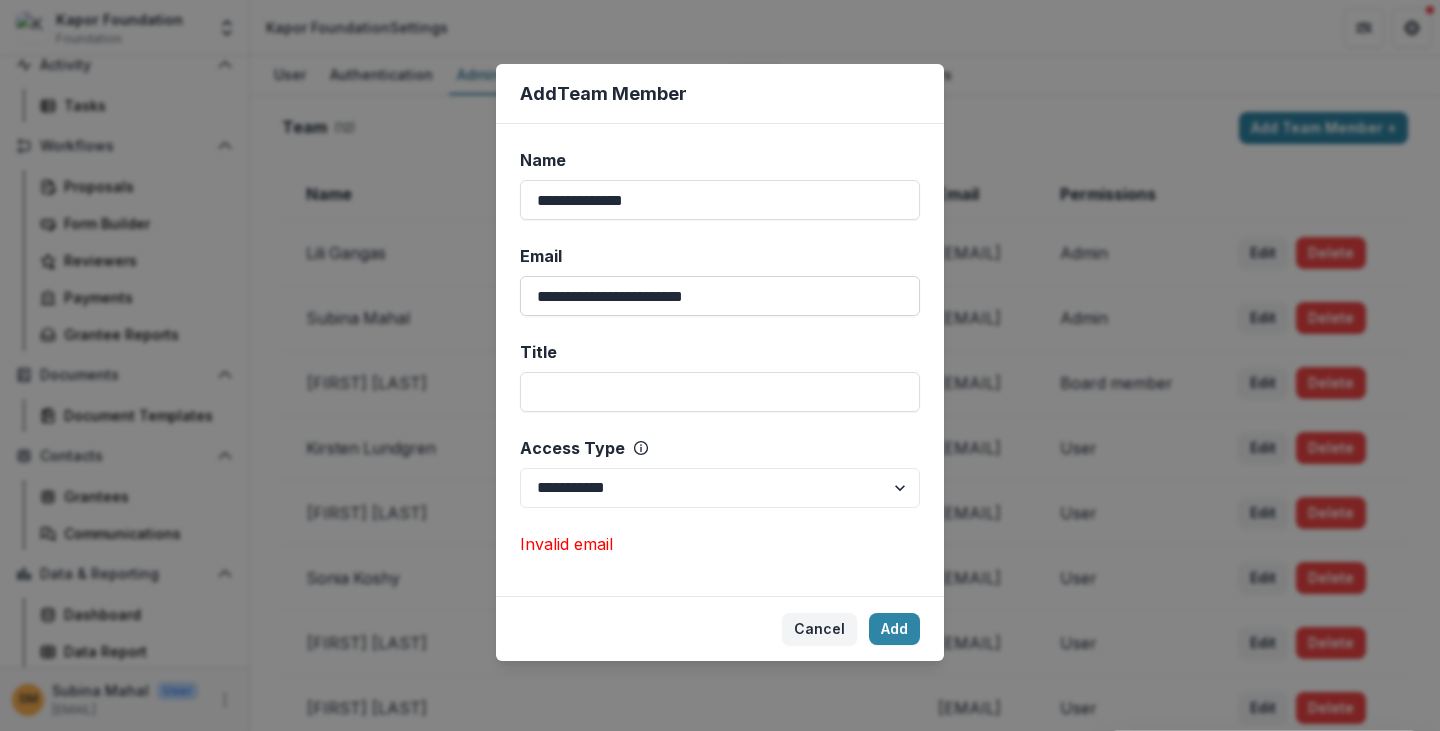 type on "**********" 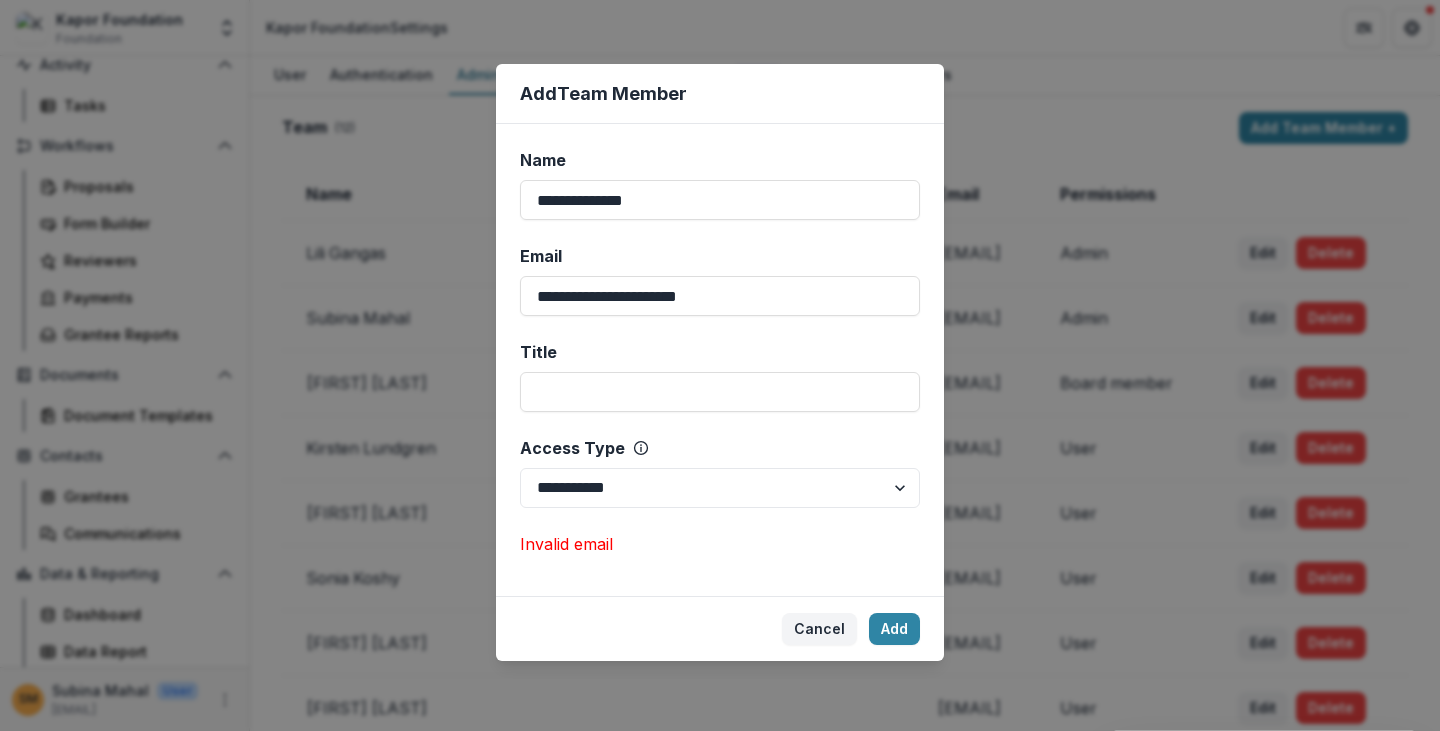 drag, startPoint x: 537, startPoint y: 299, endPoint x: 508, endPoint y: 299, distance: 29 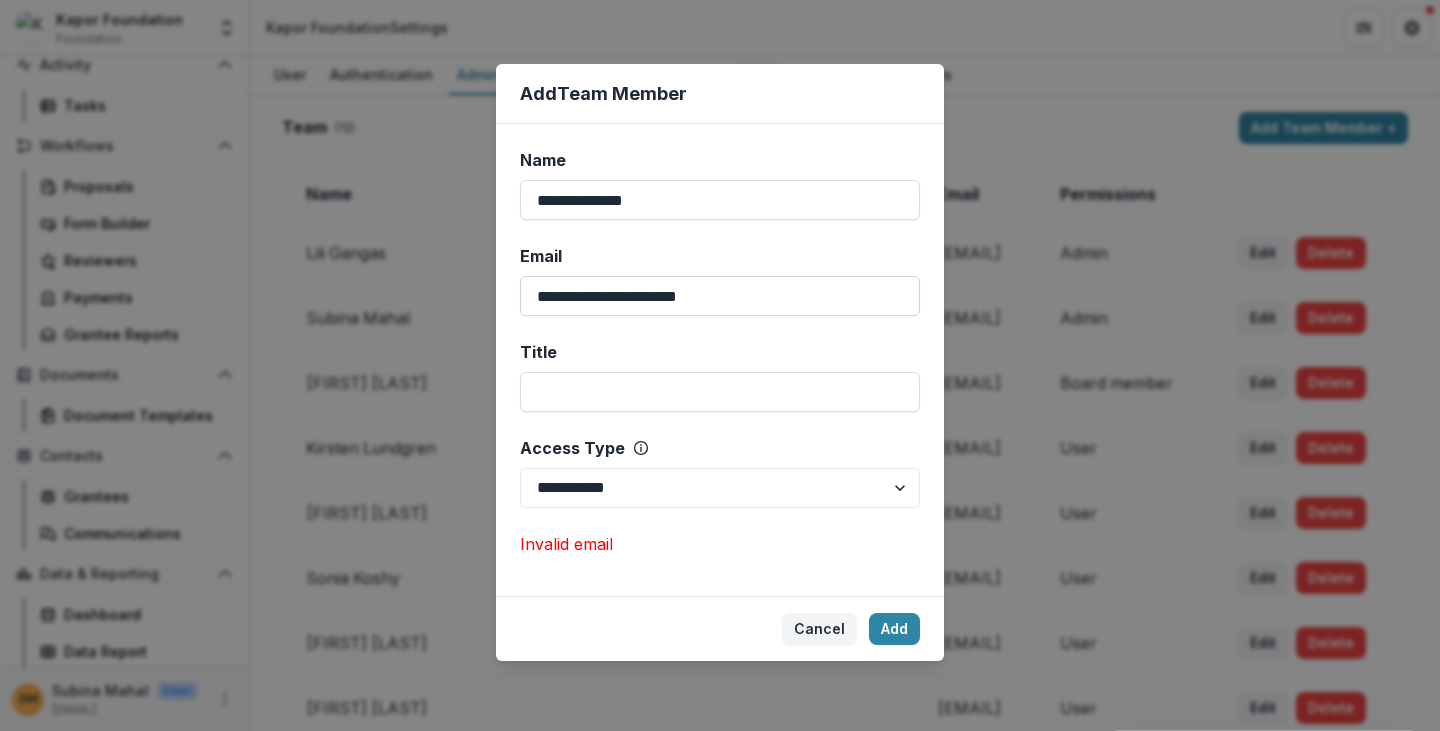 click on "**********" at bounding box center (720, 296) 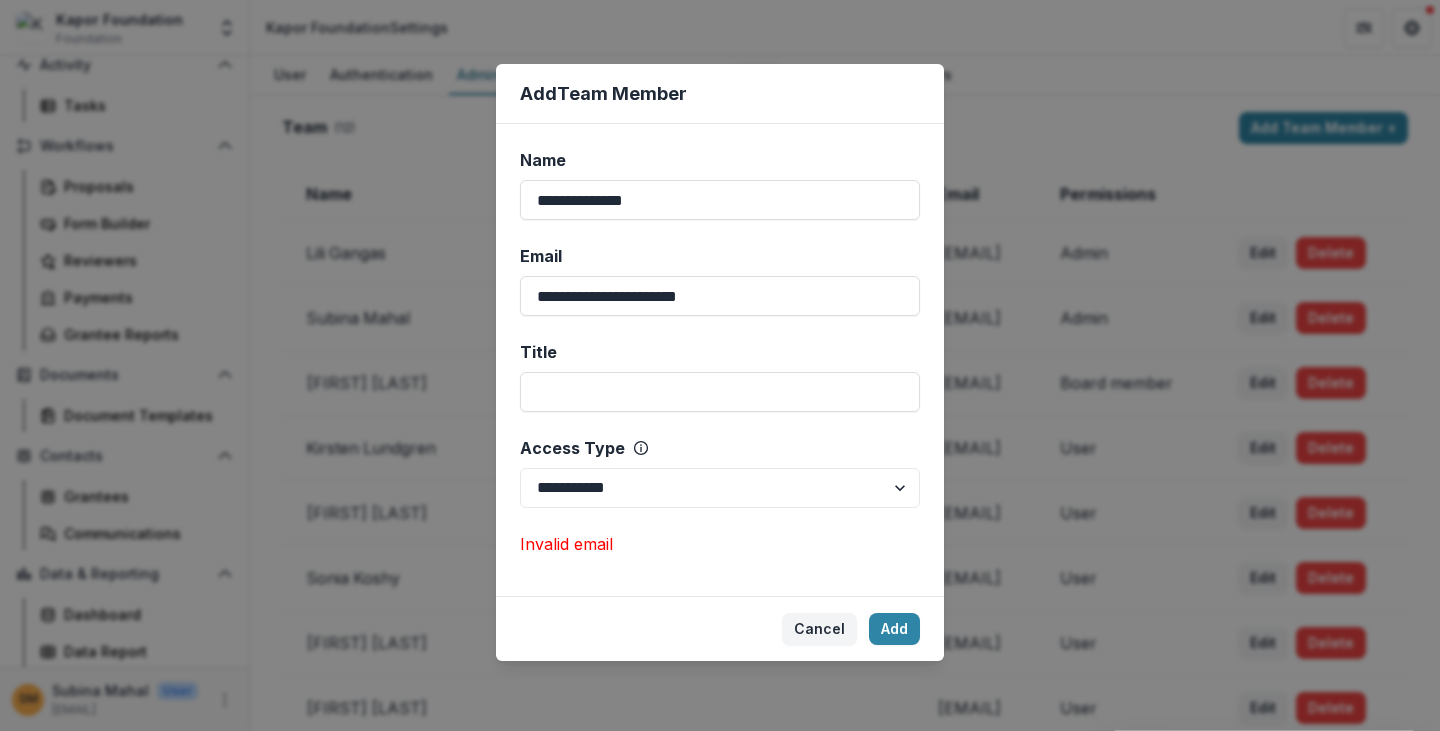 drag, startPoint x: 740, startPoint y: 293, endPoint x: 494, endPoint y: 292, distance: 246.00203 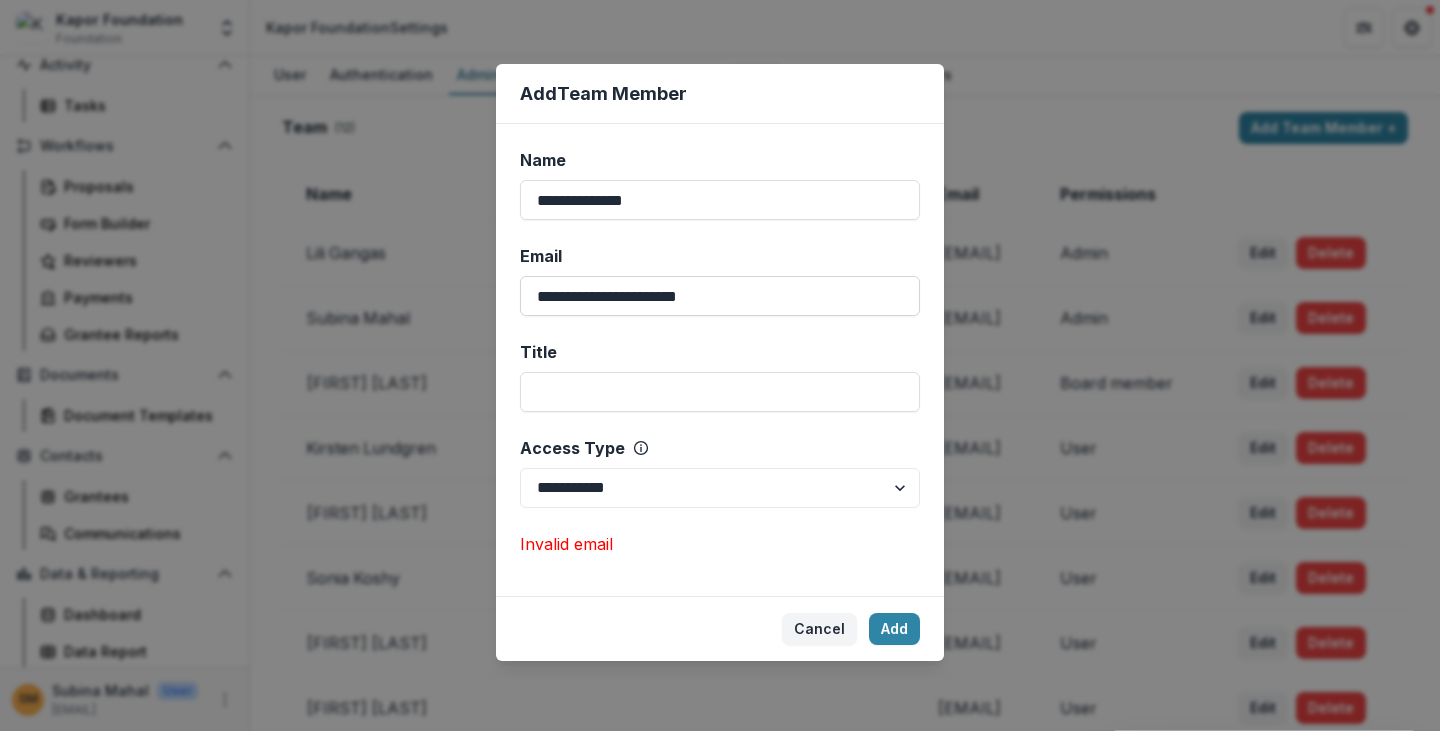 drag, startPoint x: 556, startPoint y: 303, endPoint x: 532, endPoint y: 300, distance: 24.186773 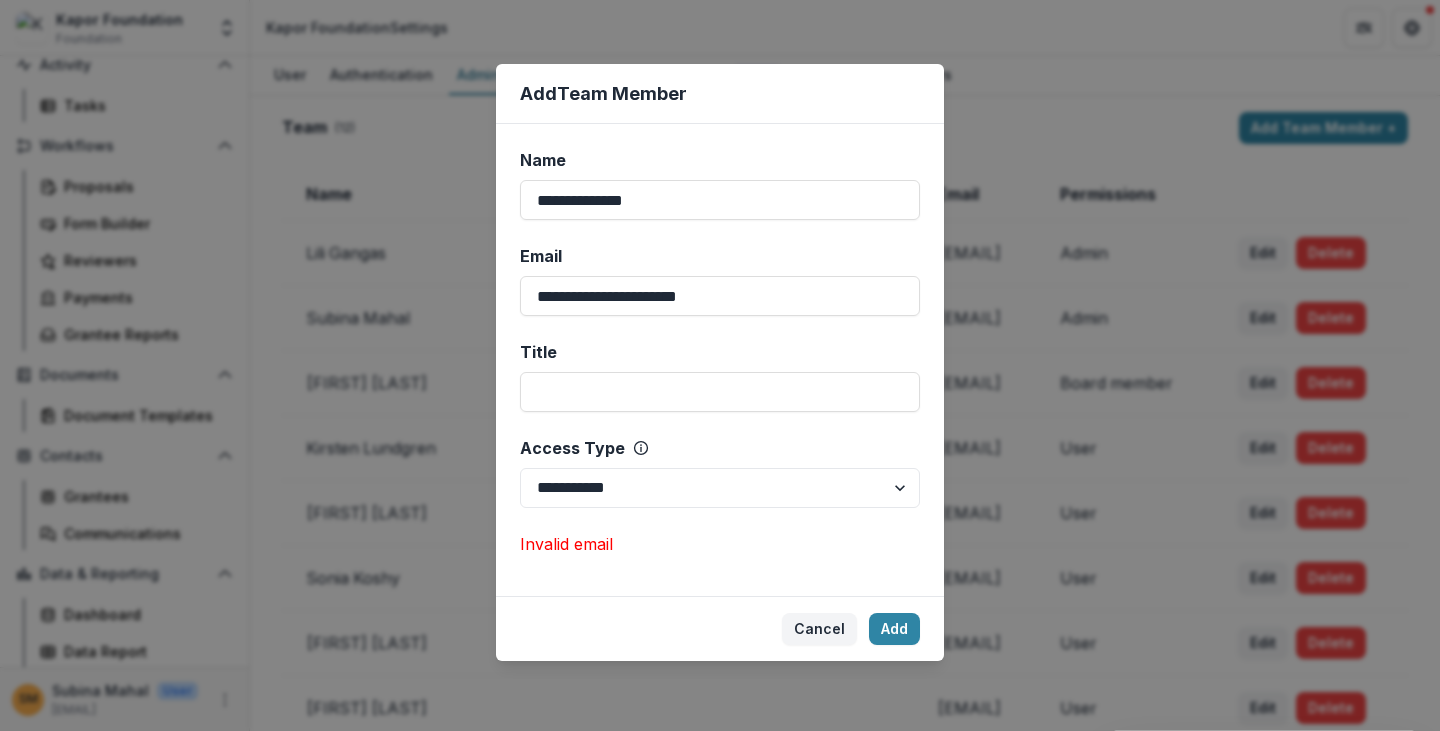 drag, startPoint x: 538, startPoint y: 295, endPoint x: 500, endPoint y: 297, distance: 38.052597 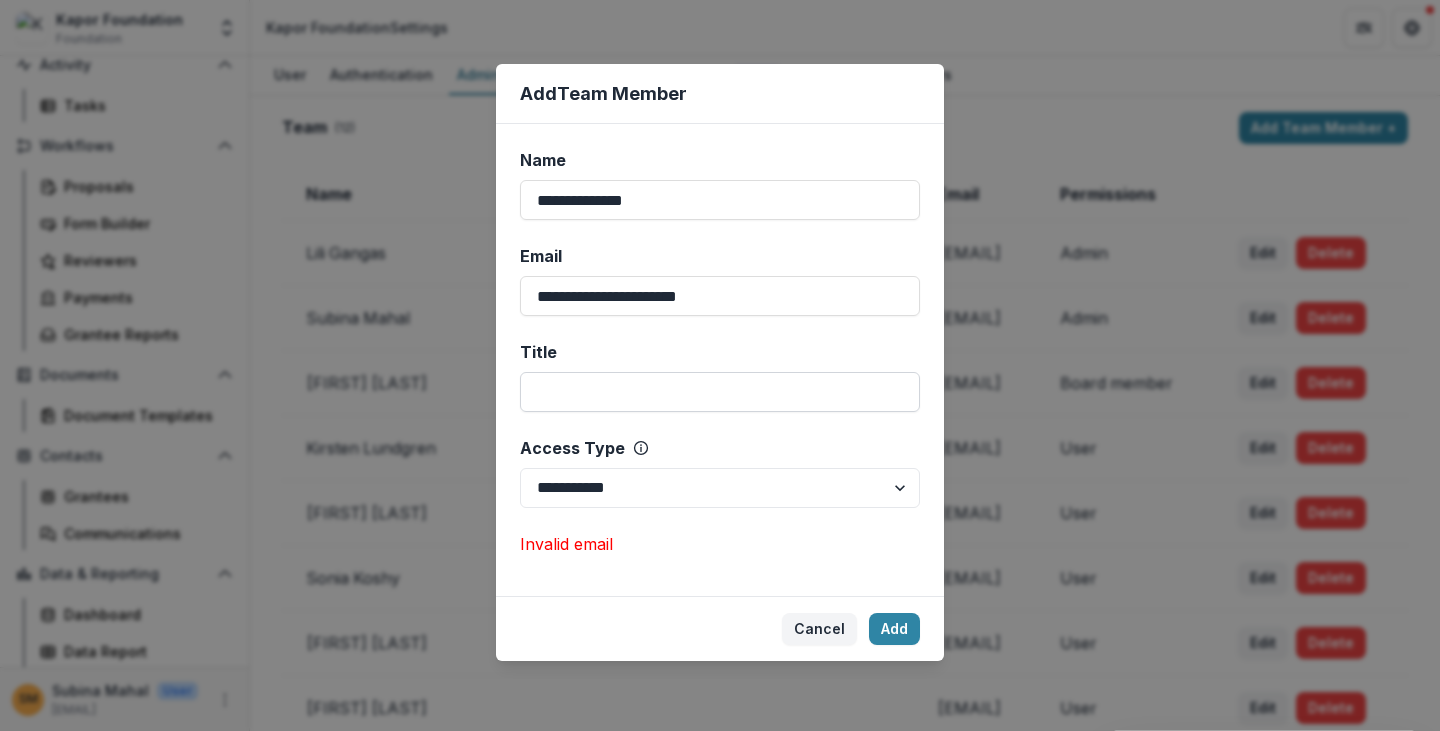 click on "Title" at bounding box center (720, 392) 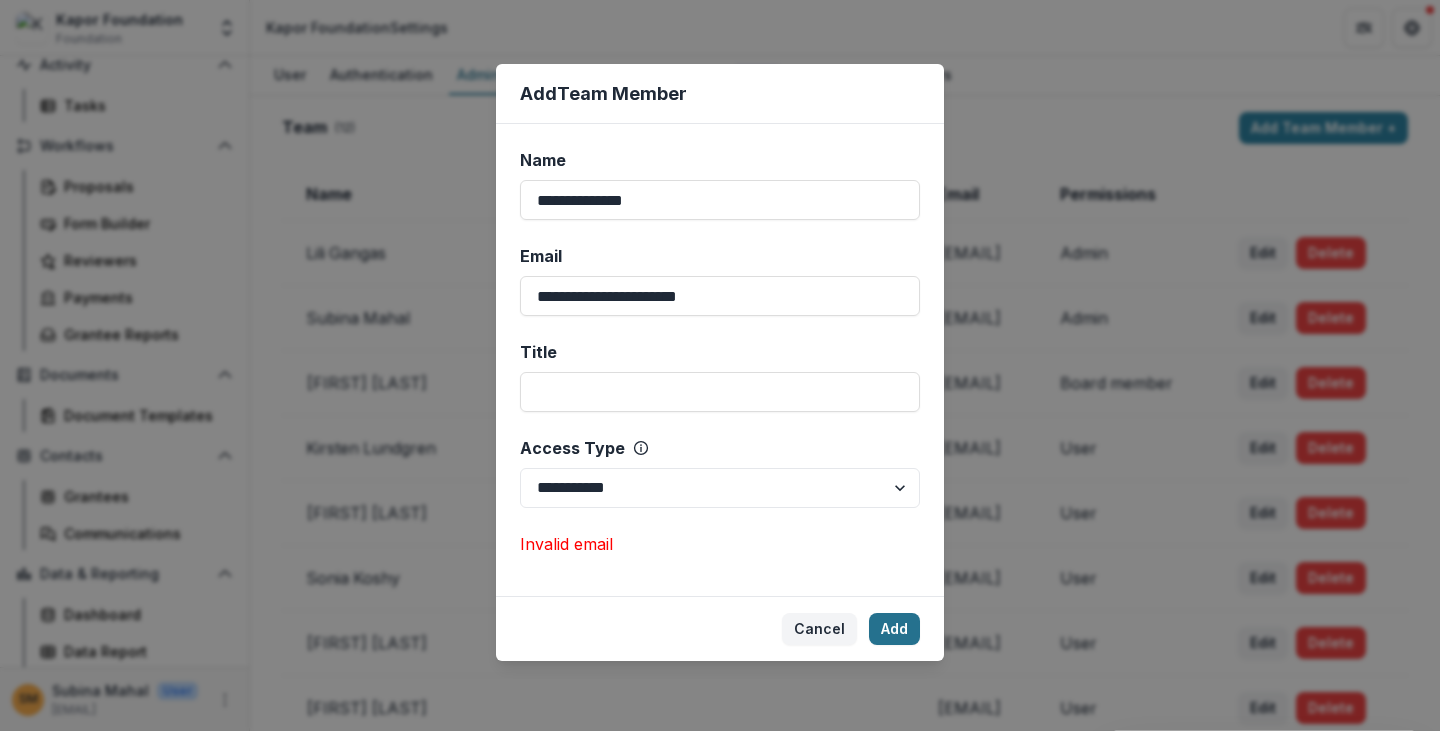 click on "Add" at bounding box center (894, 629) 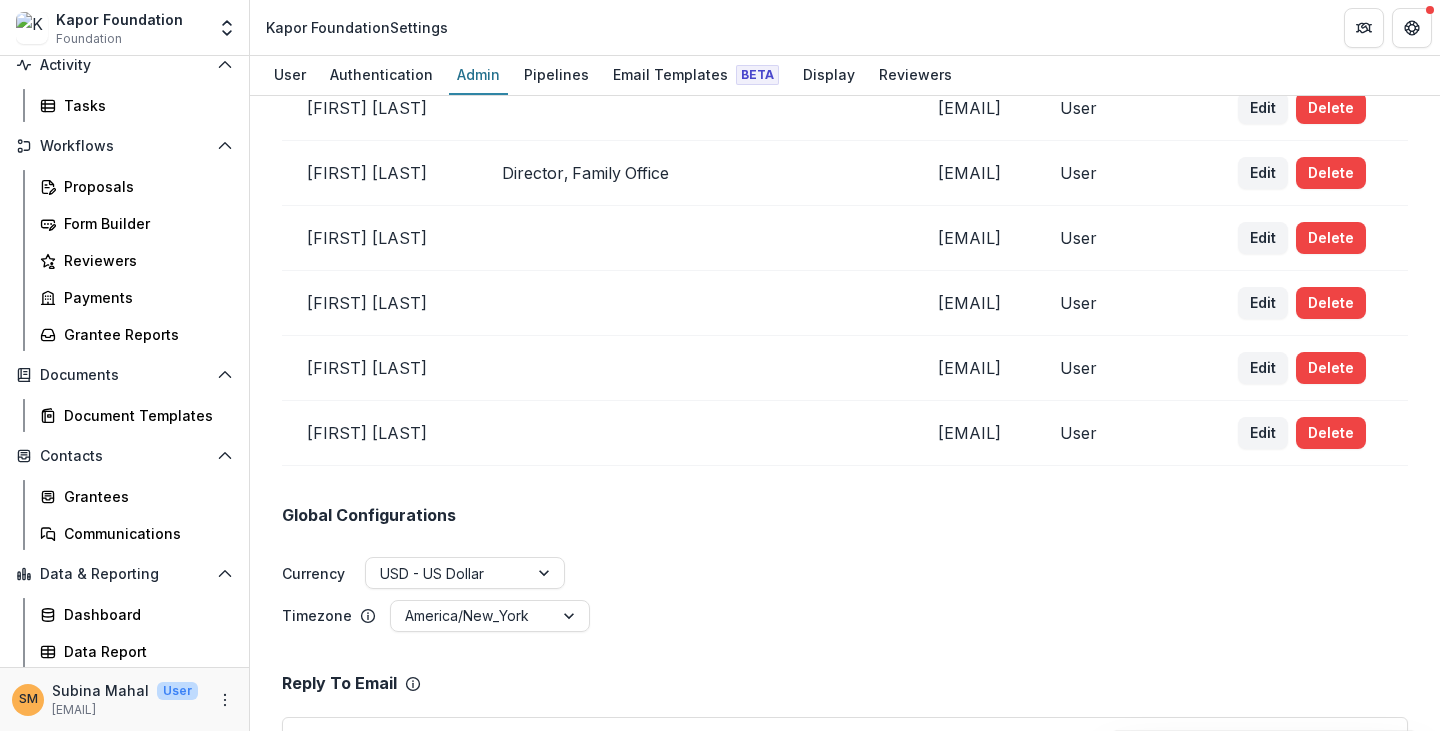 scroll, scrollTop: 500, scrollLeft: 0, axis: vertical 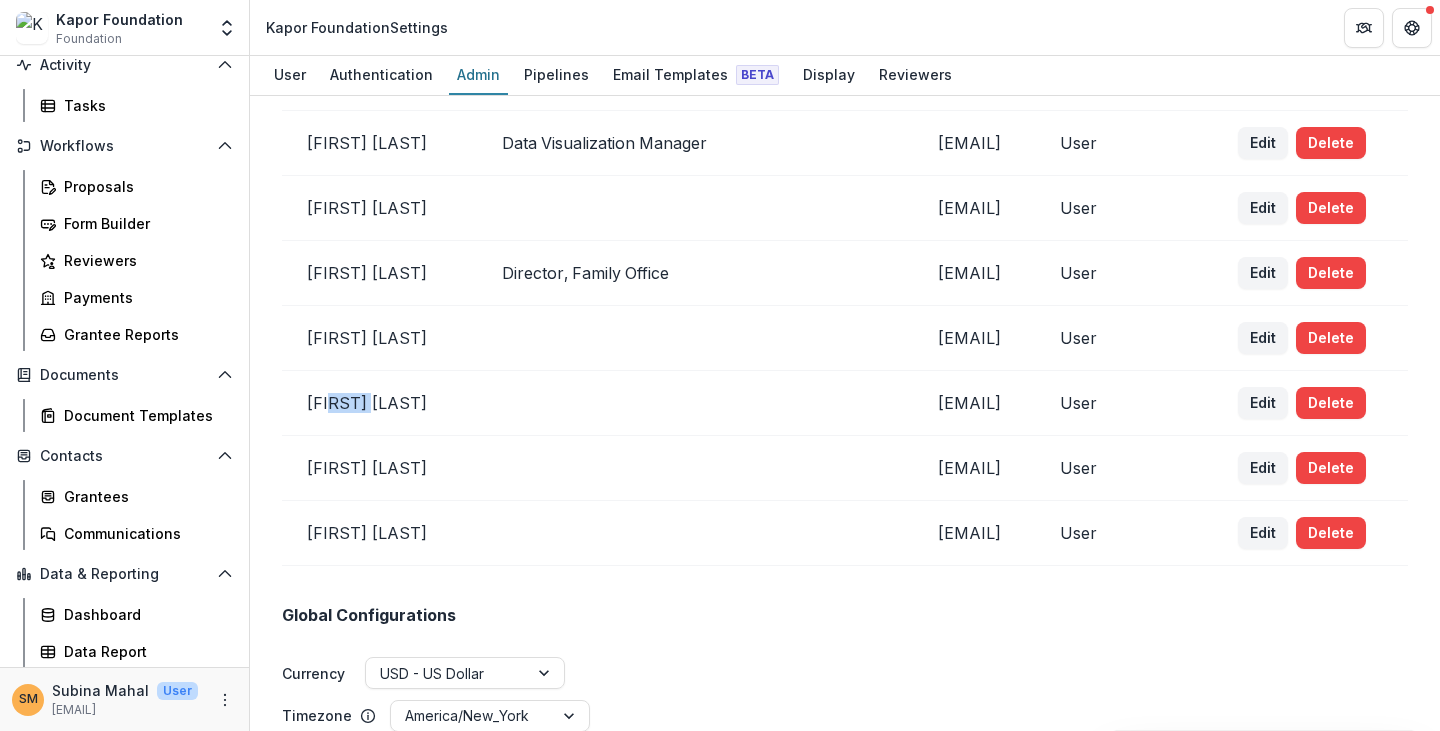 drag, startPoint x: 328, startPoint y: 431, endPoint x: 364, endPoint y: 433, distance: 36.05551 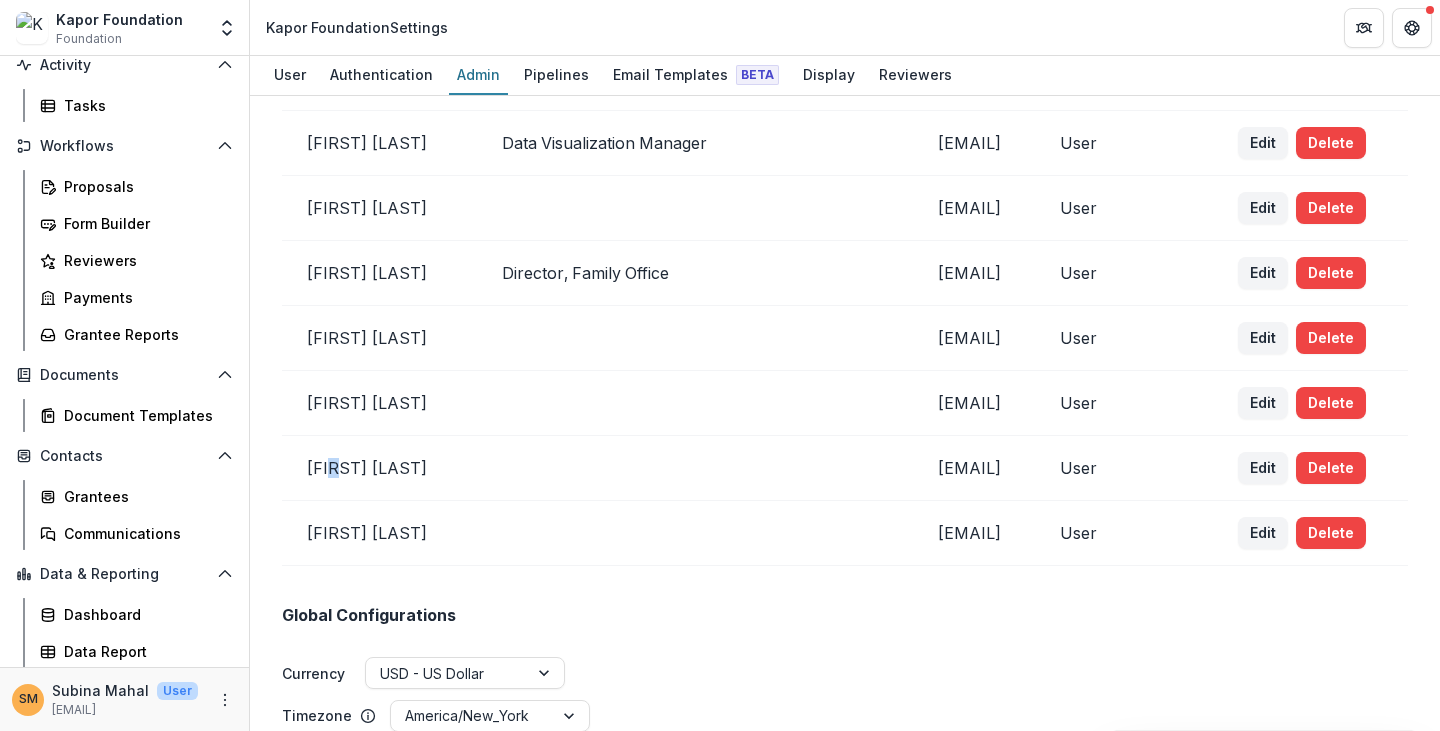 drag, startPoint x: 332, startPoint y: 492, endPoint x: 354, endPoint y: 503, distance: 24.596748 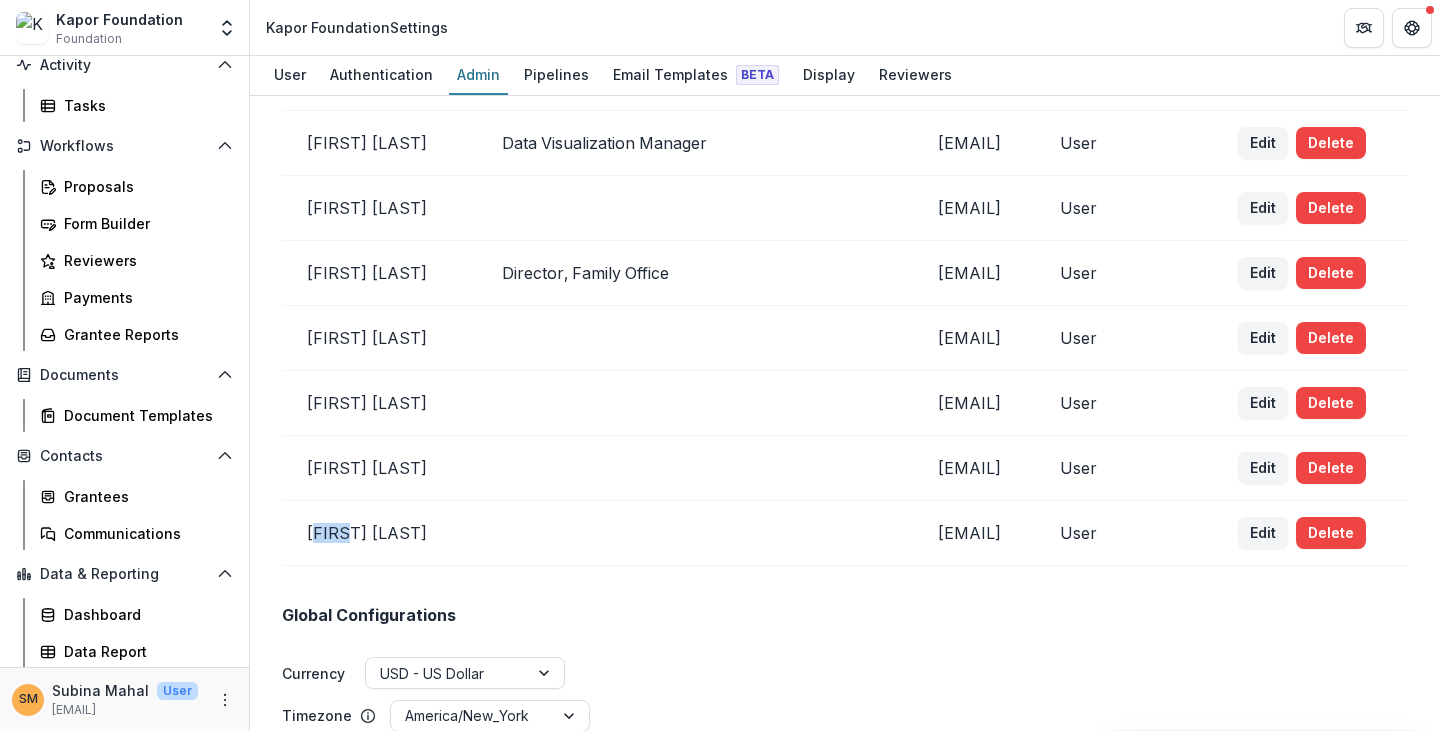 drag, startPoint x: 316, startPoint y: 548, endPoint x: 350, endPoint y: 561, distance: 36.40055 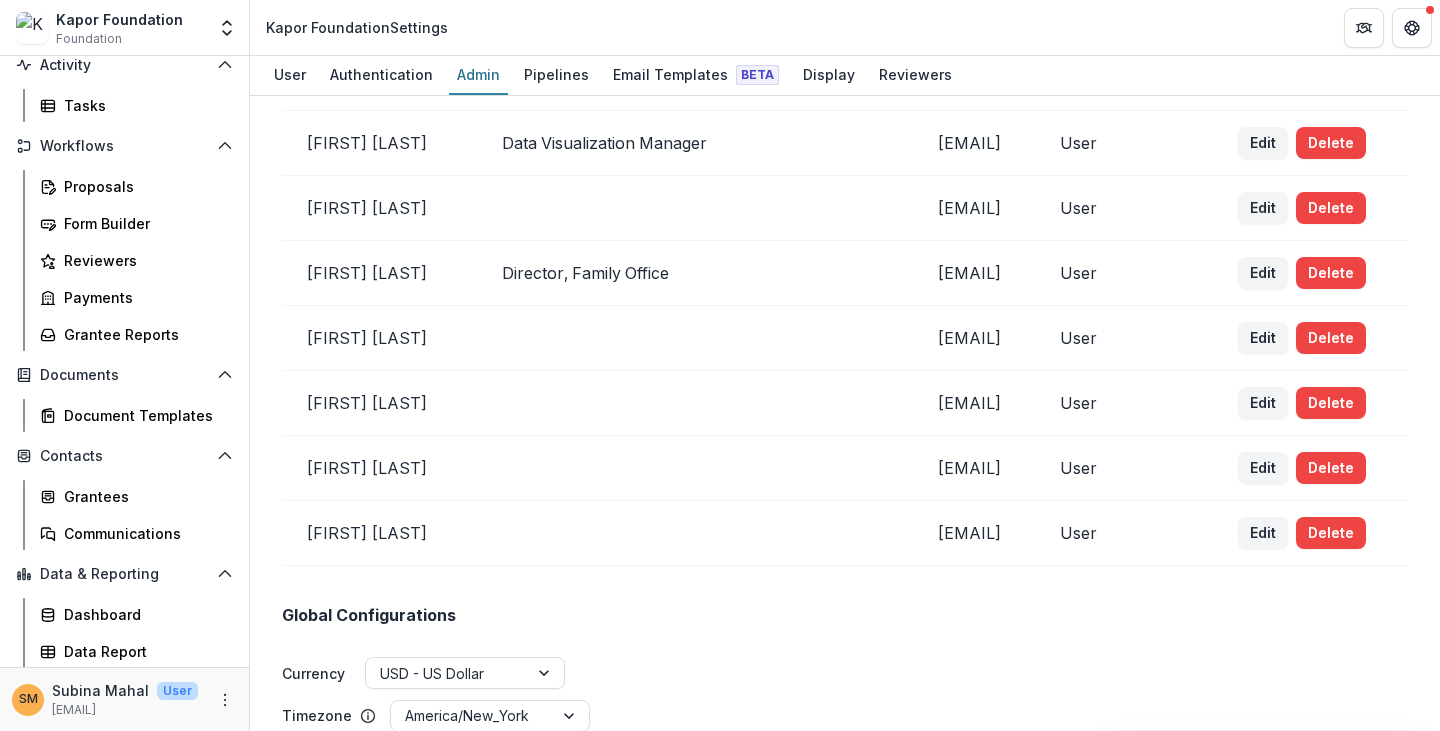 click on "[FIRST] [LAST]" at bounding box center (380, 533) 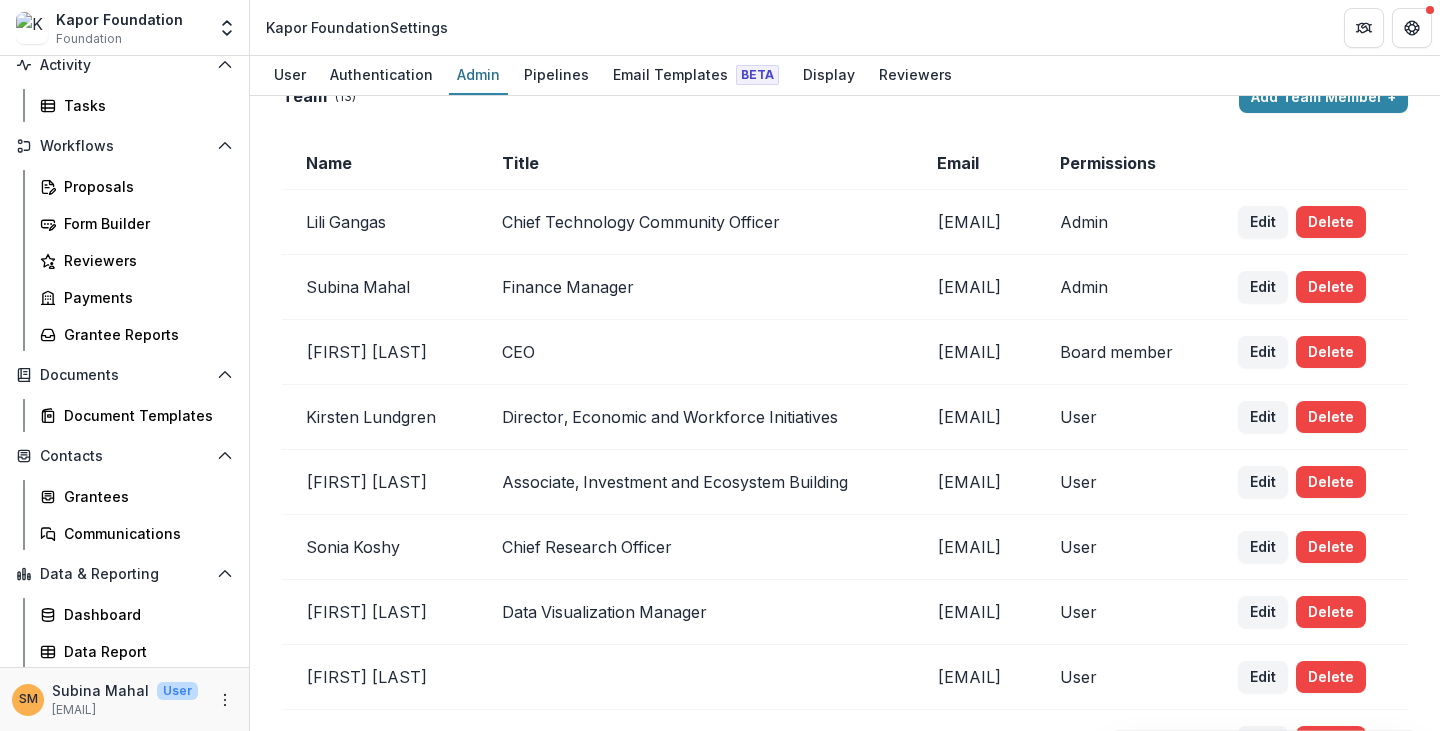 scroll, scrollTop: 0, scrollLeft: 0, axis: both 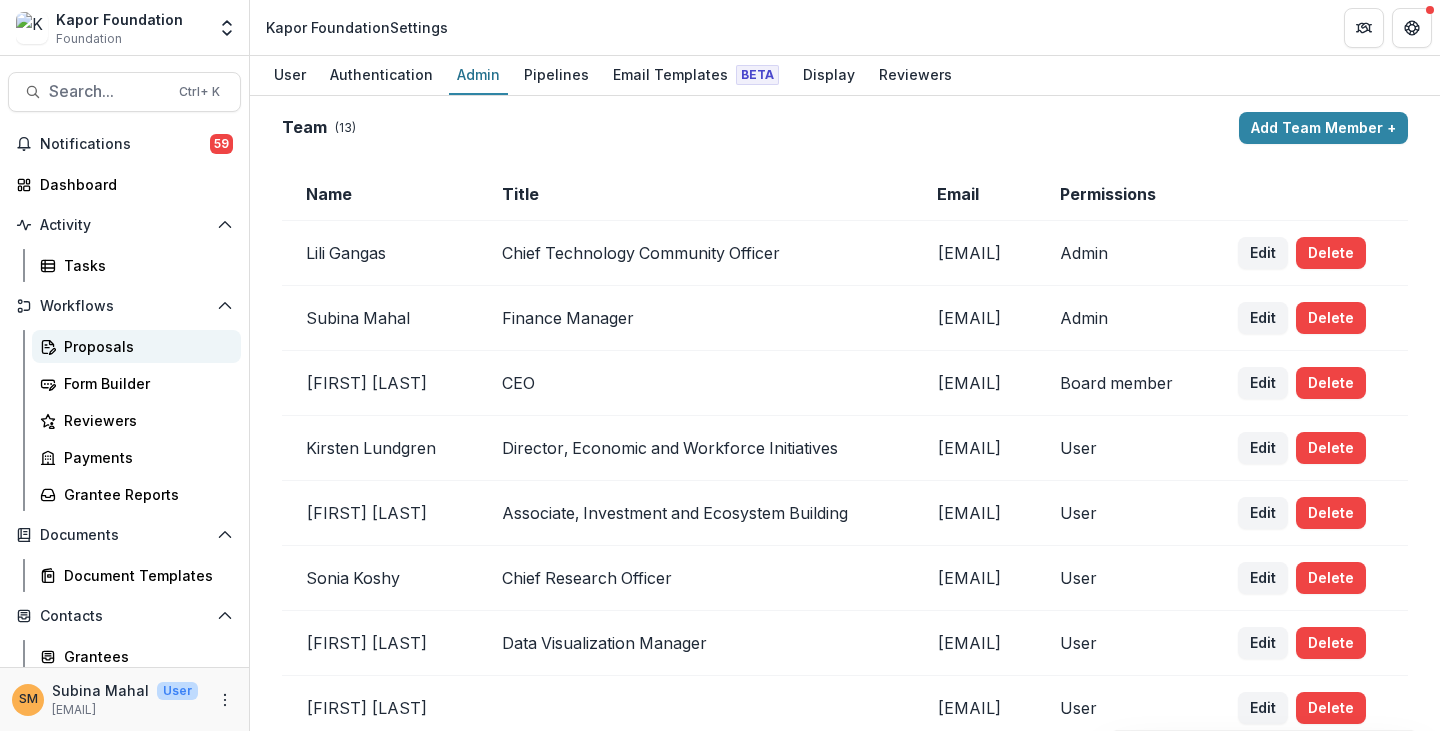 click on "Proposals" at bounding box center (144, 346) 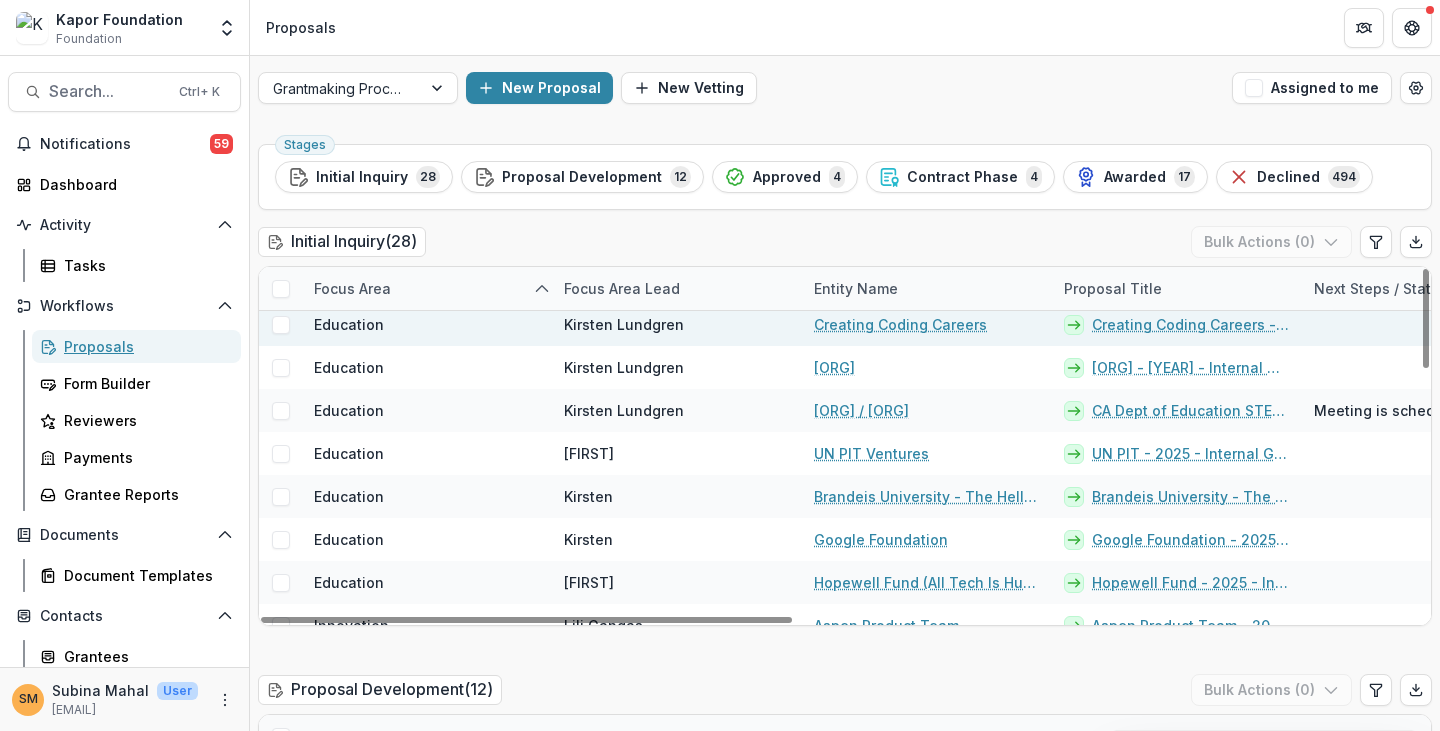 scroll, scrollTop: 100, scrollLeft: 0, axis: vertical 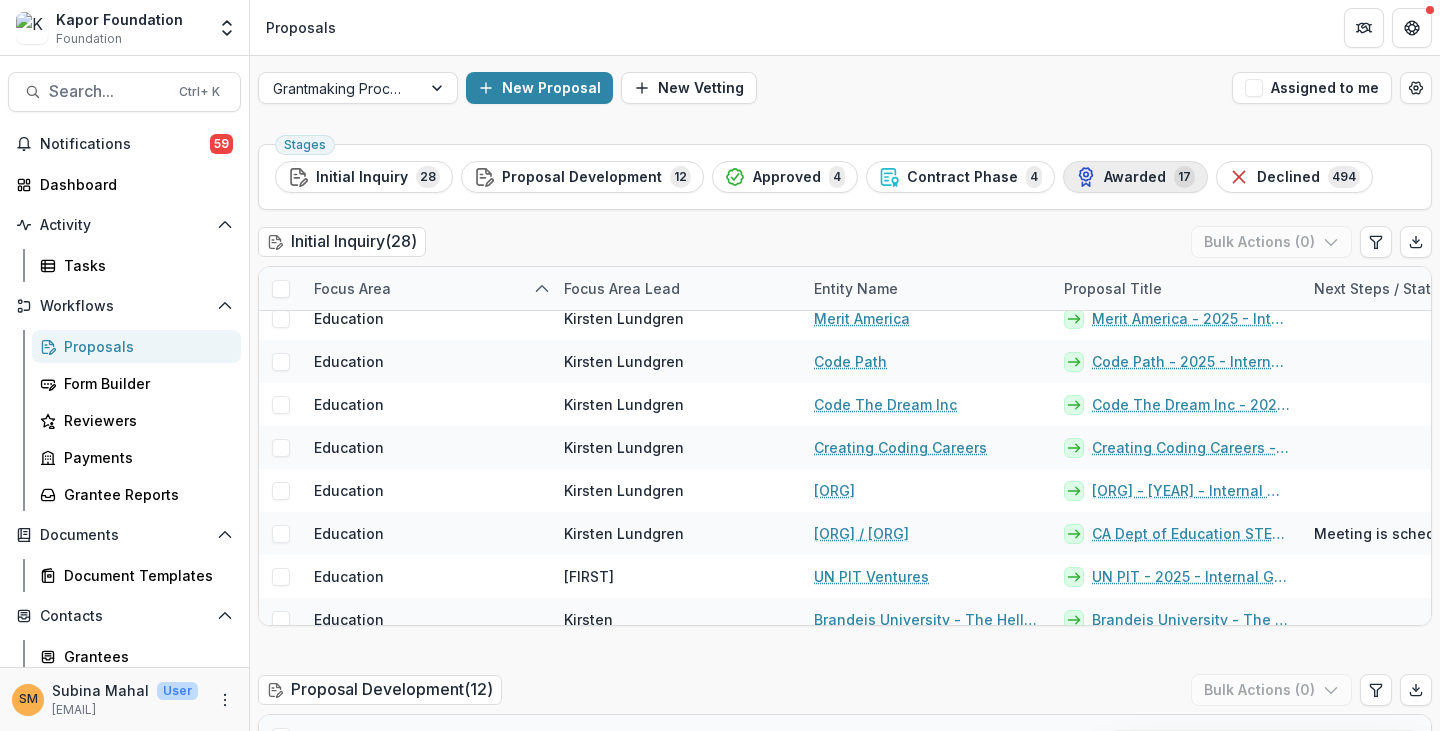 click on "Awarded" at bounding box center [1135, 177] 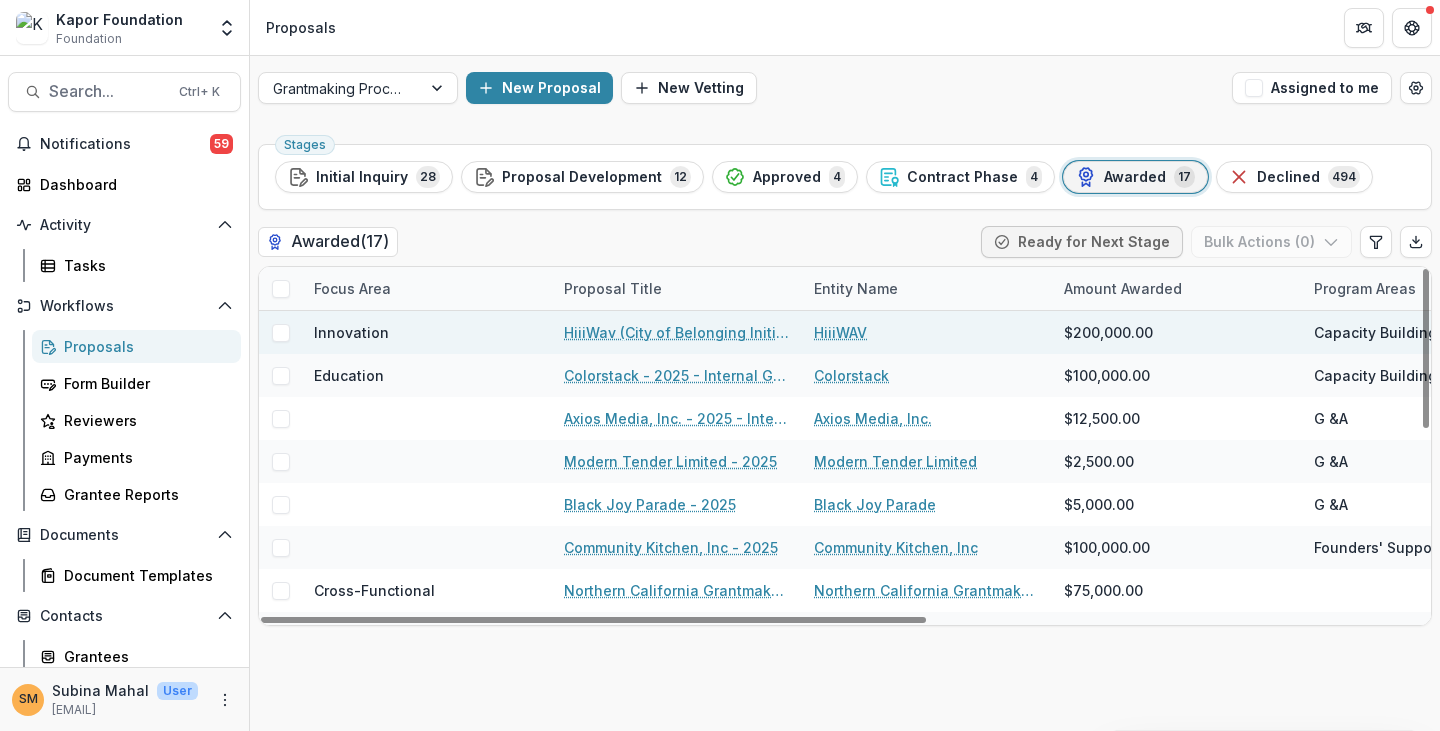 click on "HiiiWav (City of Belonging Initiative) - 2025 - Internal Grant Concept Form" at bounding box center [677, 332] 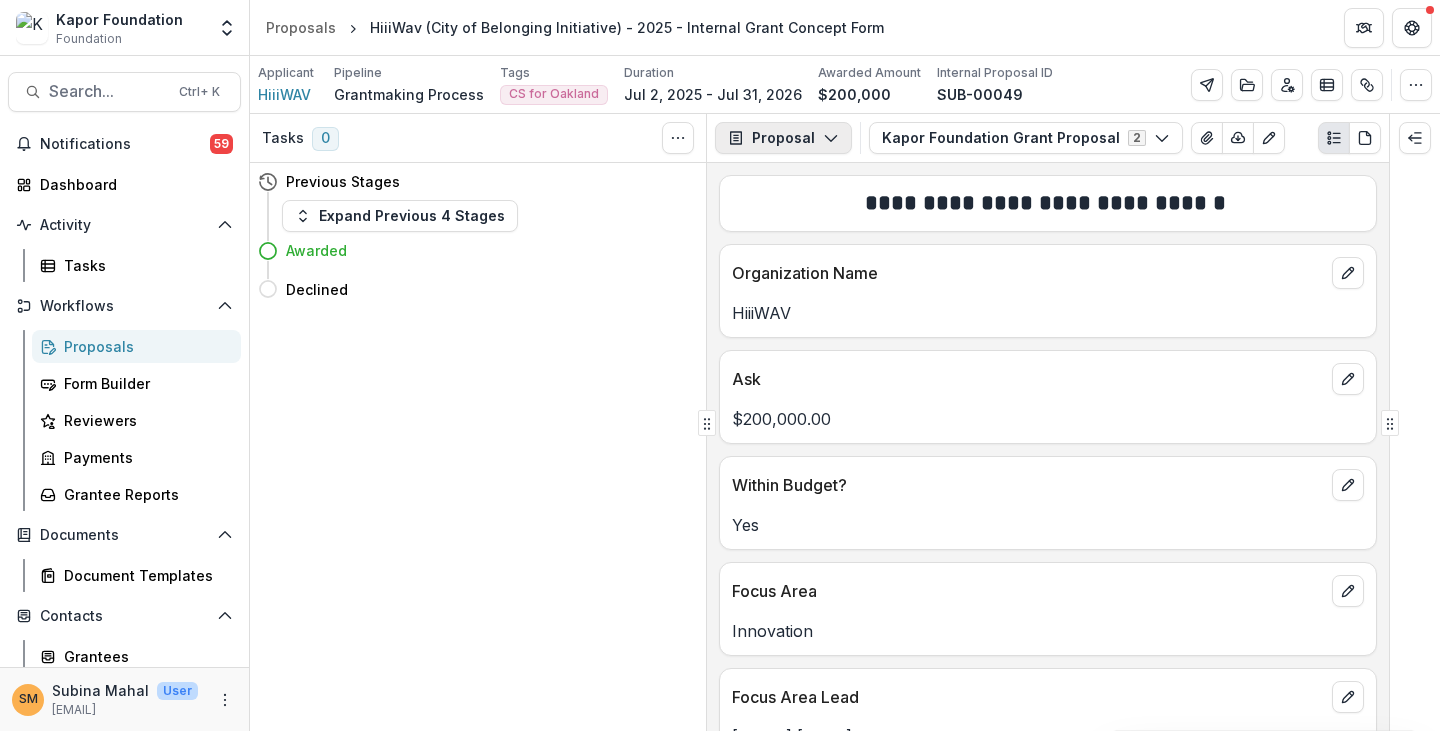 click on "Proposal" at bounding box center (783, 138) 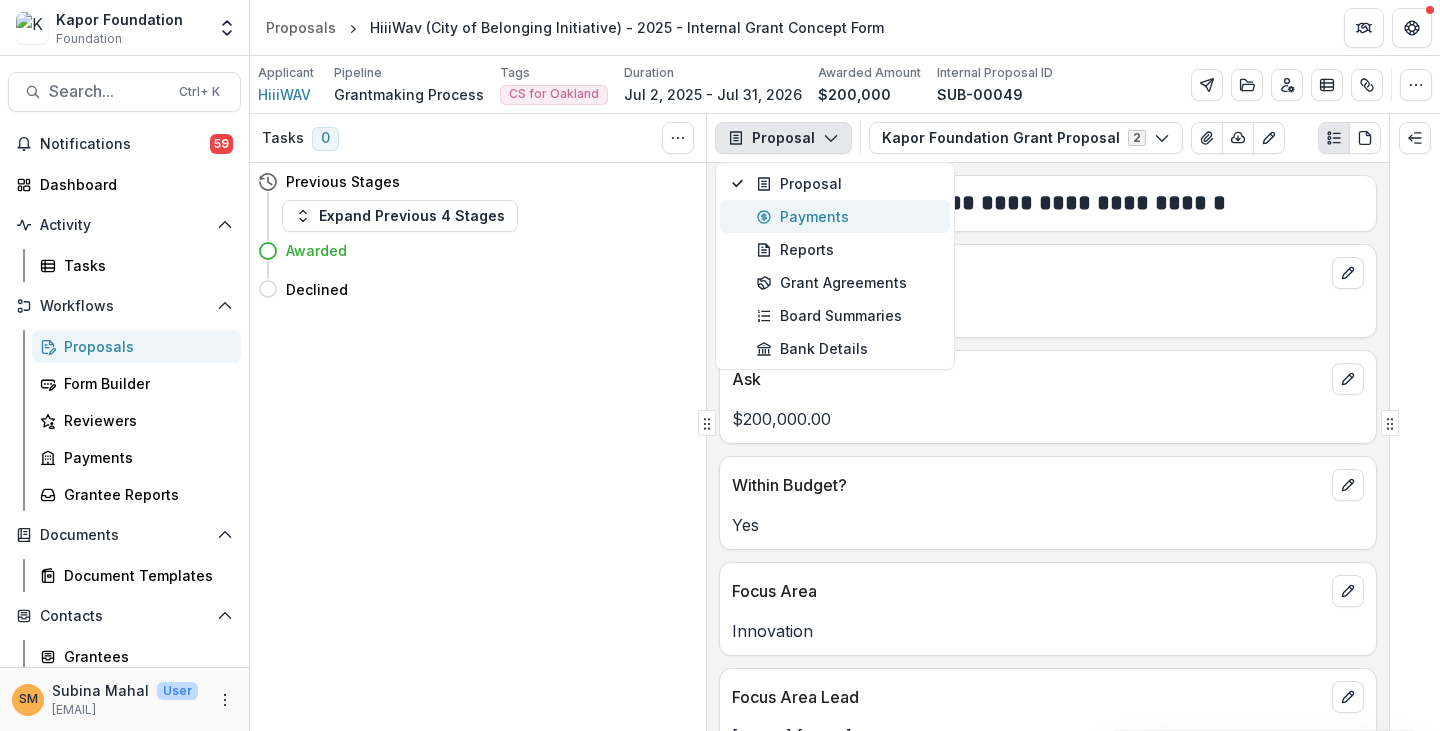 click on "Payments" at bounding box center (847, 216) 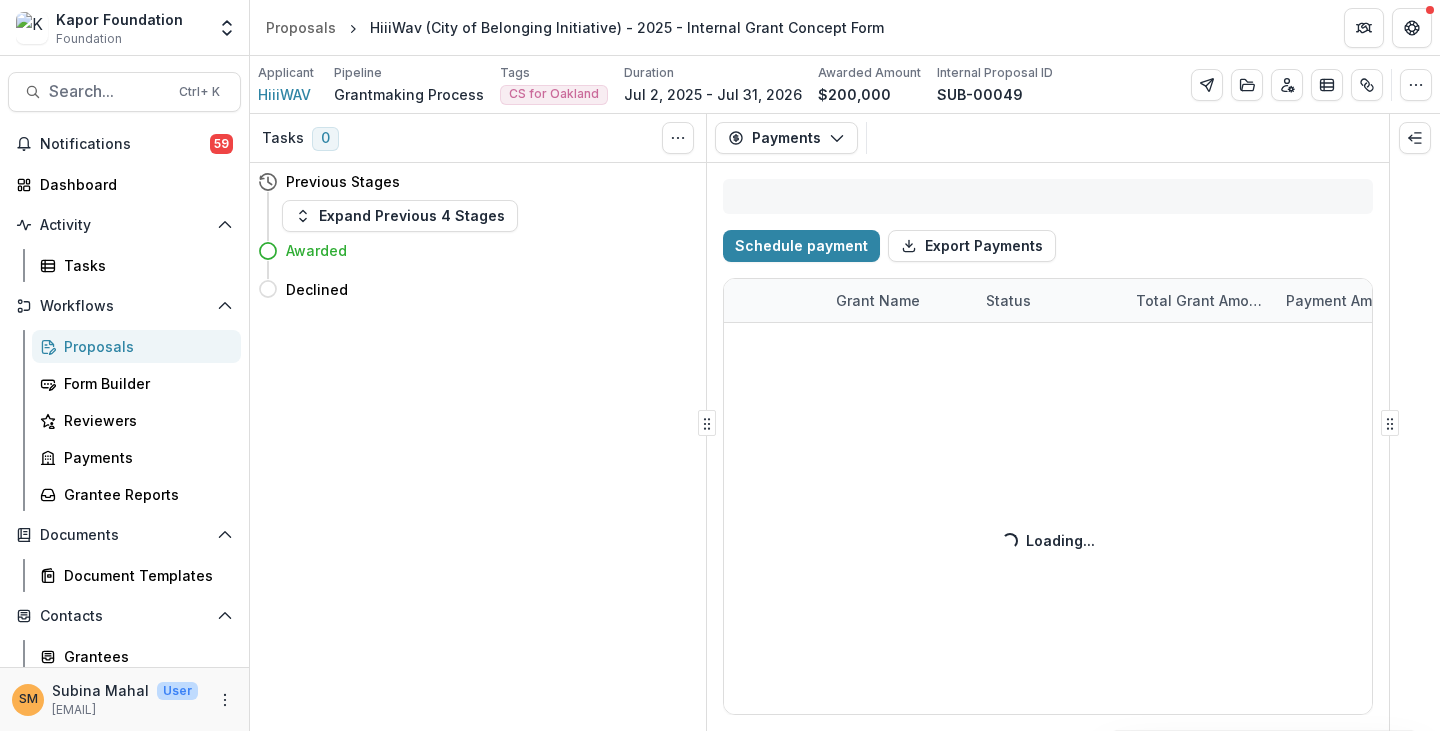 select on "****" 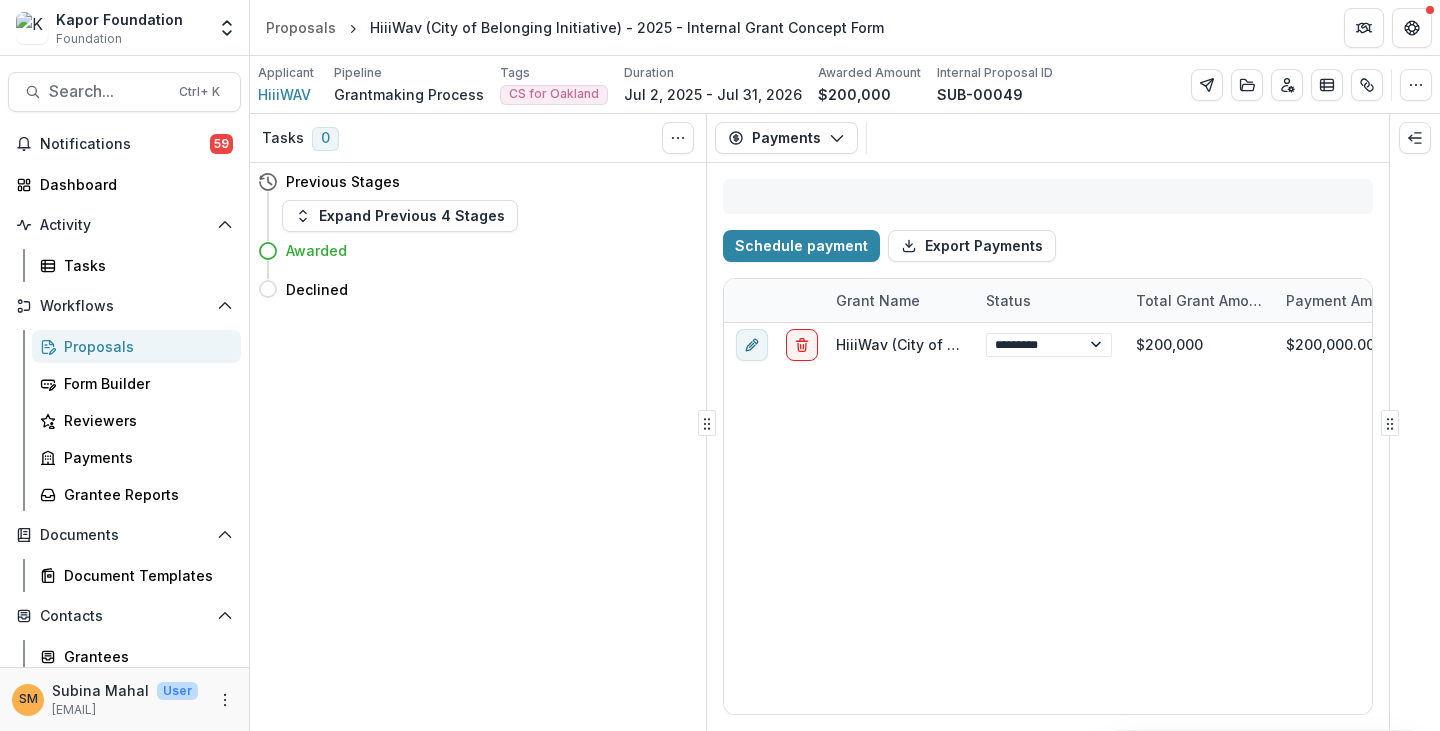 select on "****" 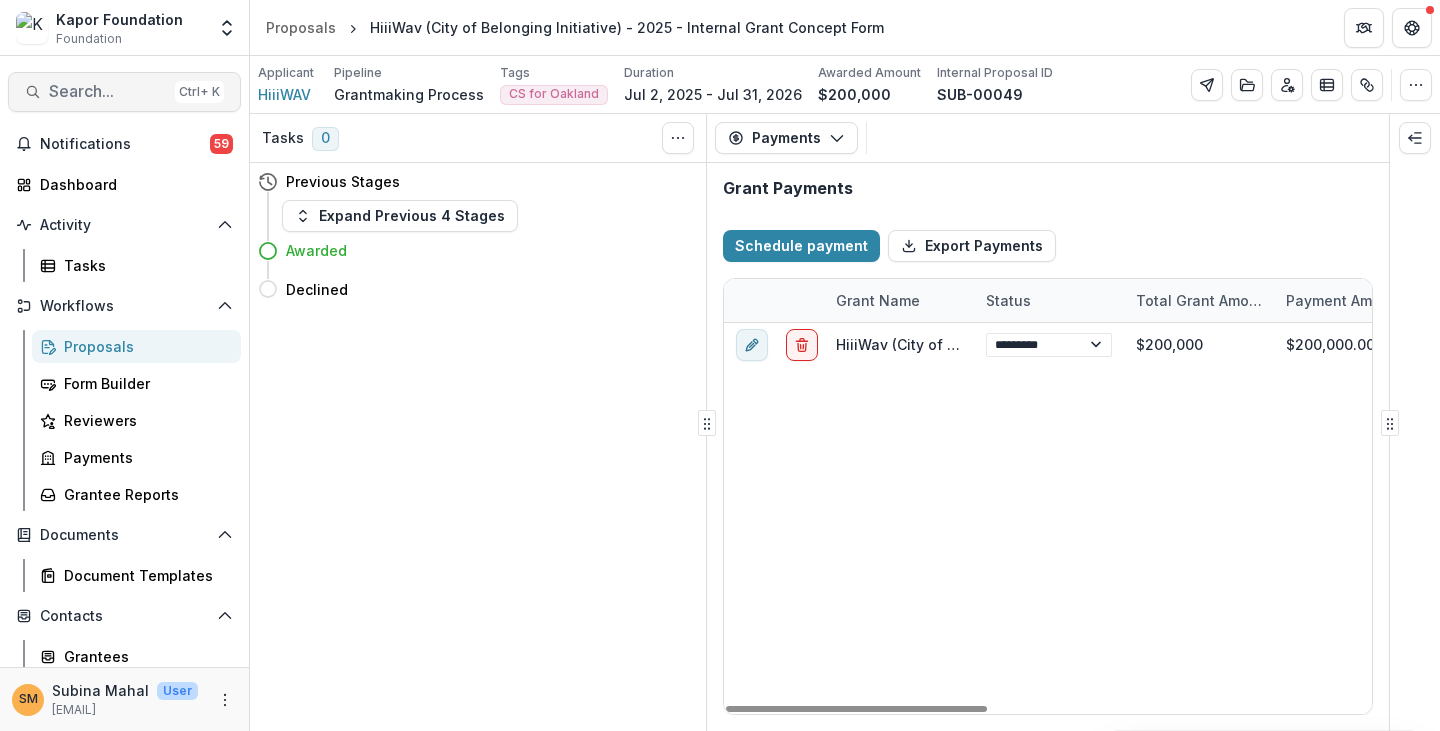 click on "Search..." at bounding box center (108, 91) 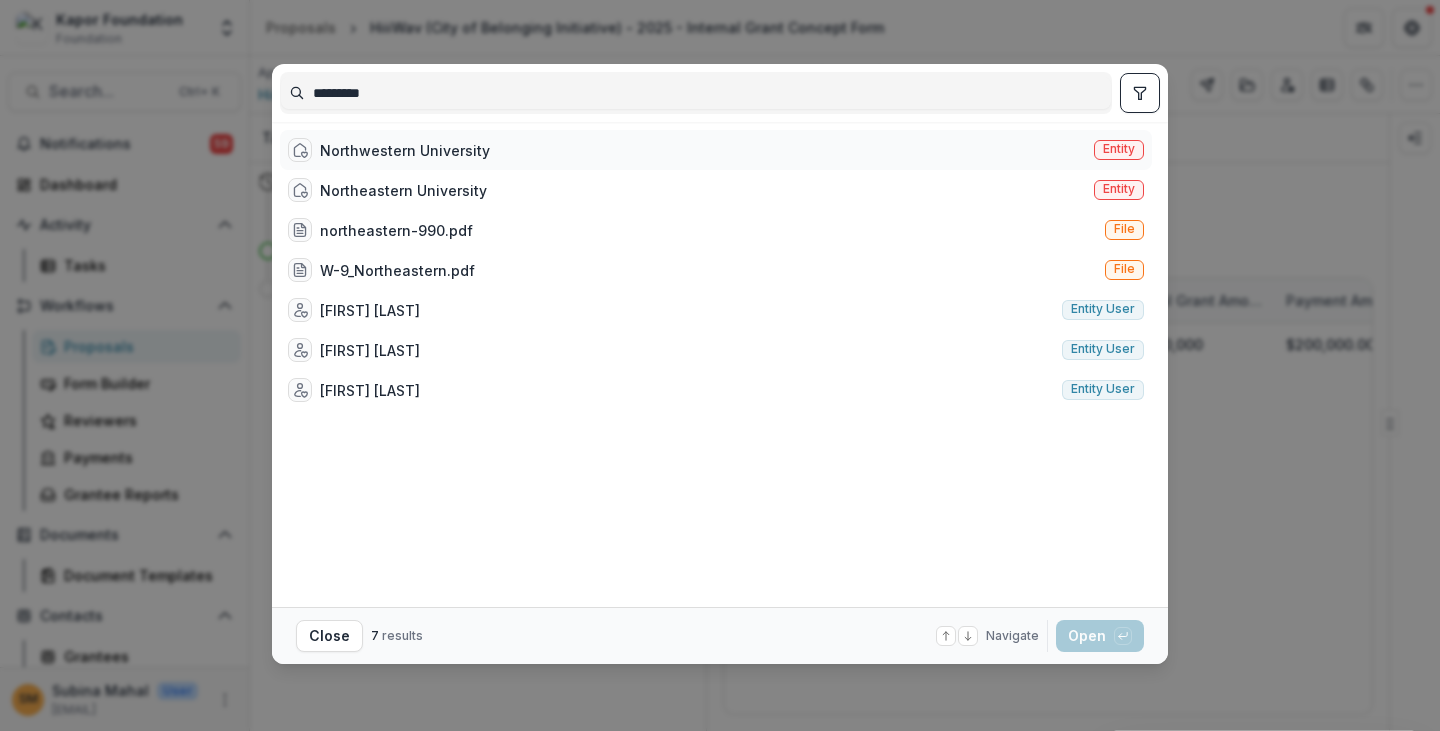type on "*********" 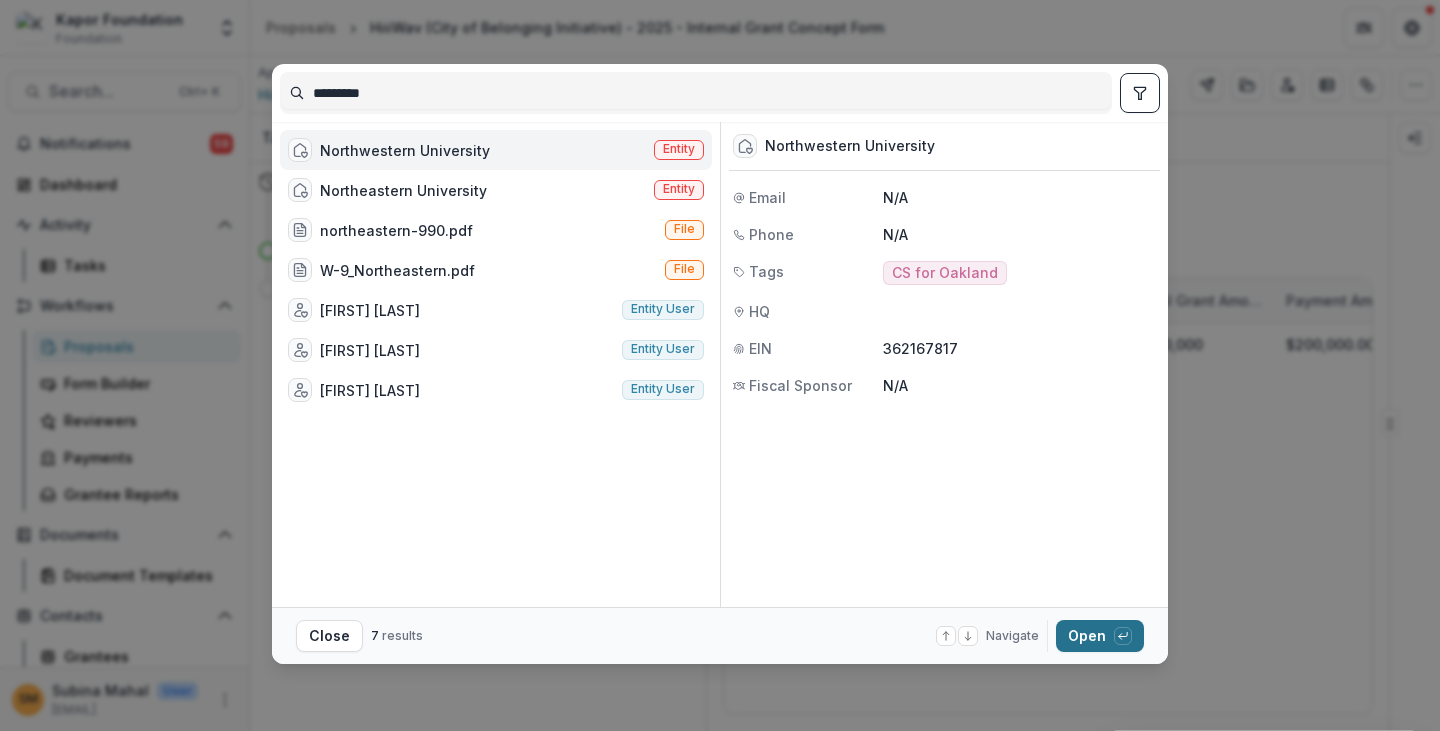 click on "Open with enter key" at bounding box center (1100, 636) 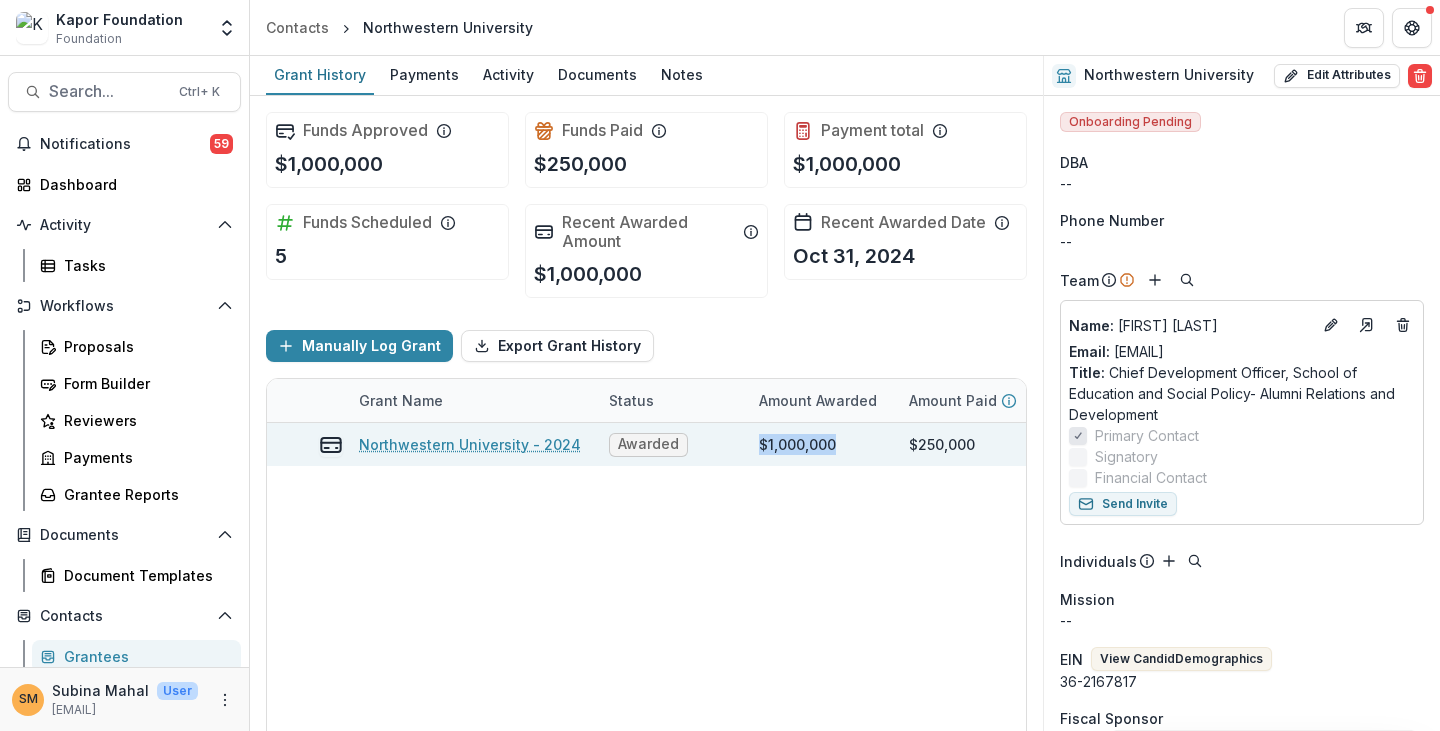 drag, startPoint x: 834, startPoint y: 444, endPoint x: 742, endPoint y: 449, distance: 92.13577 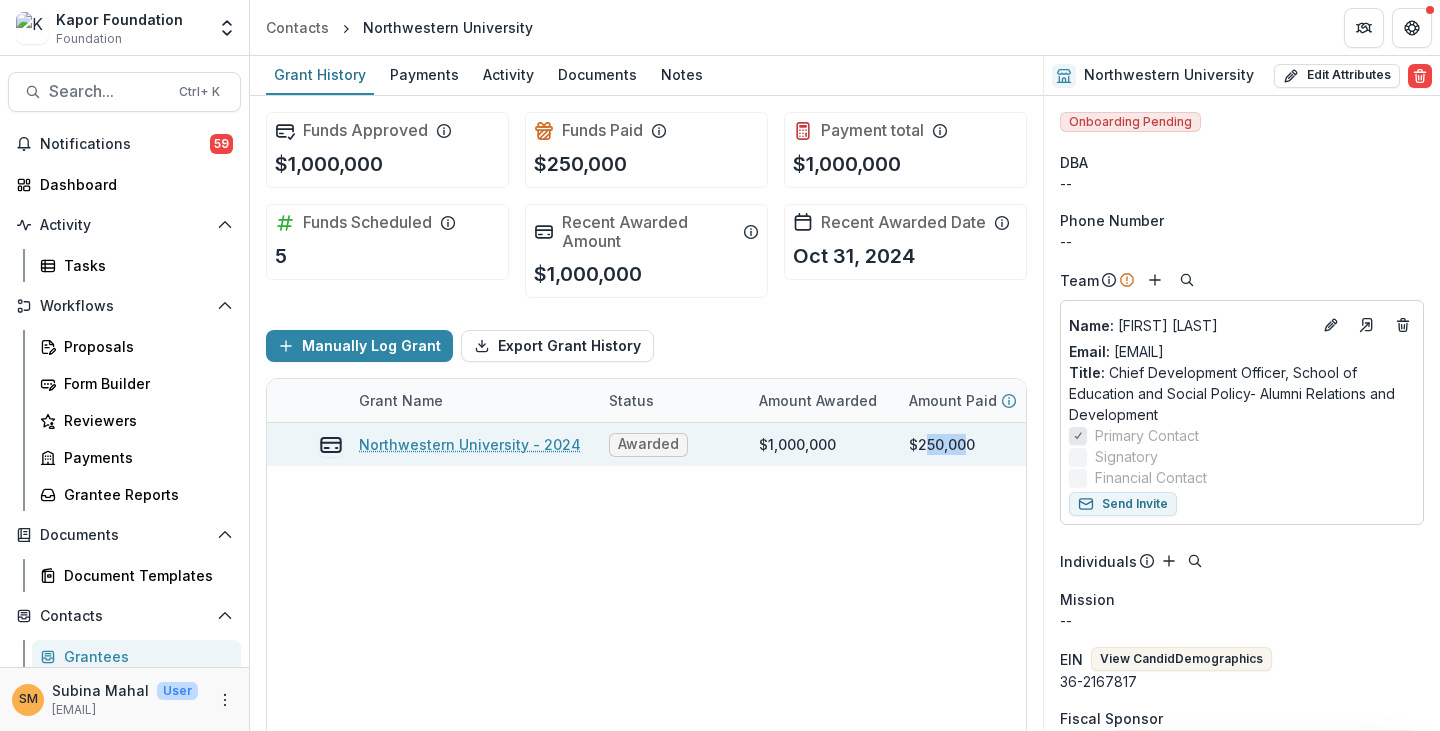 drag, startPoint x: 924, startPoint y: 445, endPoint x: 965, endPoint y: 447, distance: 41.04875 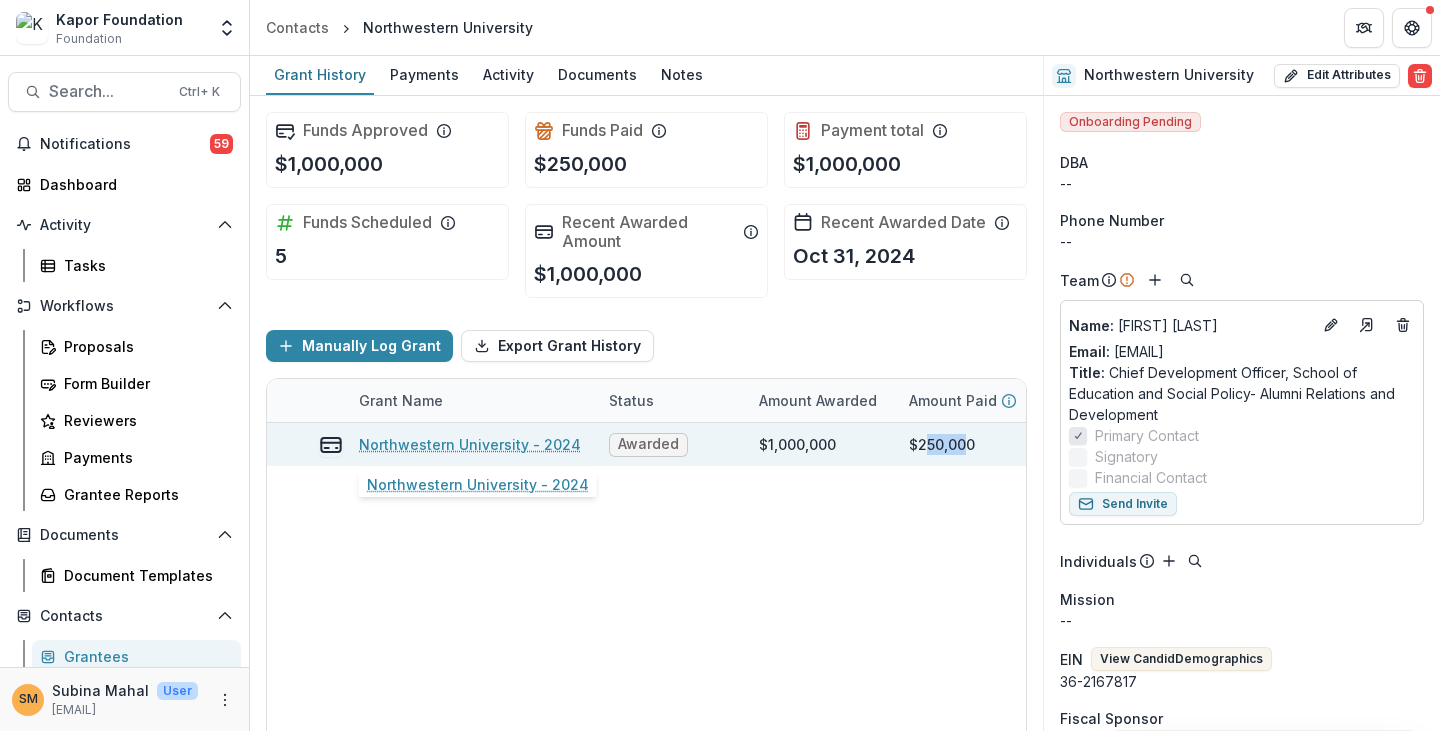 click on "Northwestern University - 2024" at bounding box center [470, 444] 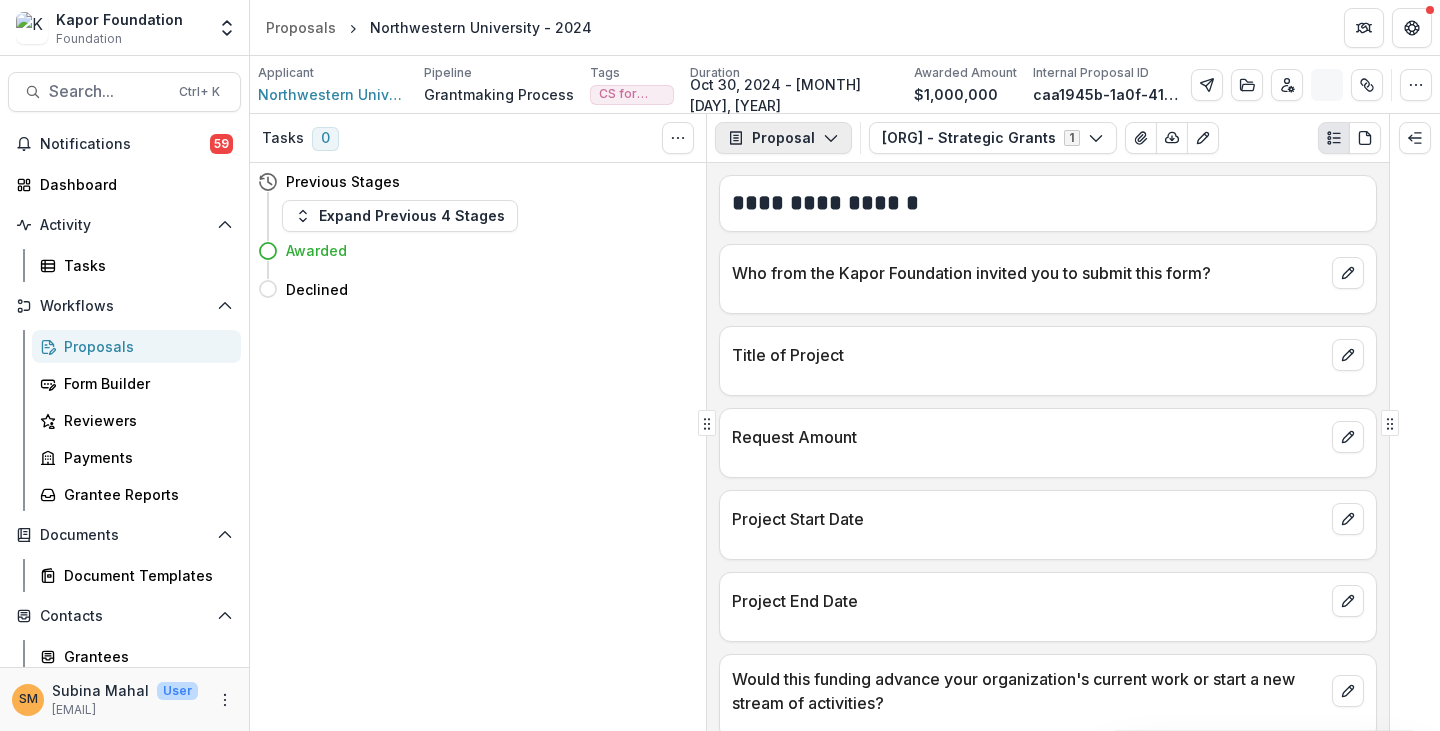 click on "Proposal" at bounding box center [783, 138] 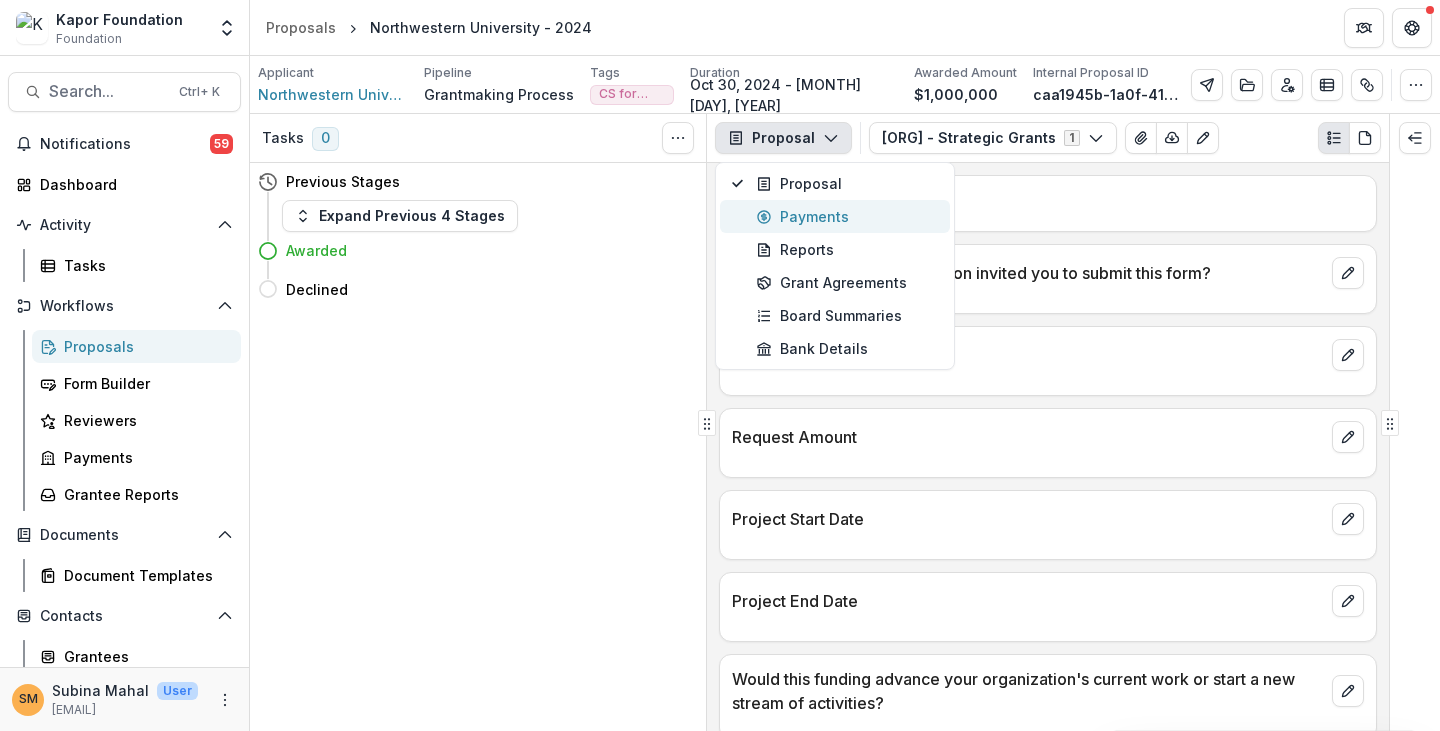 click on "Payments" at bounding box center [847, 216] 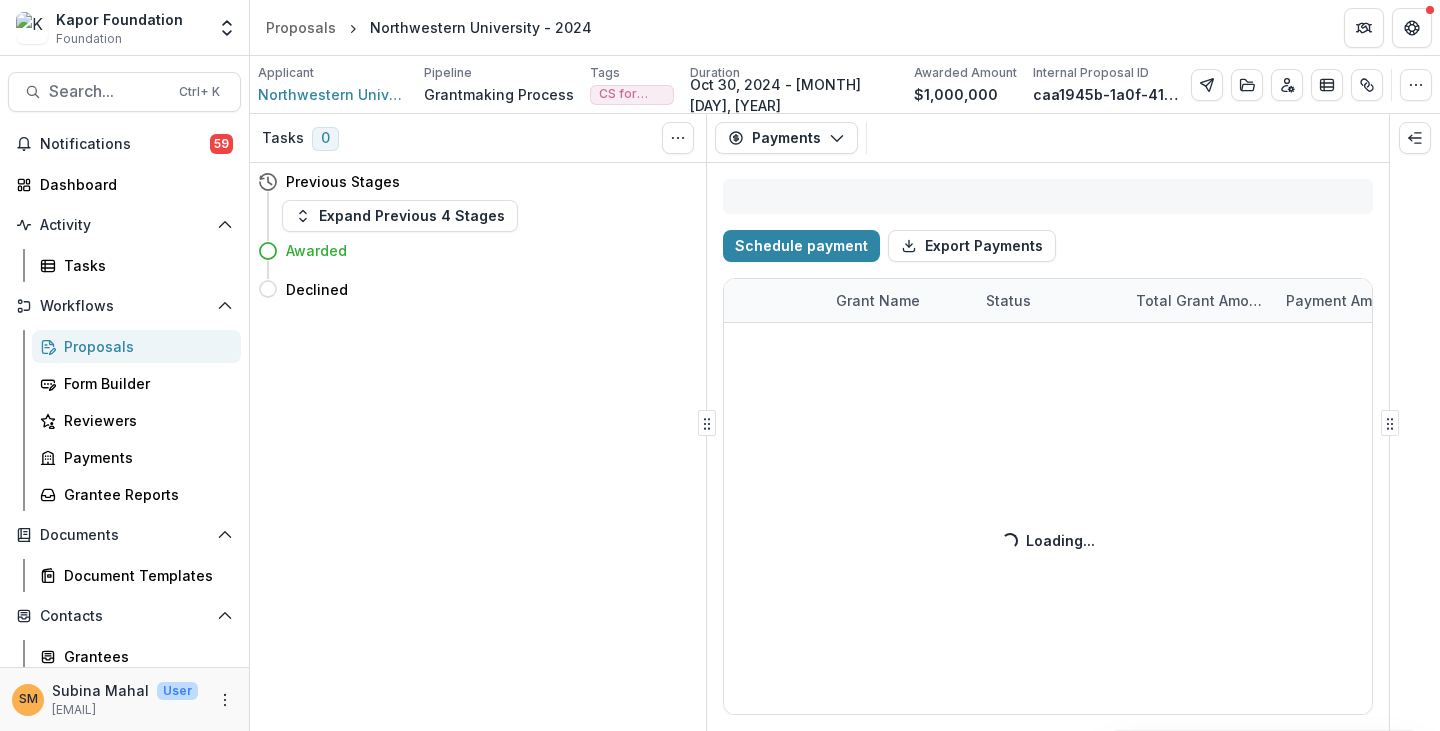 select on "****" 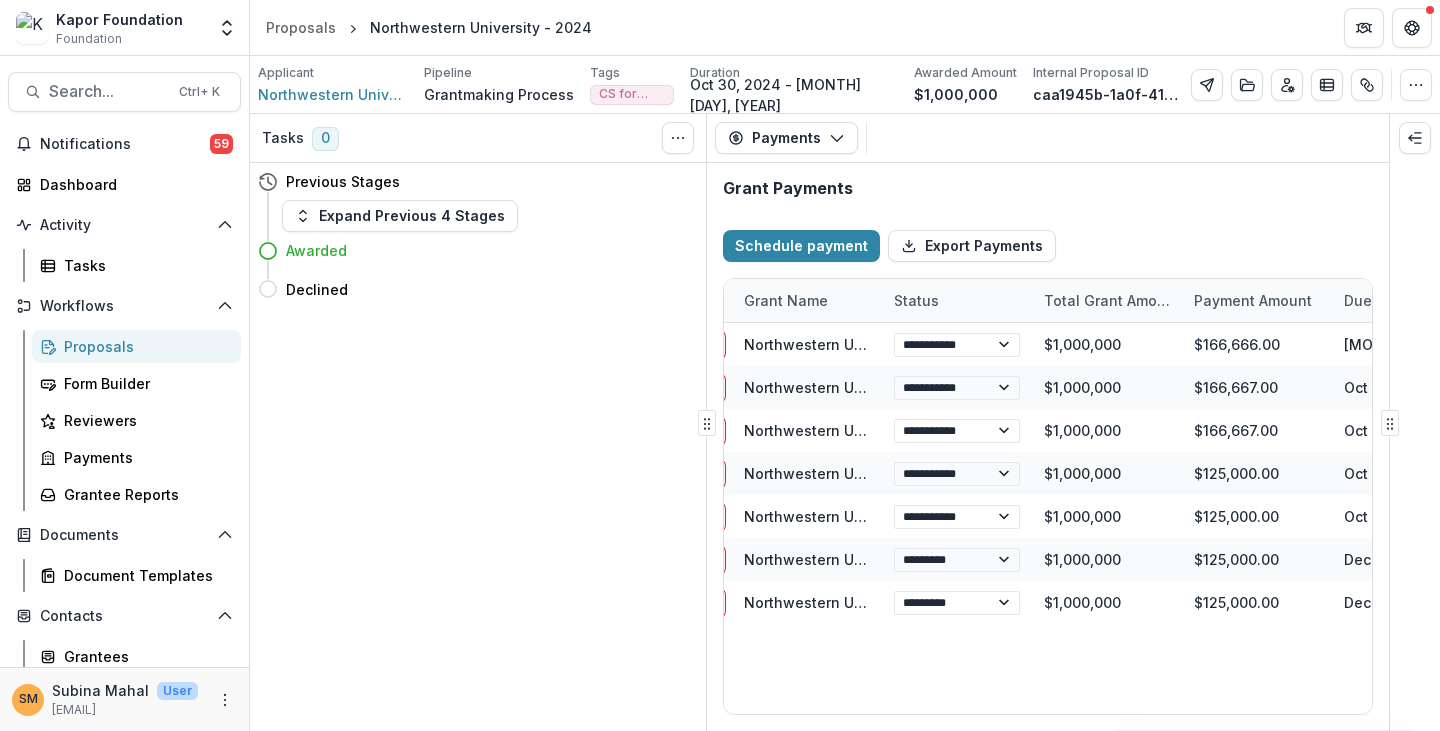 scroll, scrollTop: 0, scrollLeft: 177, axis: horizontal 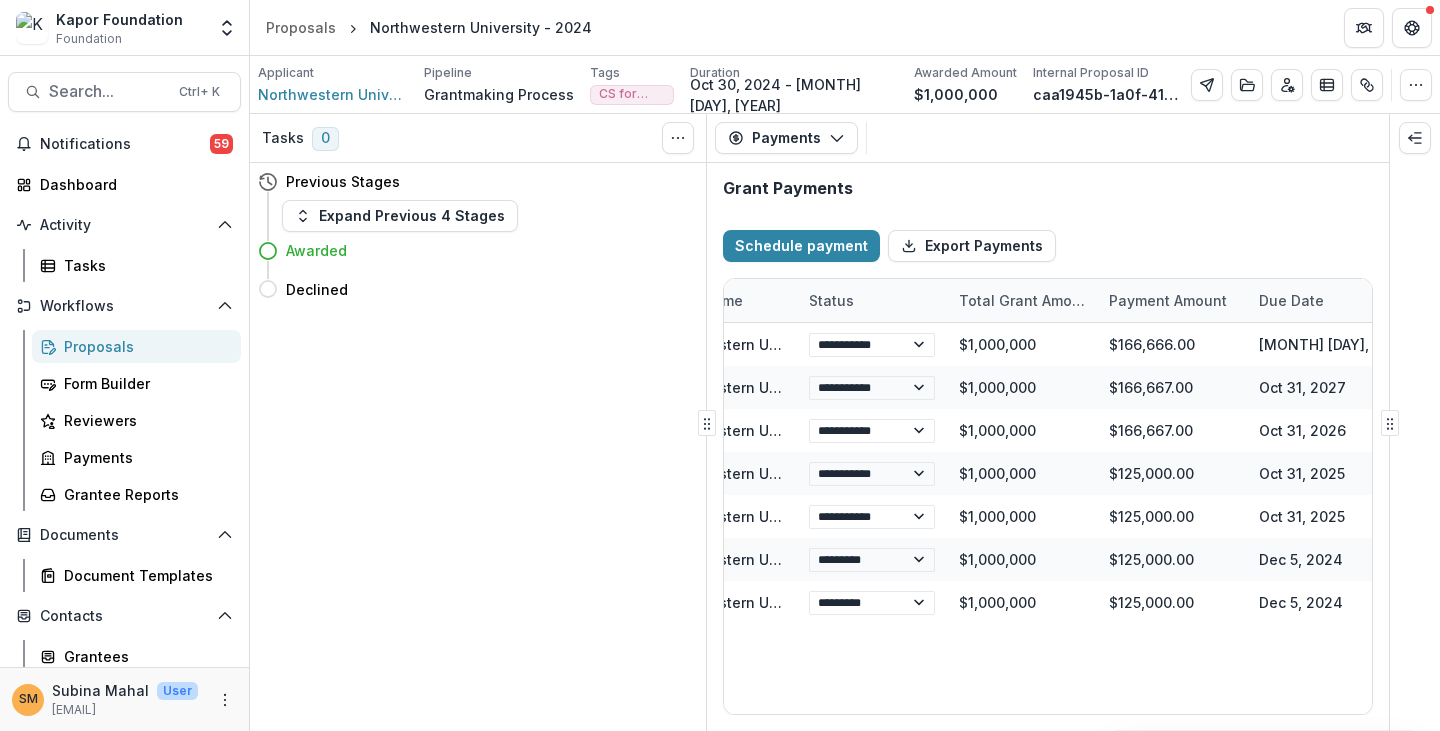 select on "****" 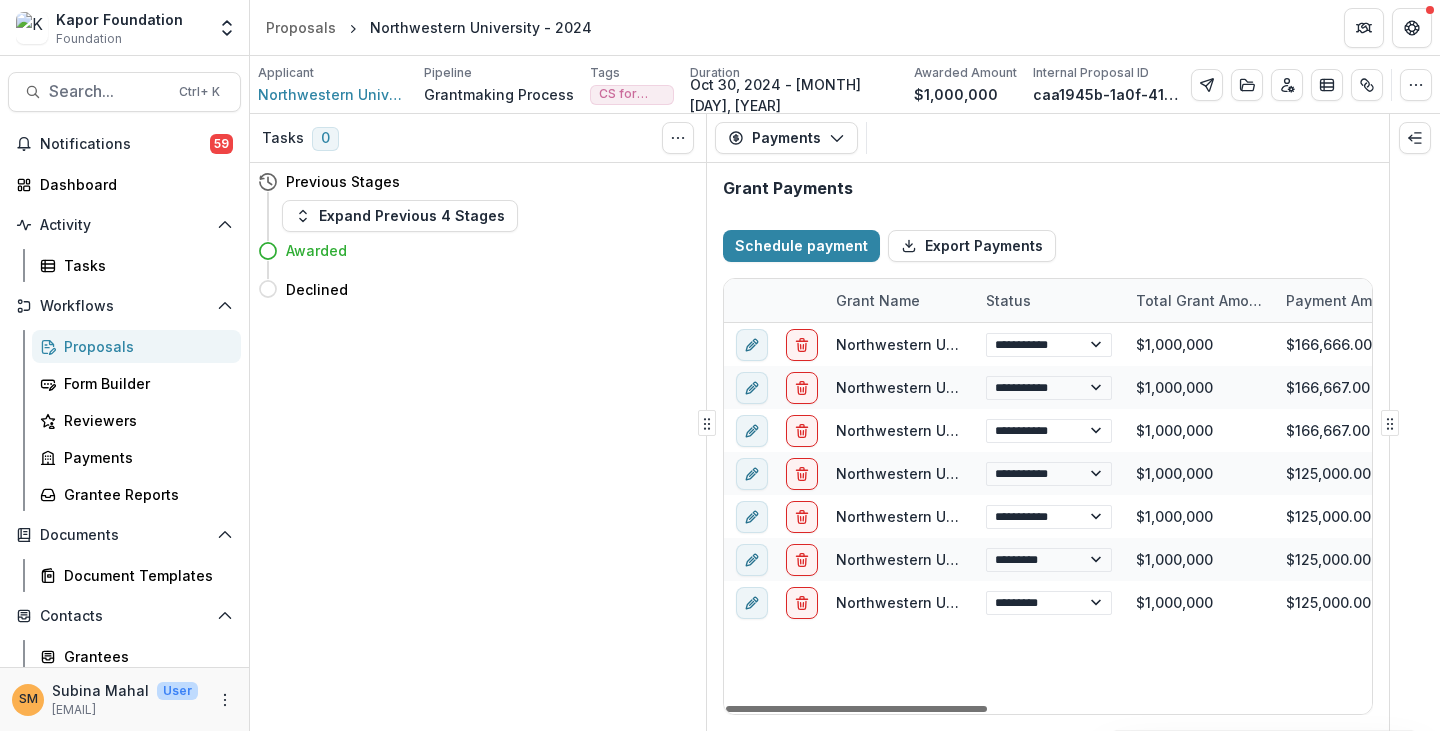 select on "****" 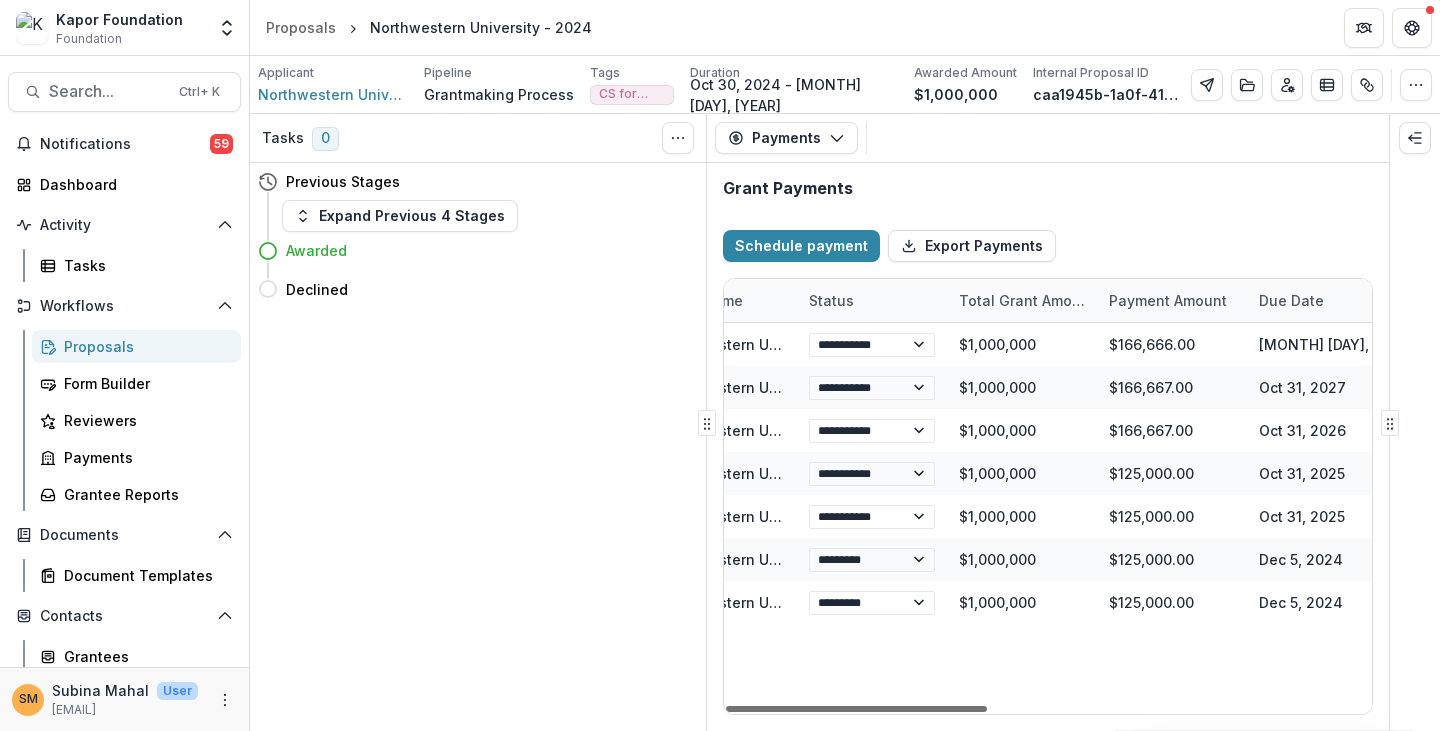 drag, startPoint x: 902, startPoint y: 705, endPoint x: 1044, endPoint y: 703, distance: 142.01408 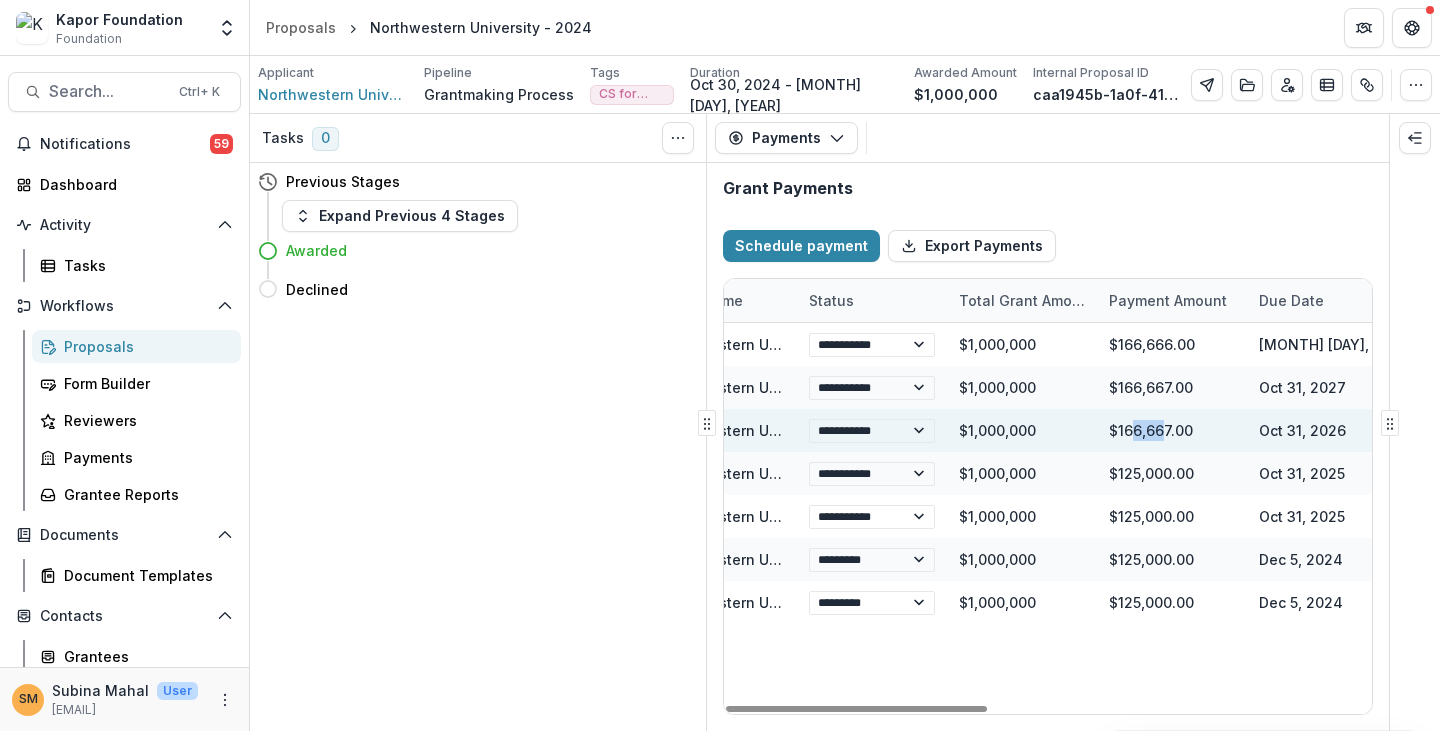 drag, startPoint x: 1133, startPoint y: 426, endPoint x: 1162, endPoint y: 425, distance: 29.017237 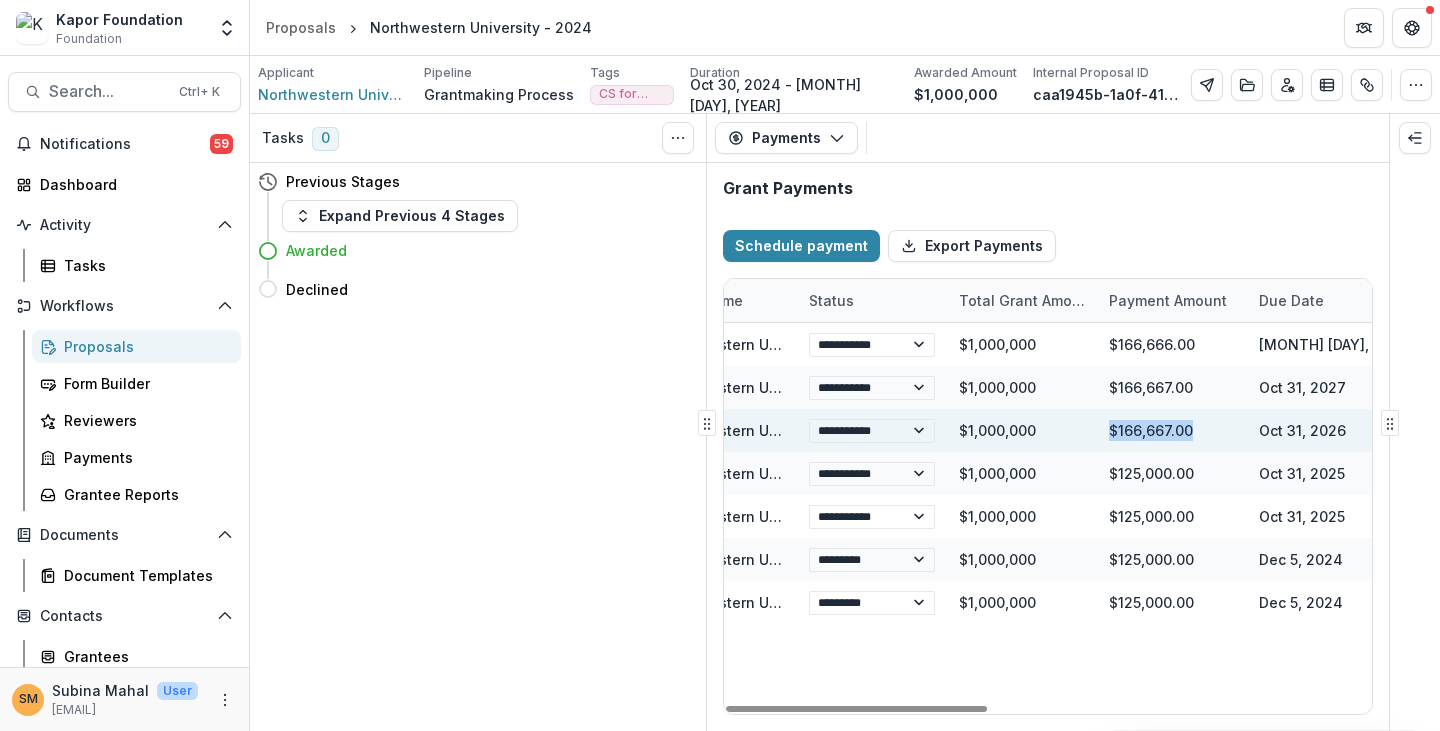 drag, startPoint x: 1189, startPoint y: 427, endPoint x: 1098, endPoint y: 431, distance: 91.08787 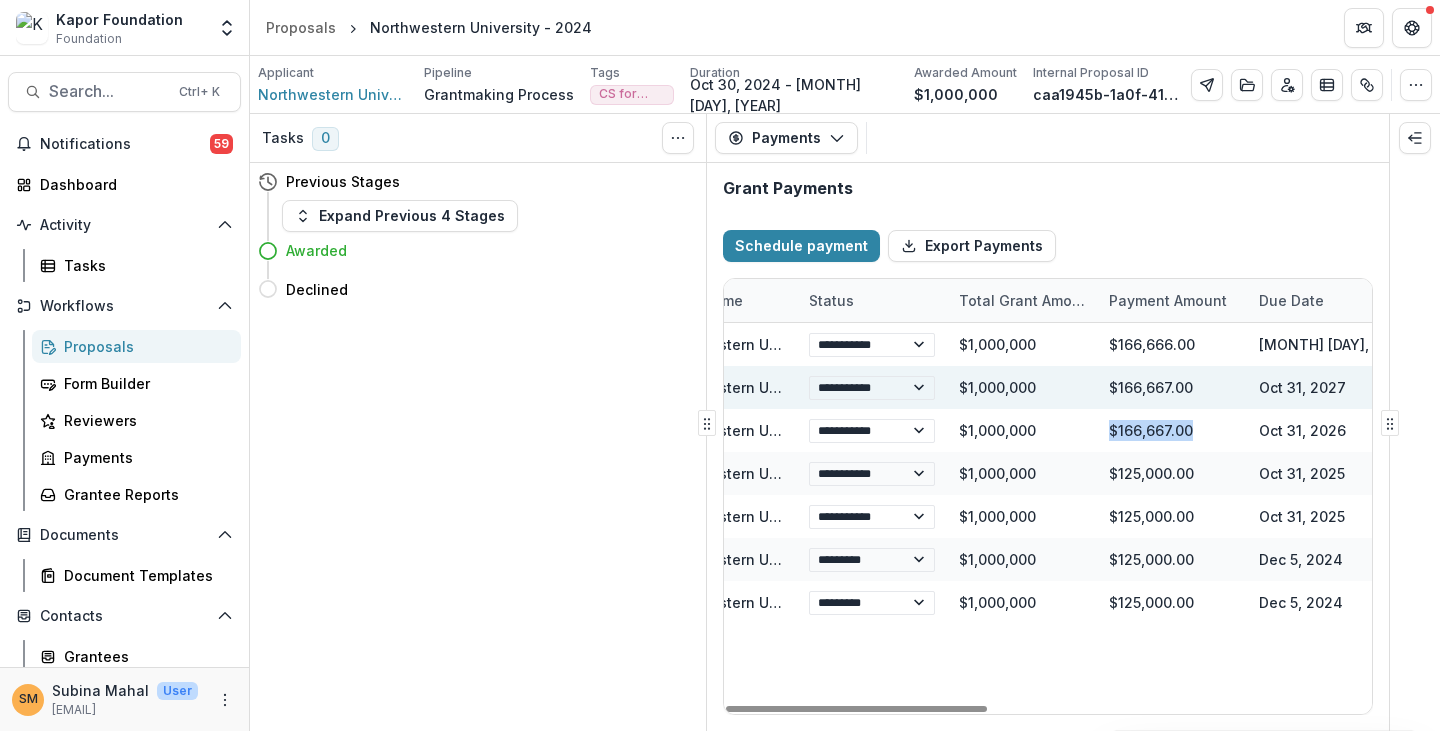 select on "****" 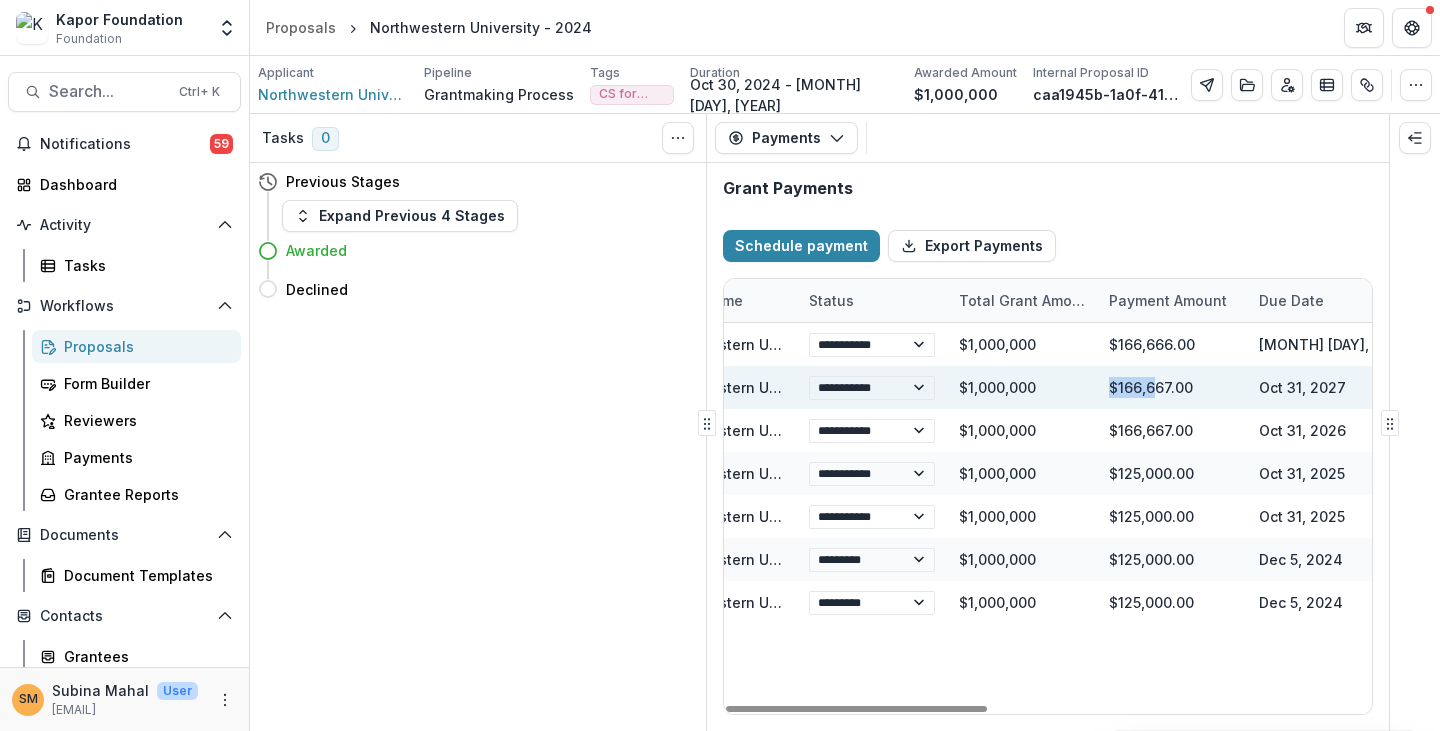 drag, startPoint x: 1140, startPoint y: 389, endPoint x: 1104, endPoint y: 389, distance: 36 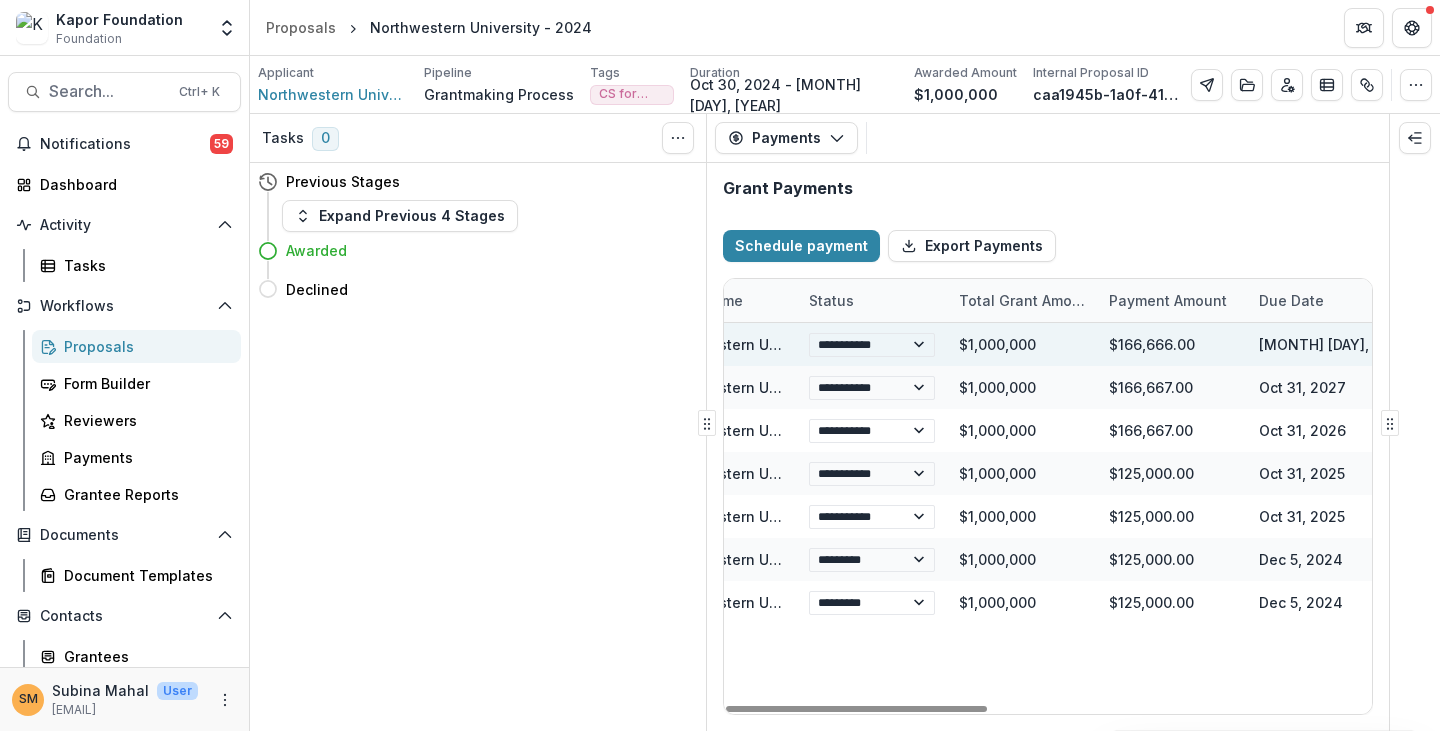 click on "$166,666.00" at bounding box center (1172, 344) 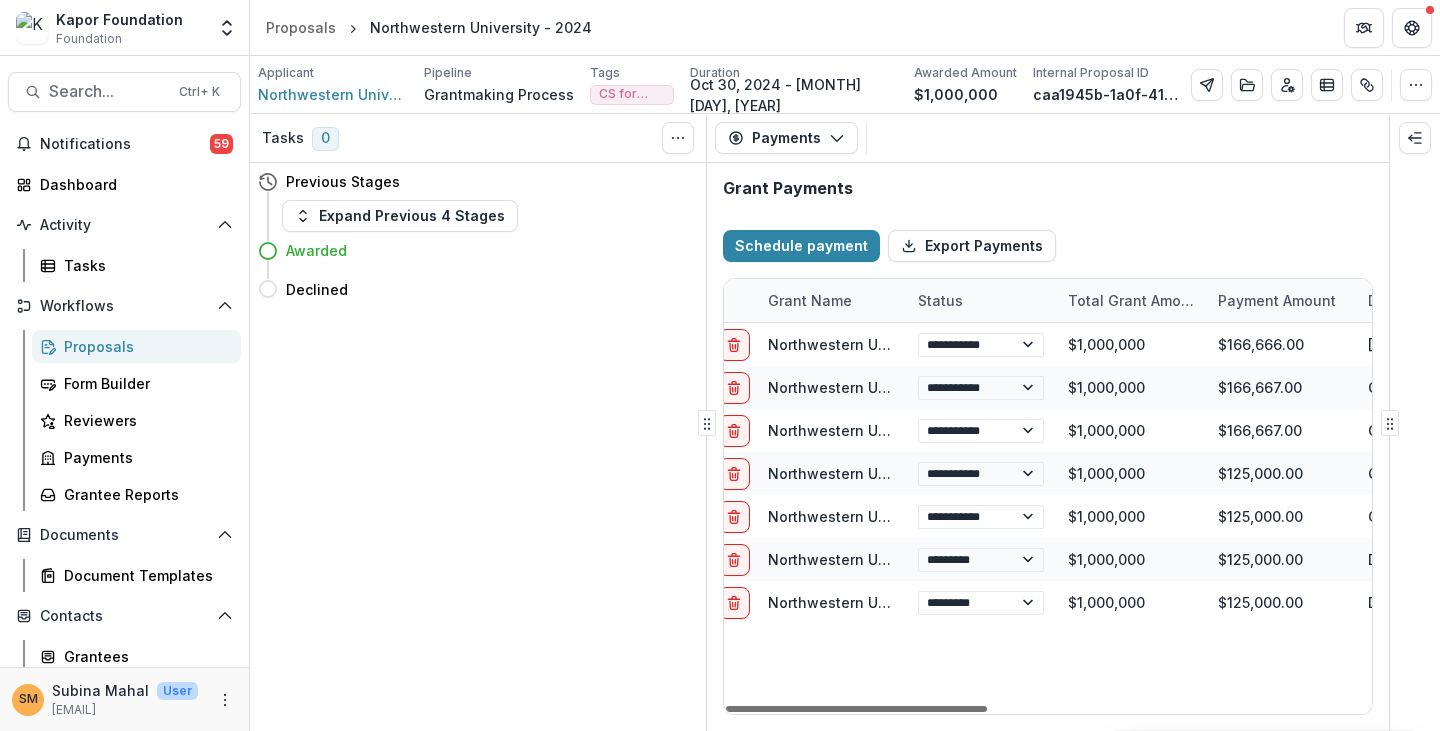 scroll, scrollTop: 0, scrollLeft: 0, axis: both 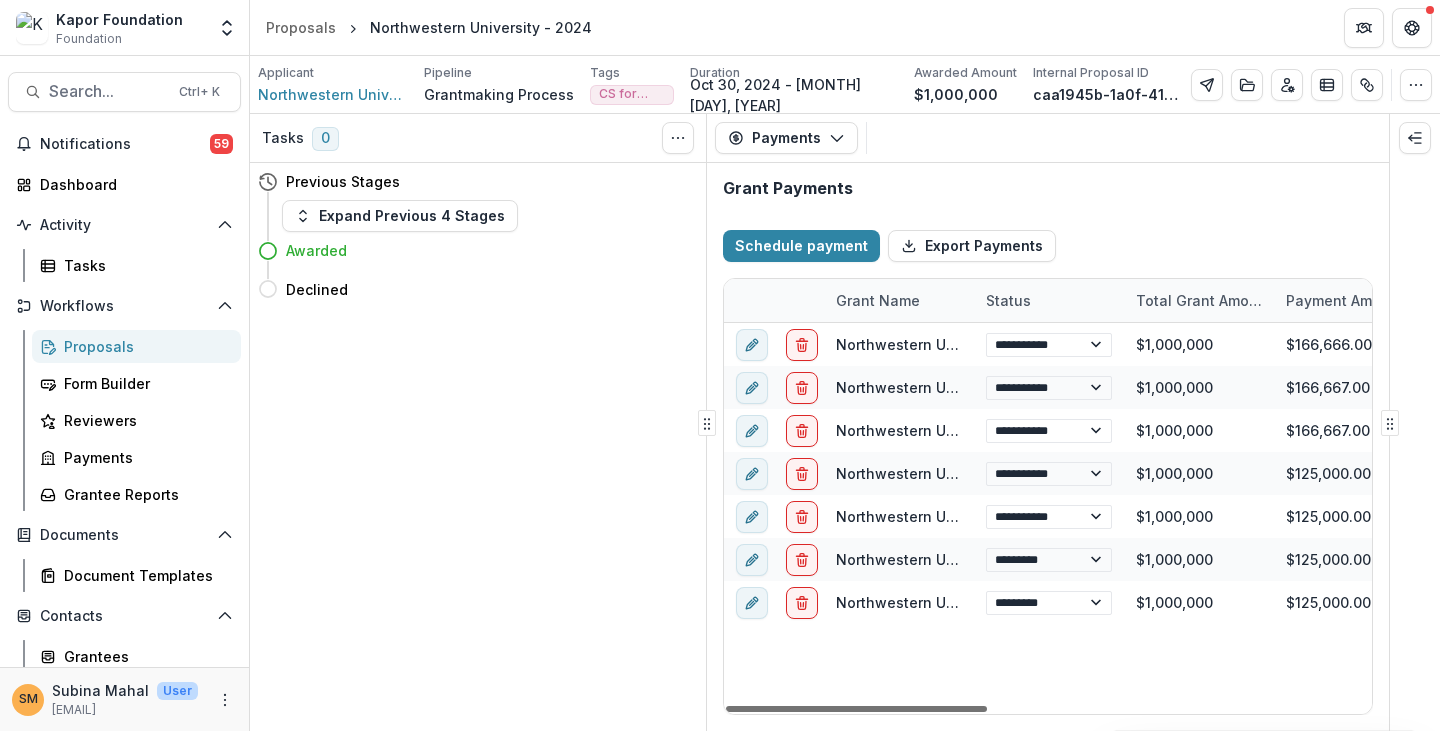 drag, startPoint x: 904, startPoint y: 710, endPoint x: 758, endPoint y: 704, distance: 146.12323 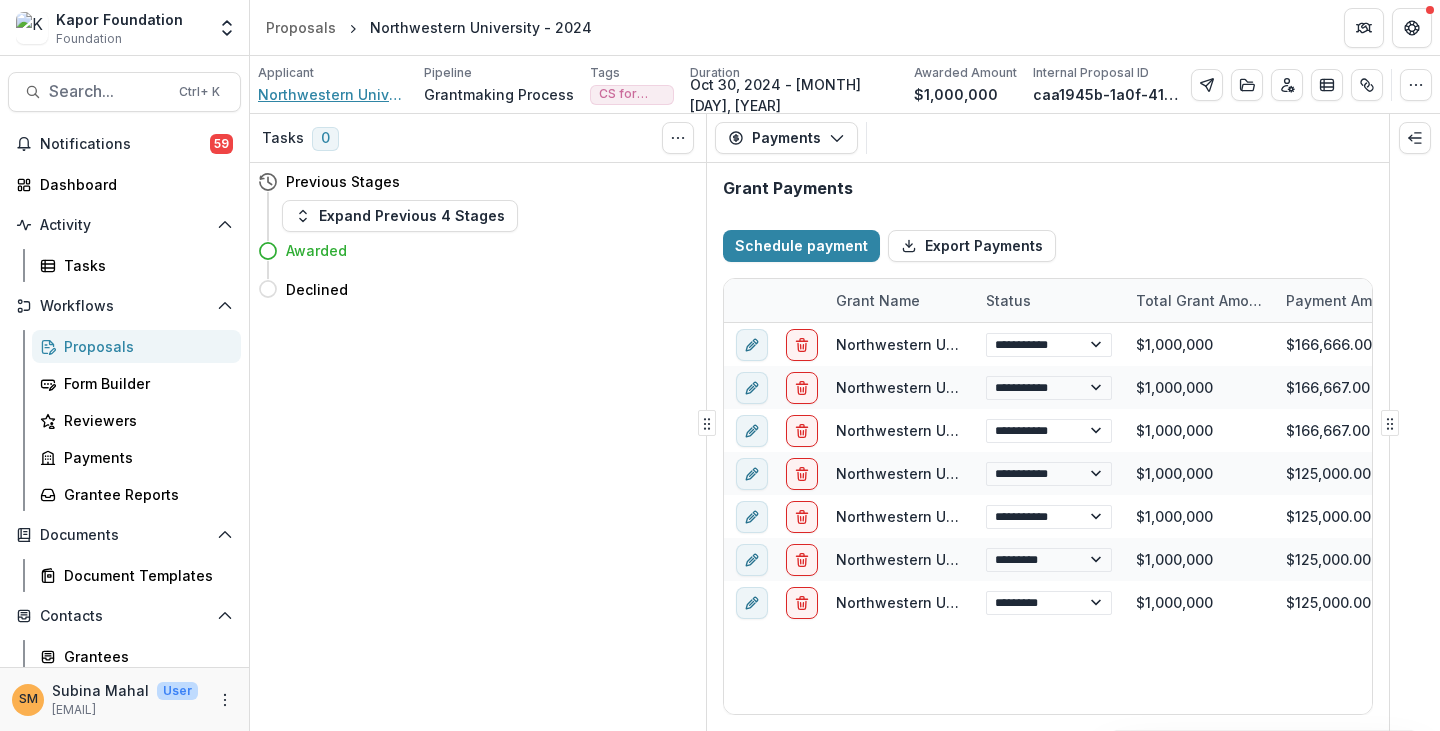 click on "Northwestern University" at bounding box center (333, 94) 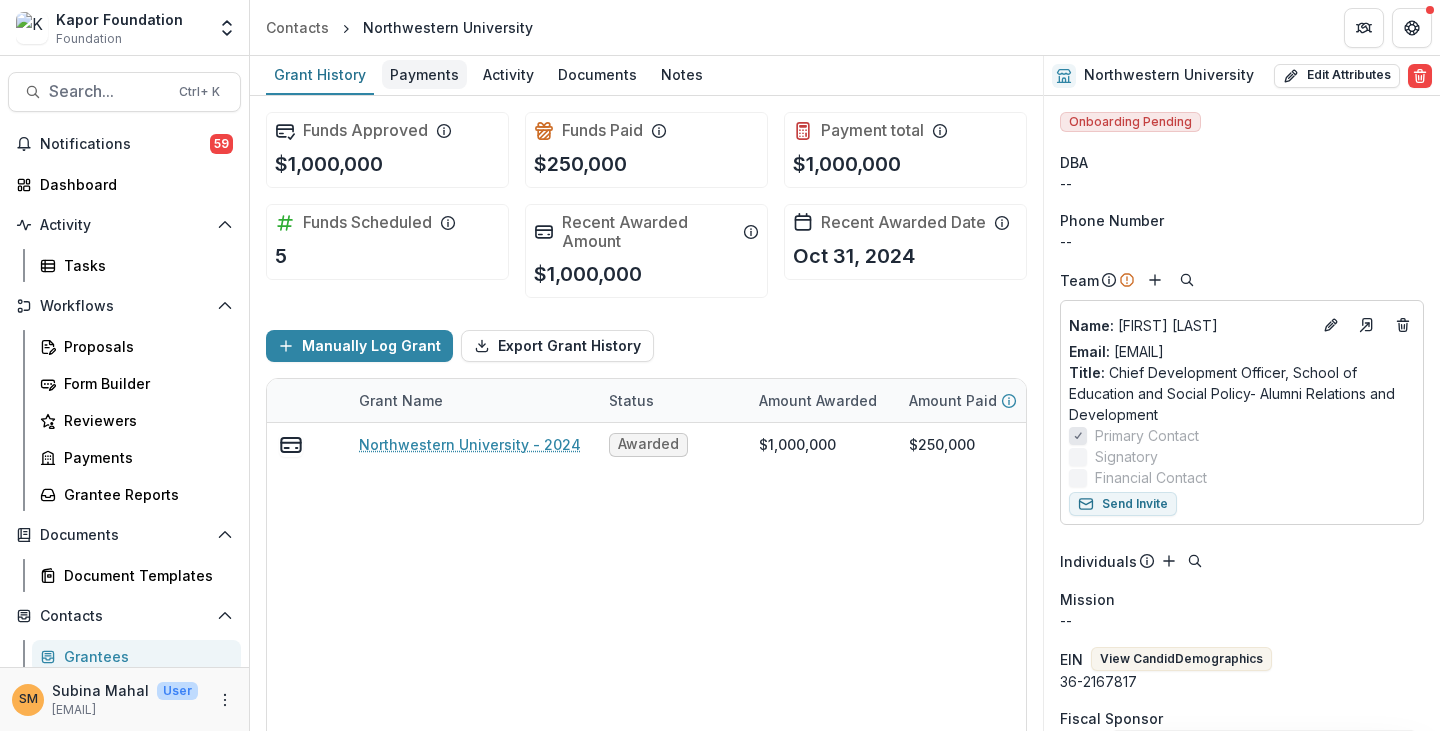 click on "Payments" at bounding box center (424, 74) 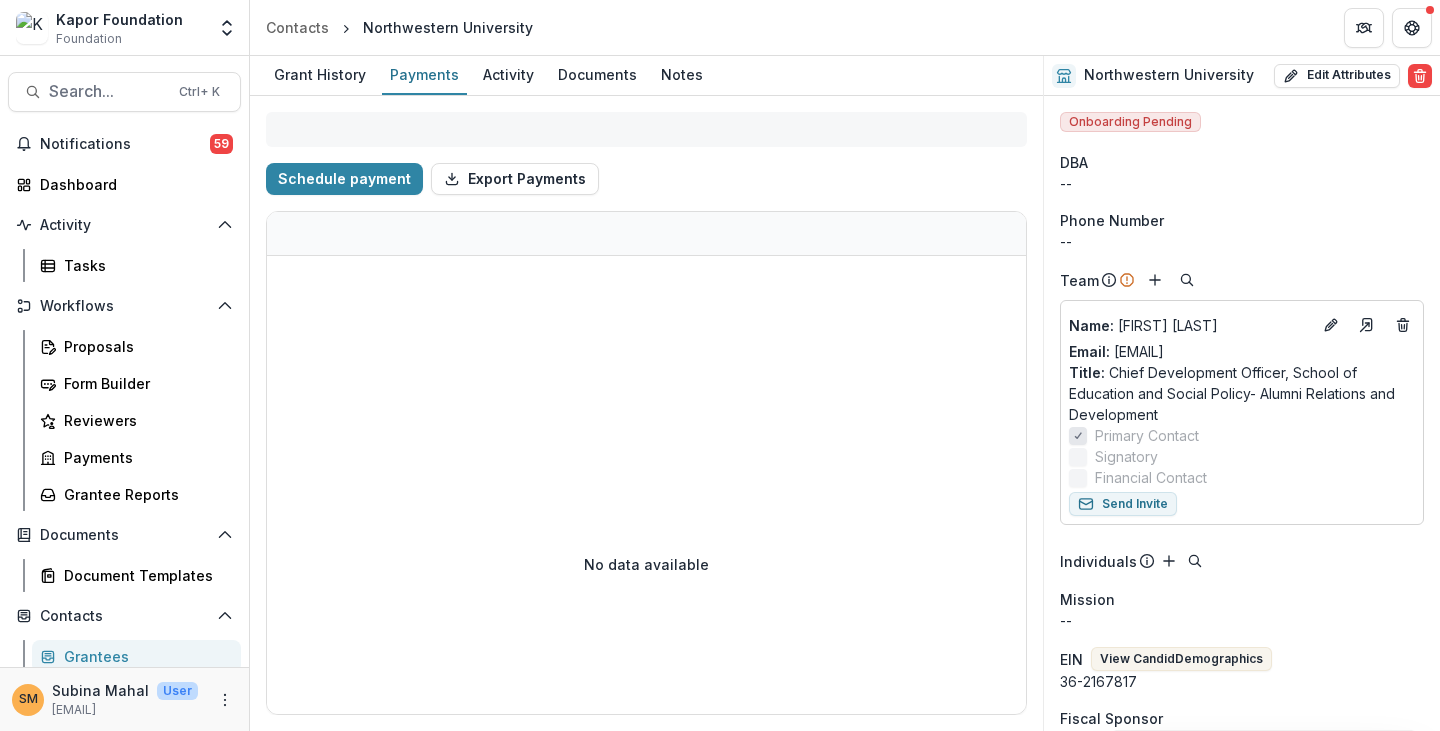select on "****" 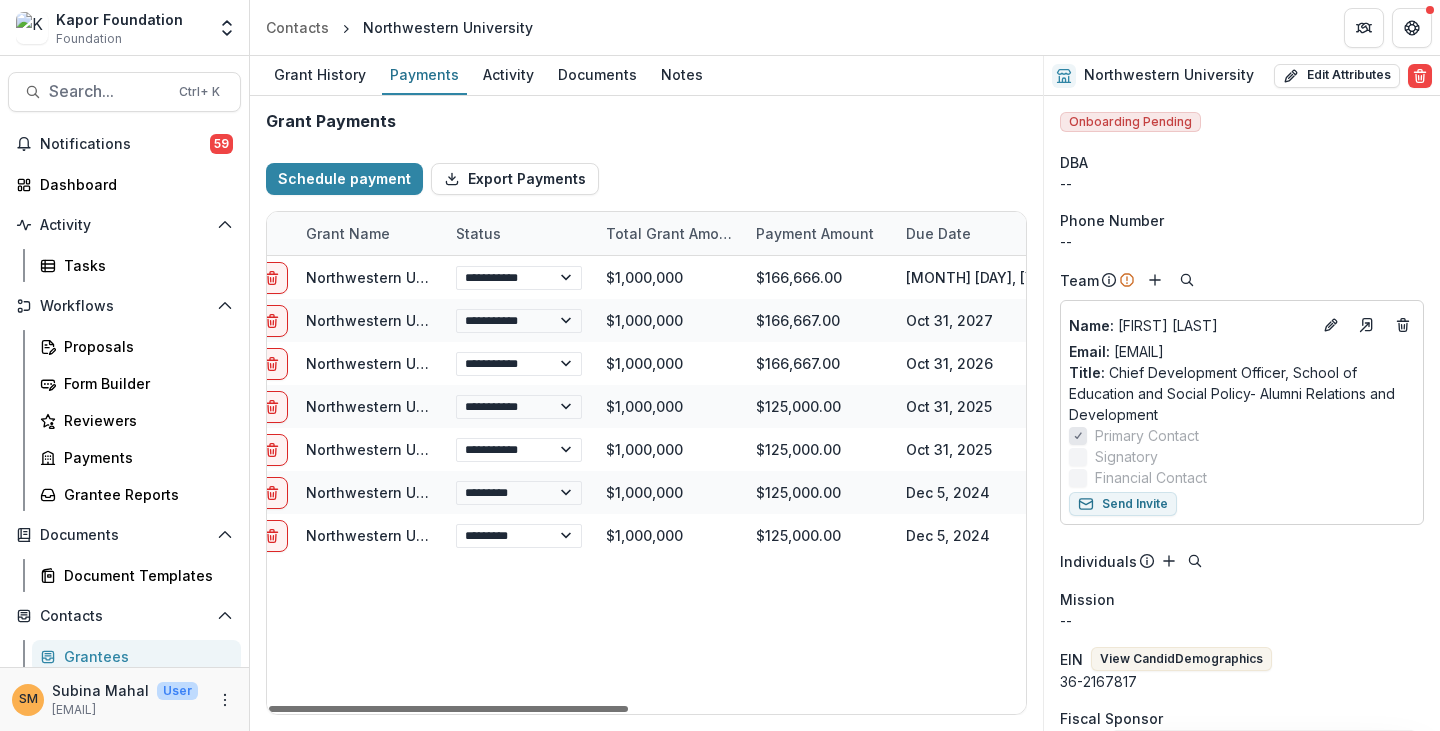 scroll, scrollTop: 0, scrollLeft: 69, axis: horizontal 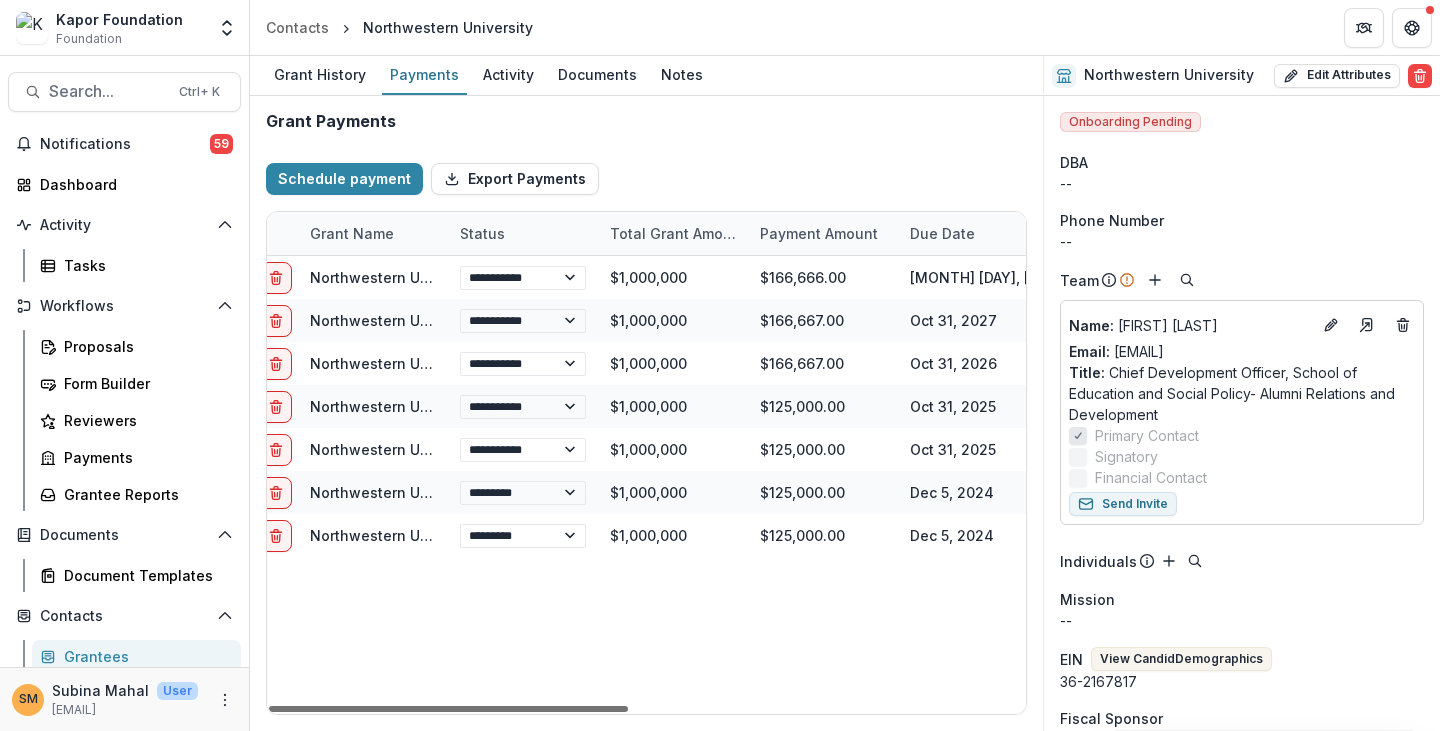 drag, startPoint x: 598, startPoint y: 711, endPoint x: 630, endPoint y: 715, distance: 32.24903 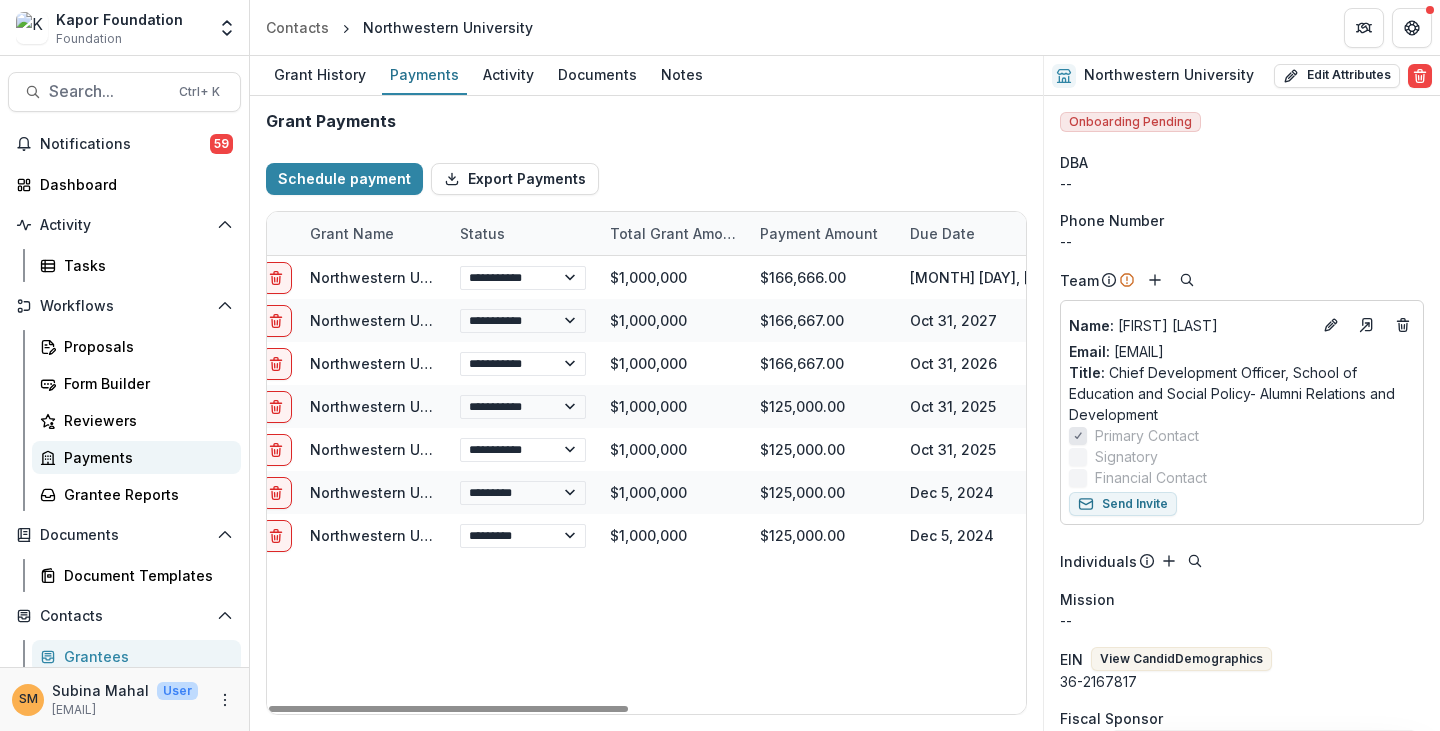 click on "Payments" at bounding box center [144, 457] 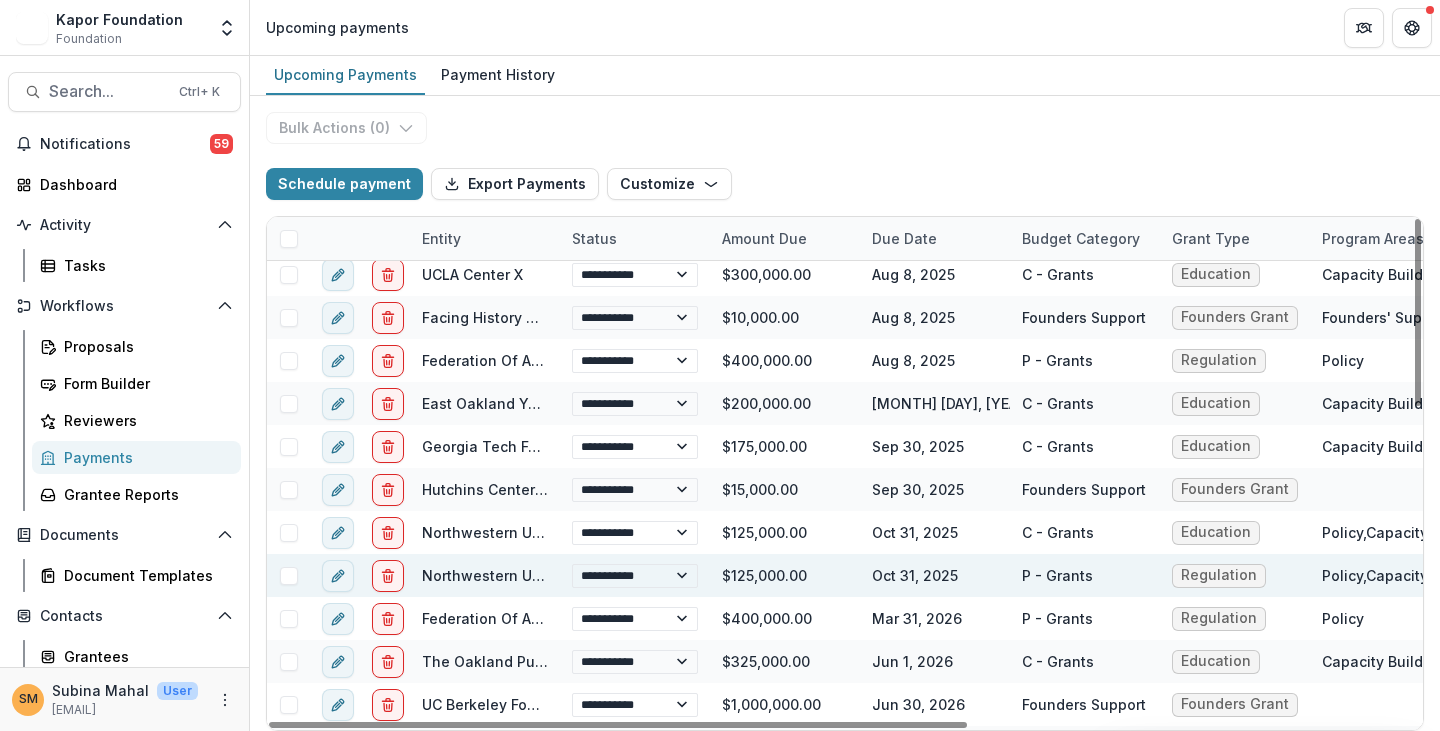 scroll, scrollTop: 0, scrollLeft: 0, axis: both 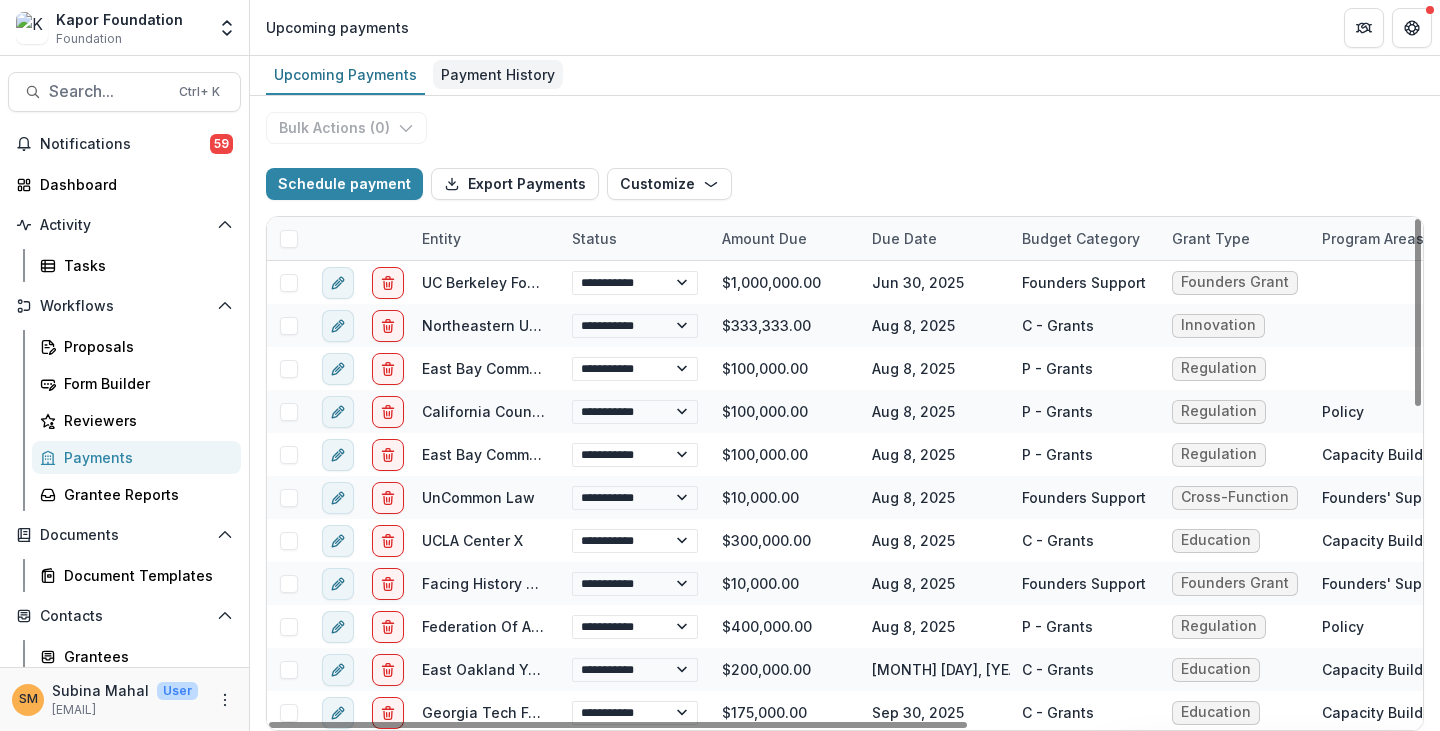 click on "Payment History" at bounding box center [498, 74] 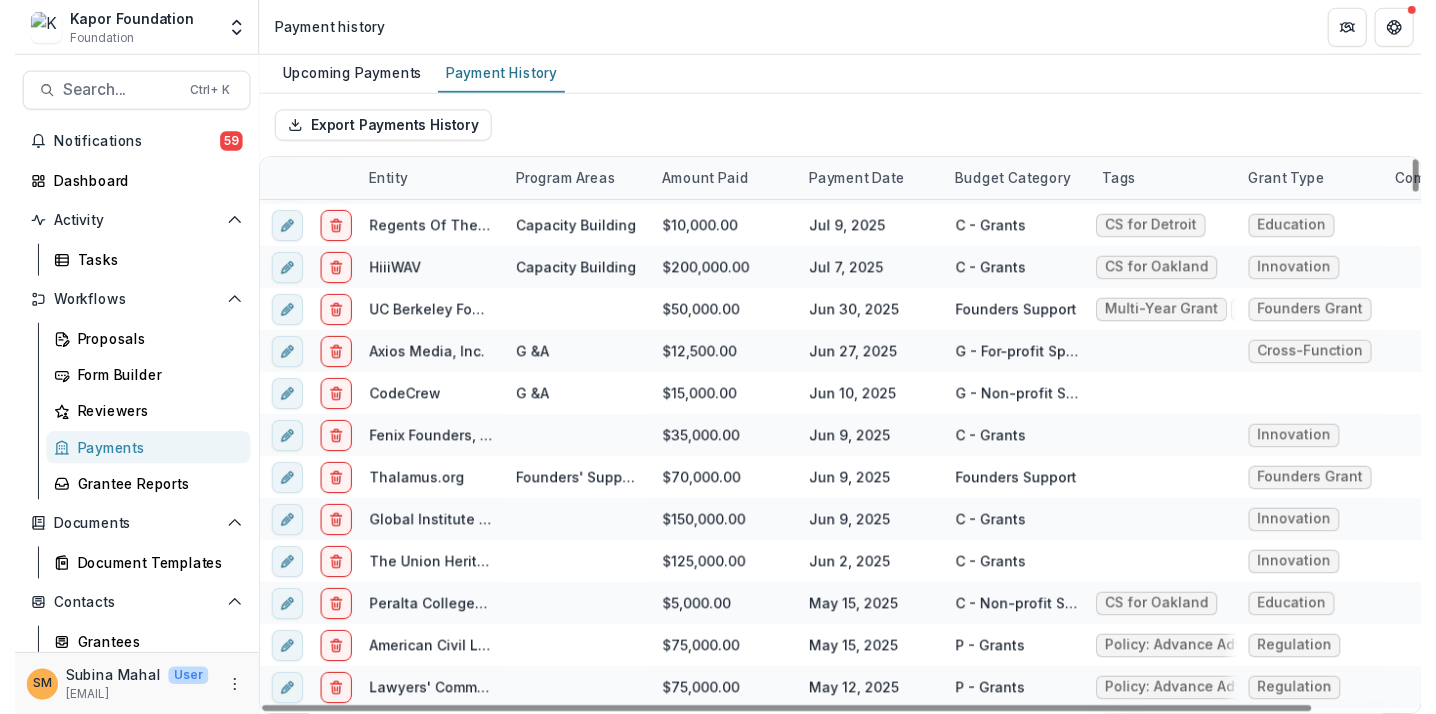 scroll, scrollTop: 0, scrollLeft: 0, axis: both 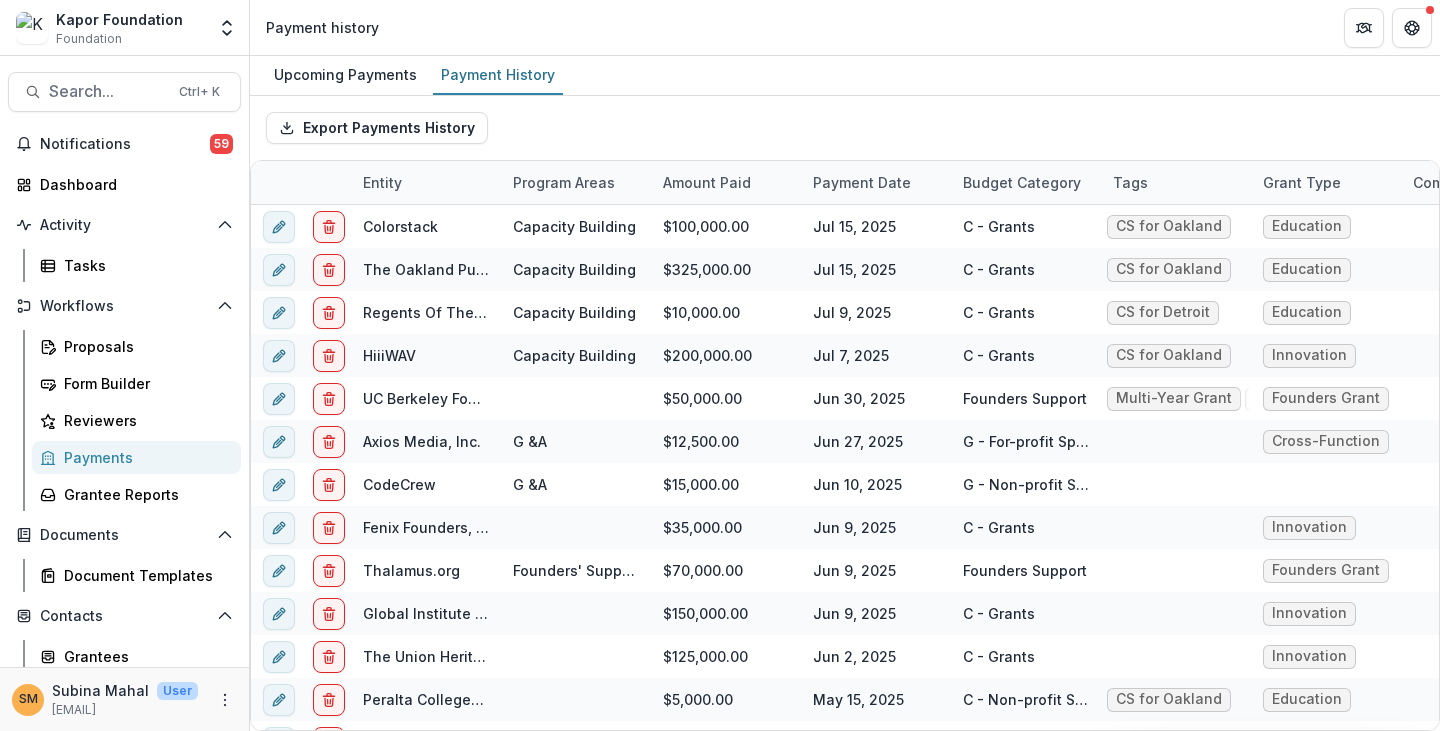 click on "Export Payments History" at bounding box center (845, 128) 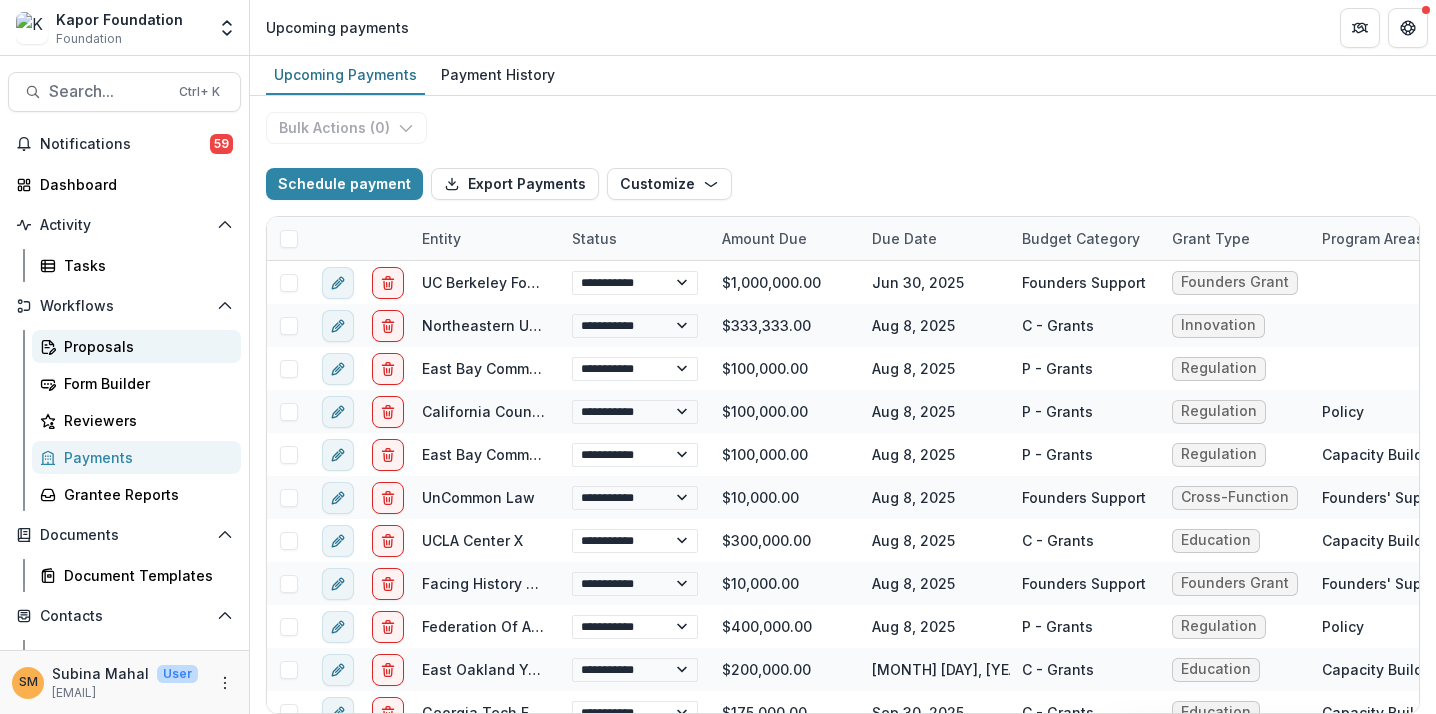 click on "Proposals" at bounding box center (144, 346) 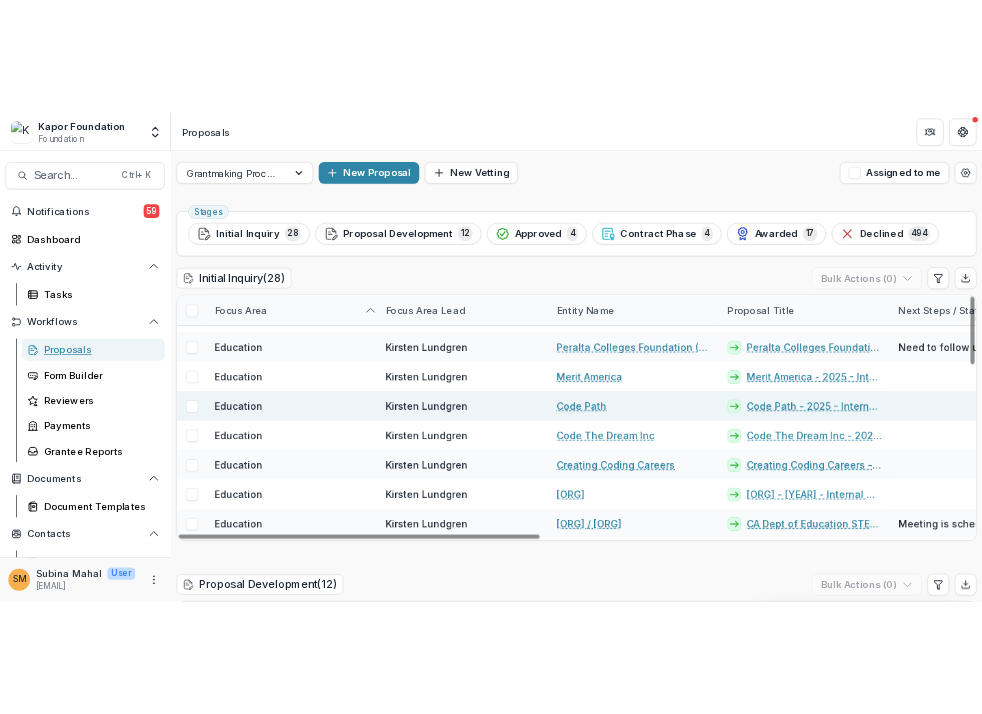 scroll, scrollTop: 0, scrollLeft: 0, axis: both 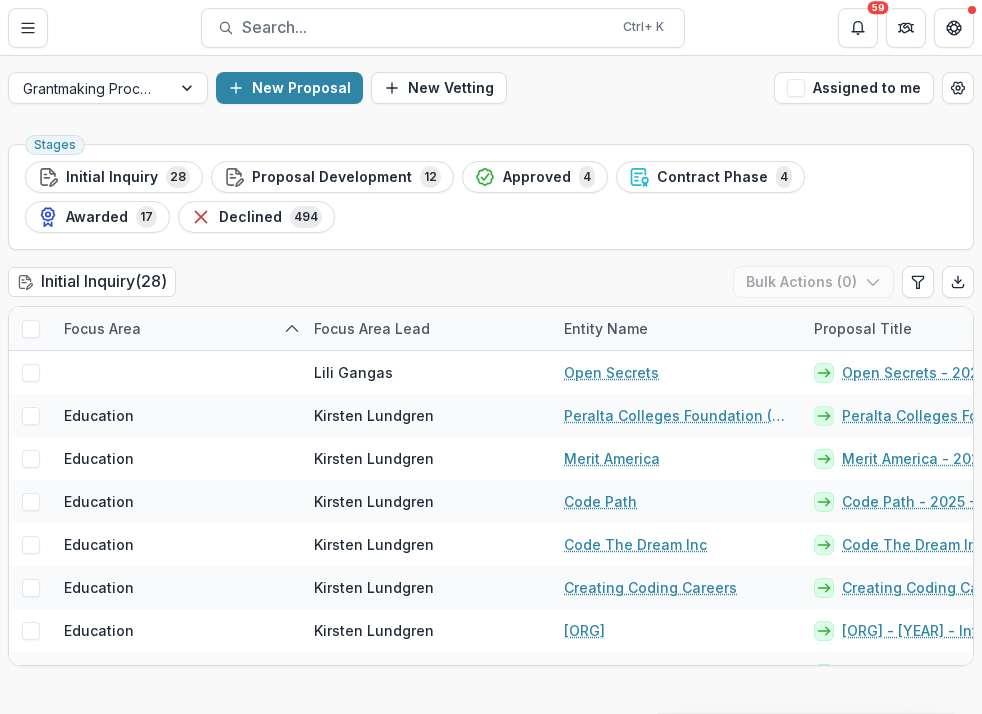 click on "Grantmaking Process New Proposal New Vetting Assigned to me Stages Initial Inquiry 28 Proposal Development 12 Approved 4 Contract Phase 4 Awarded 17 Declined 494 Initial Inquiry  ( 28 ) Bulk Actions ( 0 ) Focus Area Focus Area Lead Entity Name Proposal Title Next Steps / Status Proposal Topic Alignment to Strategy Area(s) Amount Timeline Funding Collaborators [FIRST] [LAST] [ORG] [ORG] - [YEAR] - Internal Grant Concept Form We had an introductory call on [MONTH] [DAY]th and plan to follow up with them to reconnect in [MONTH]. (also waiting for a follow-up email from them.). $[NUMBER] [MONTH] [LAST] [ORG] ([ORG]) [ORG] ([ORG]) - [YEAR] - Internal Grant Concept Form Need to follow up with the focus area lead for an update. Supports the development and expansion of Data Science Associate’s Degree and Certificate programs at [ORG] and [ORG] City College, which create transfer and articulation pathways into UC/CSU data science programs.
[FIRST]" at bounding box center [491, 1485] 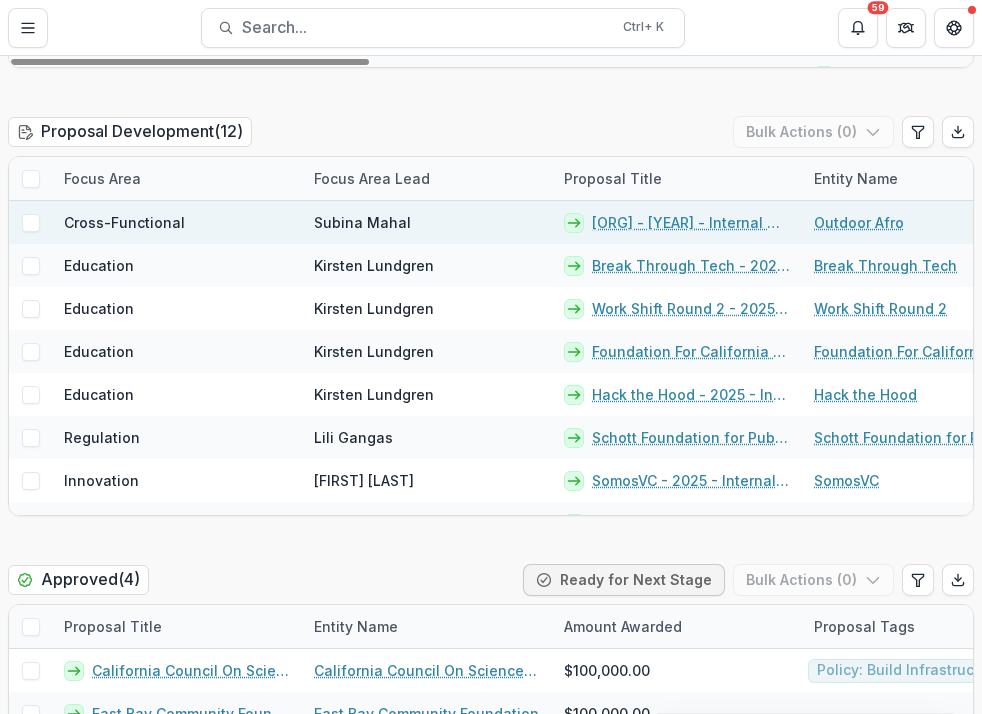 scroll, scrollTop: 600, scrollLeft: 0, axis: vertical 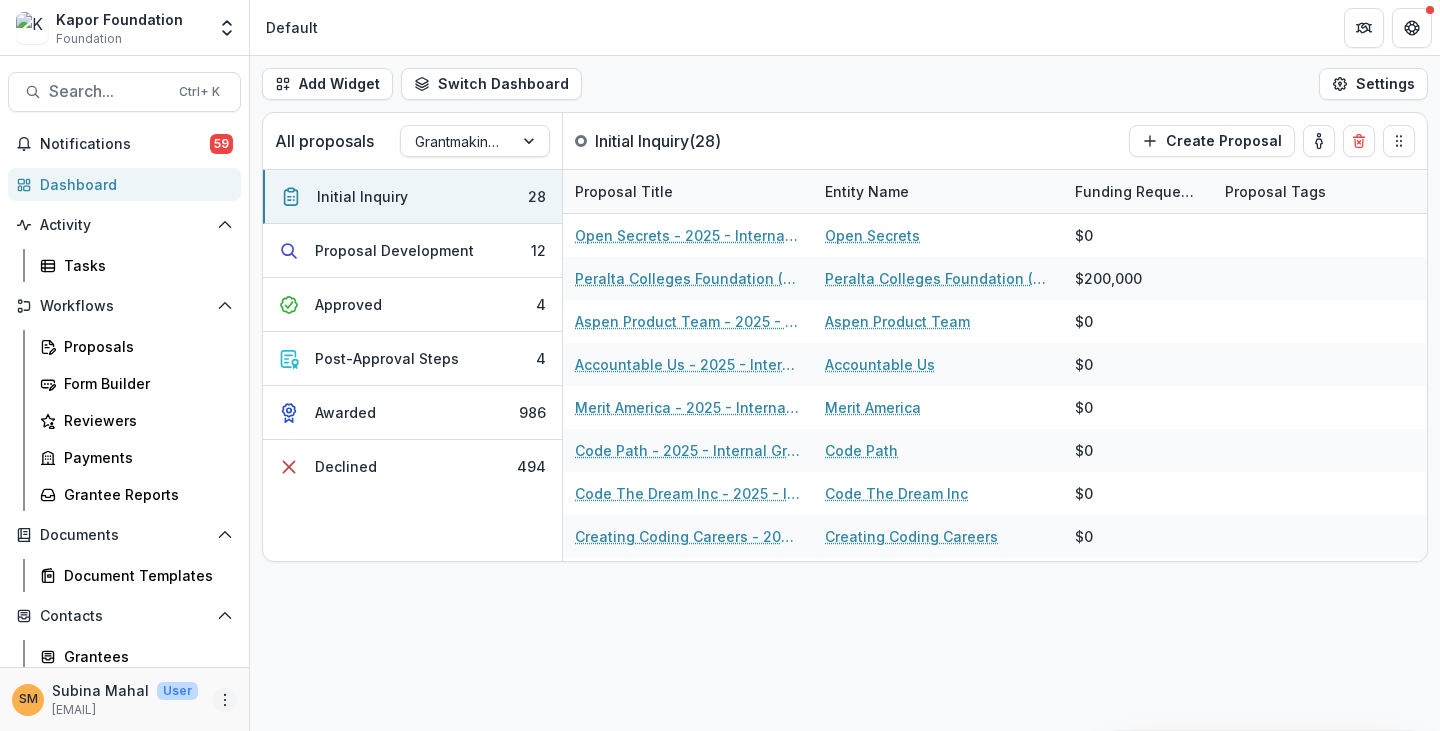 click 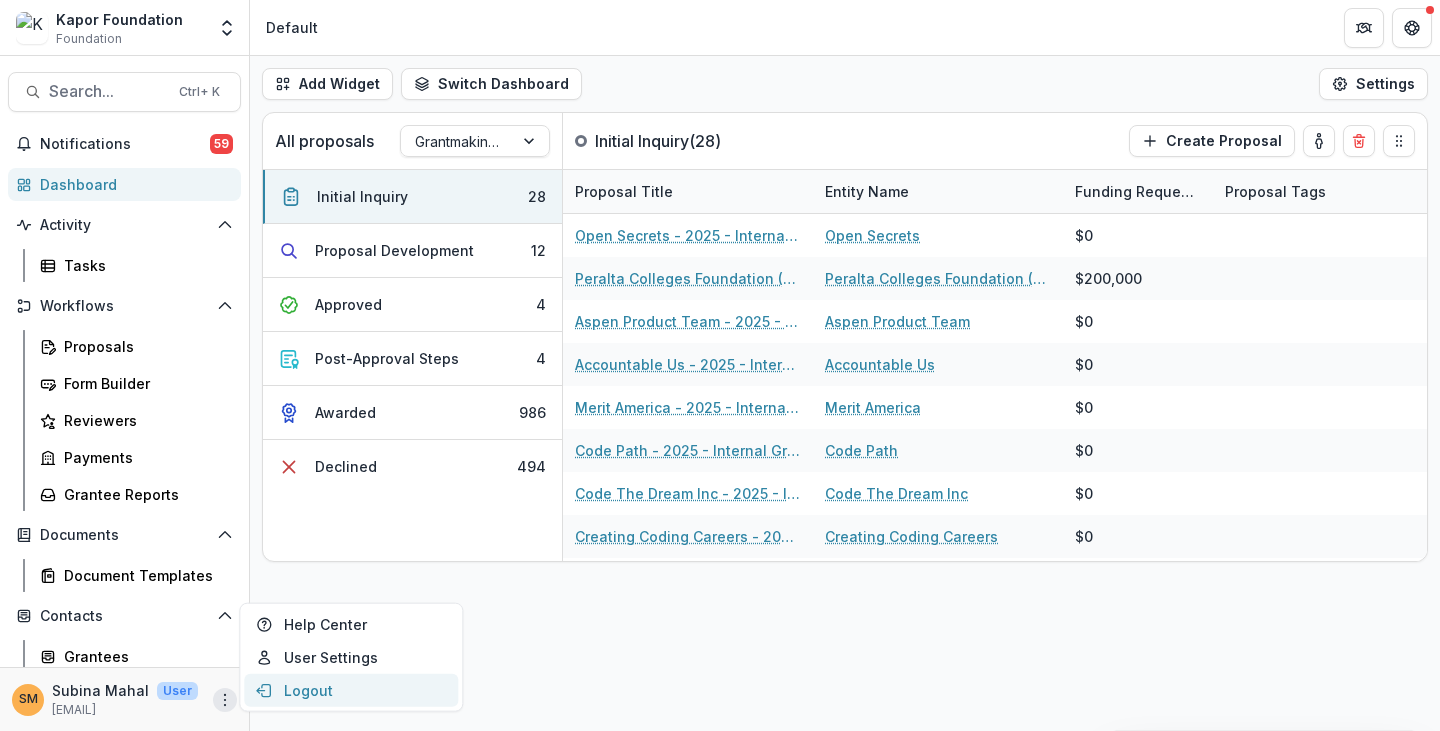 click on "Logout" at bounding box center [351, 690] 